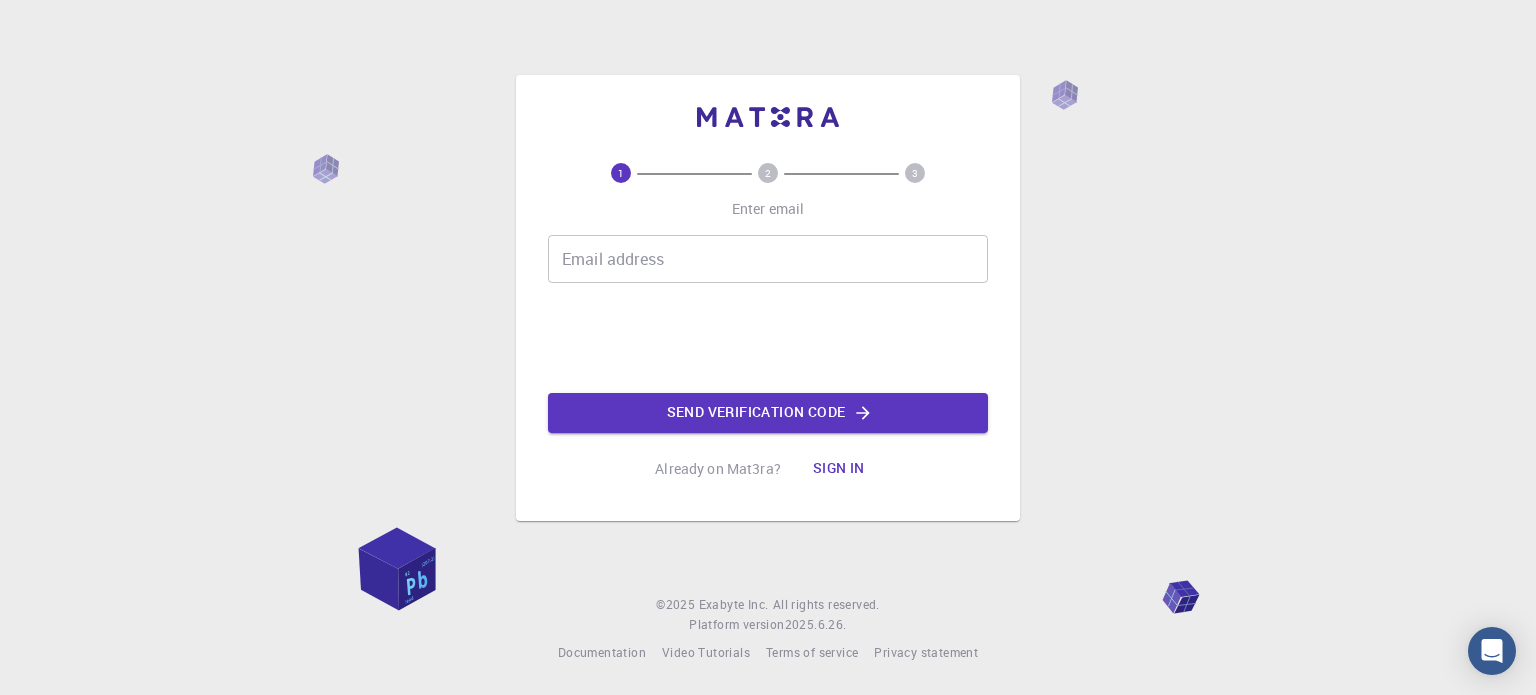 scroll, scrollTop: 0, scrollLeft: 0, axis: both 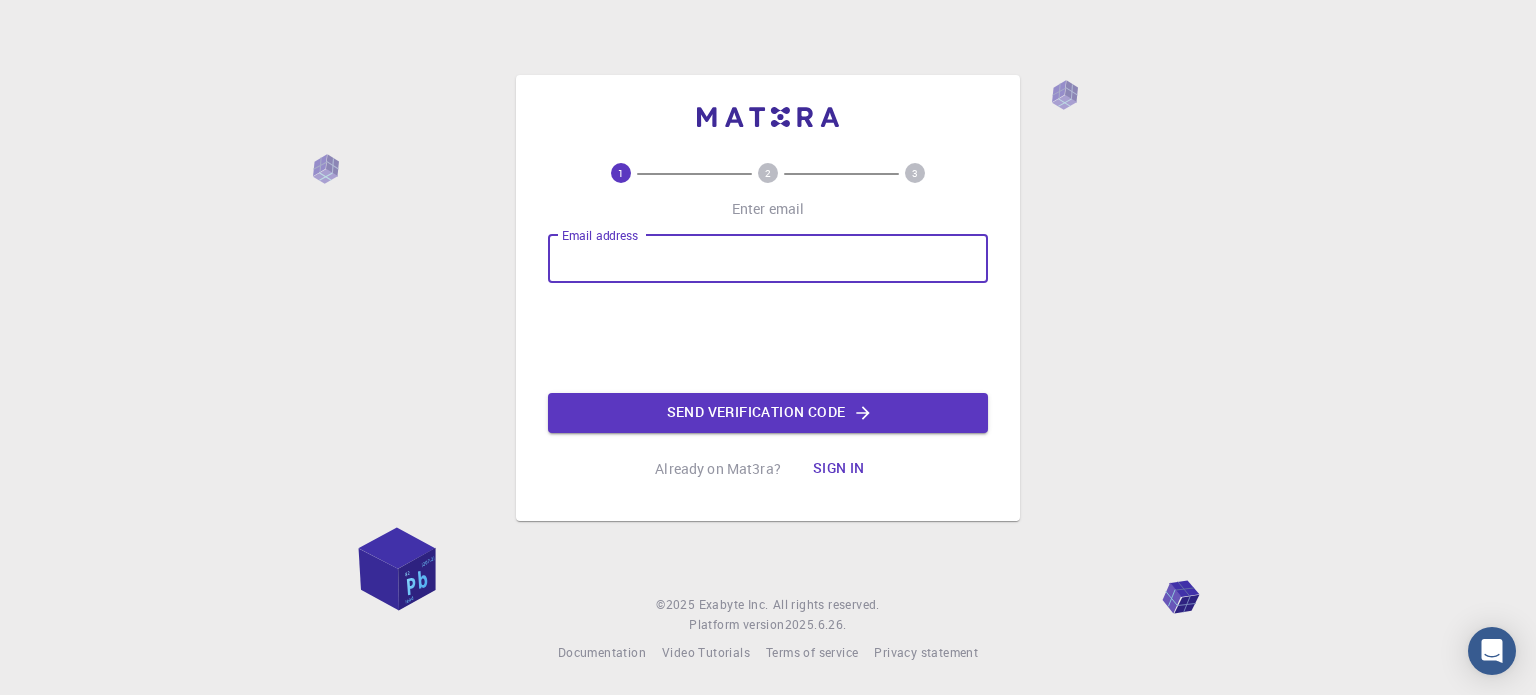 click on "Email address" at bounding box center (768, 259) 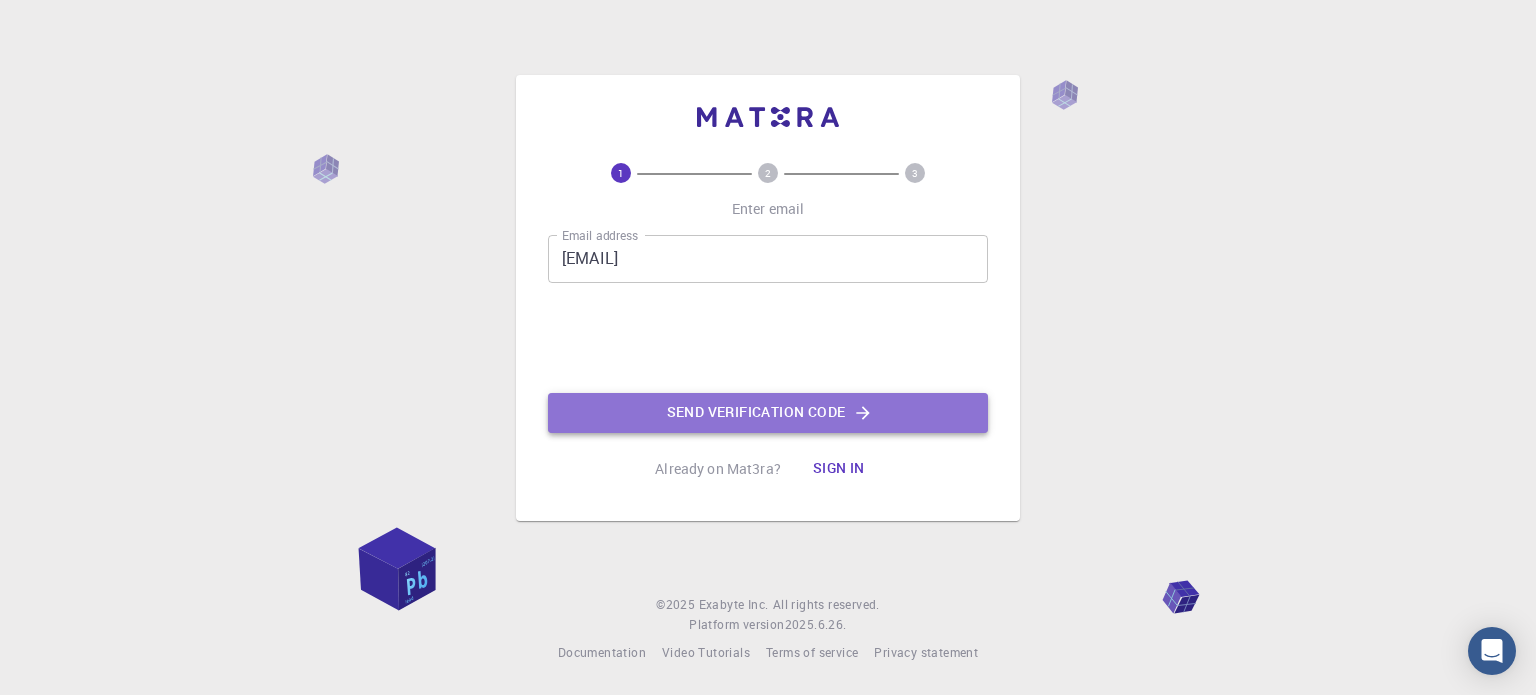 click on "Send verification code" 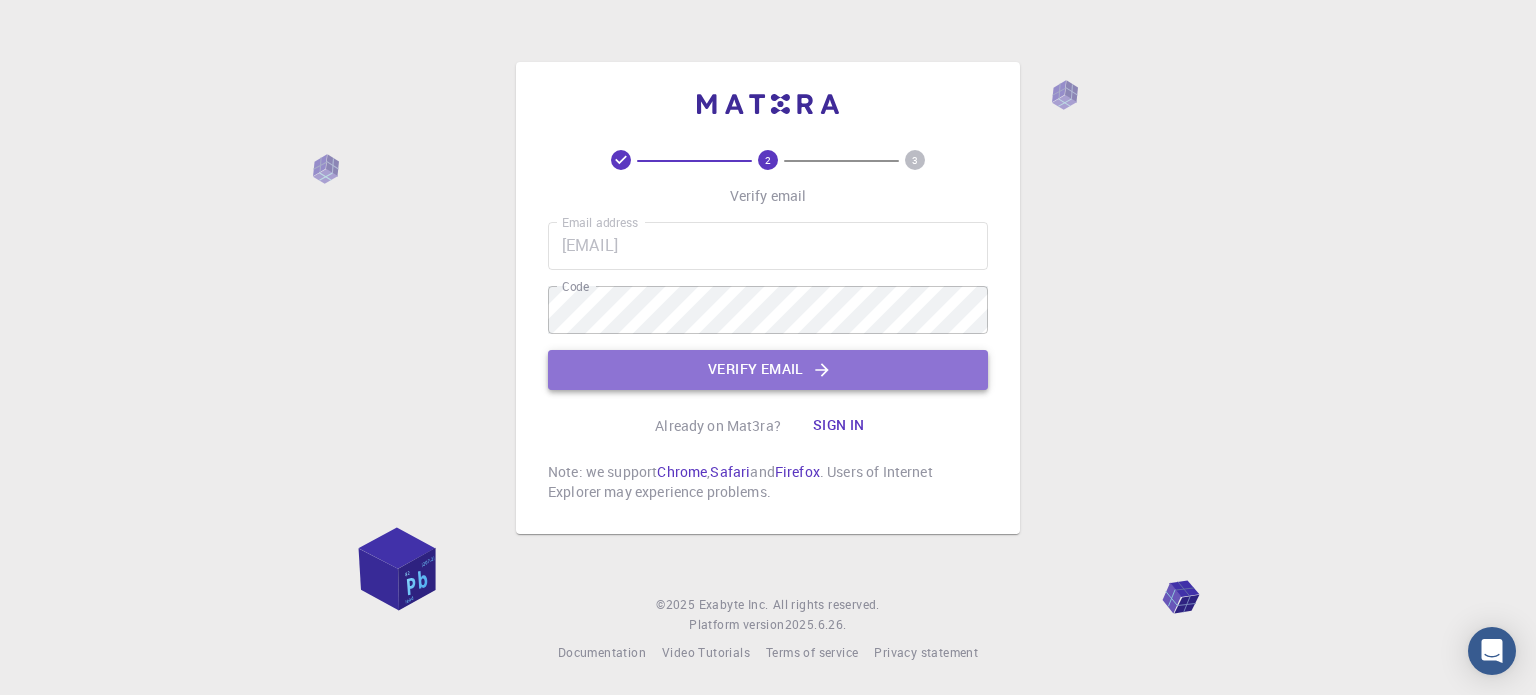 click on "Verify email" 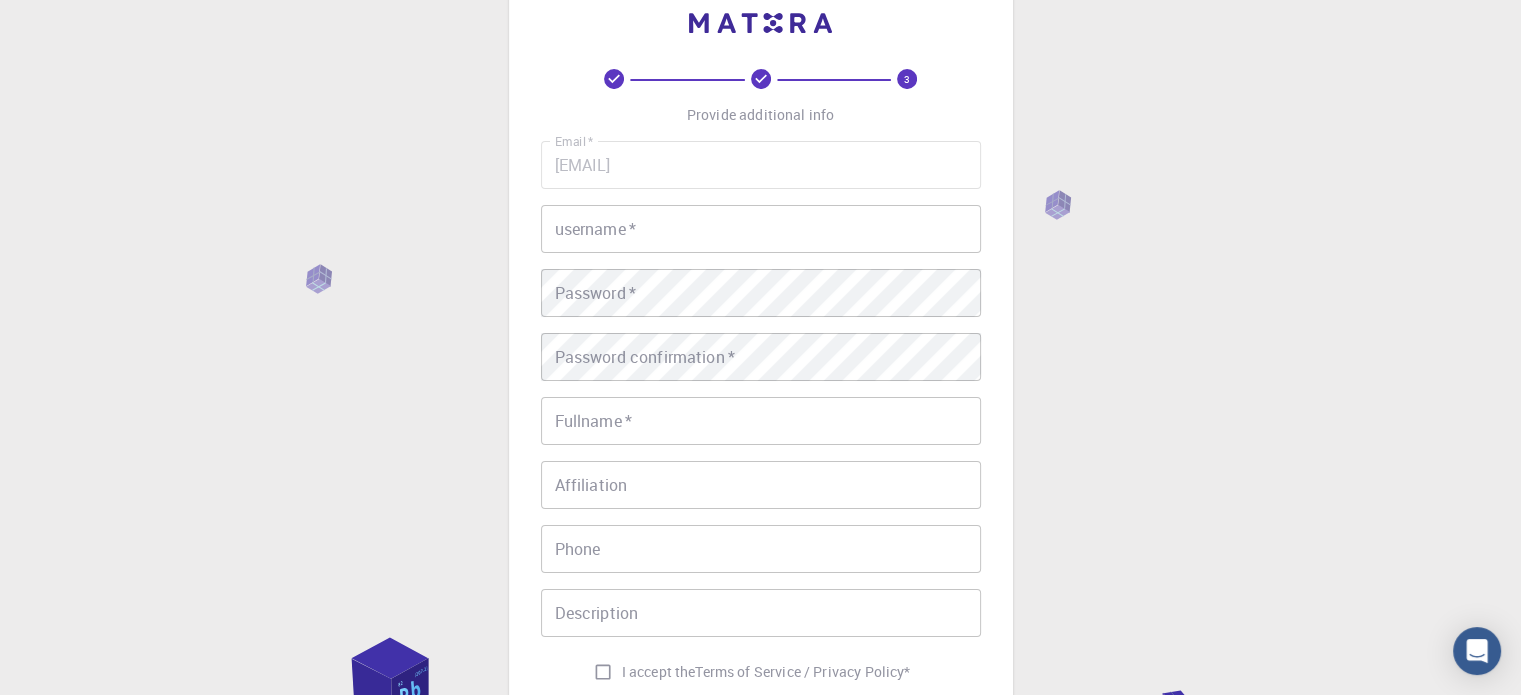 scroll, scrollTop: 53, scrollLeft: 0, axis: vertical 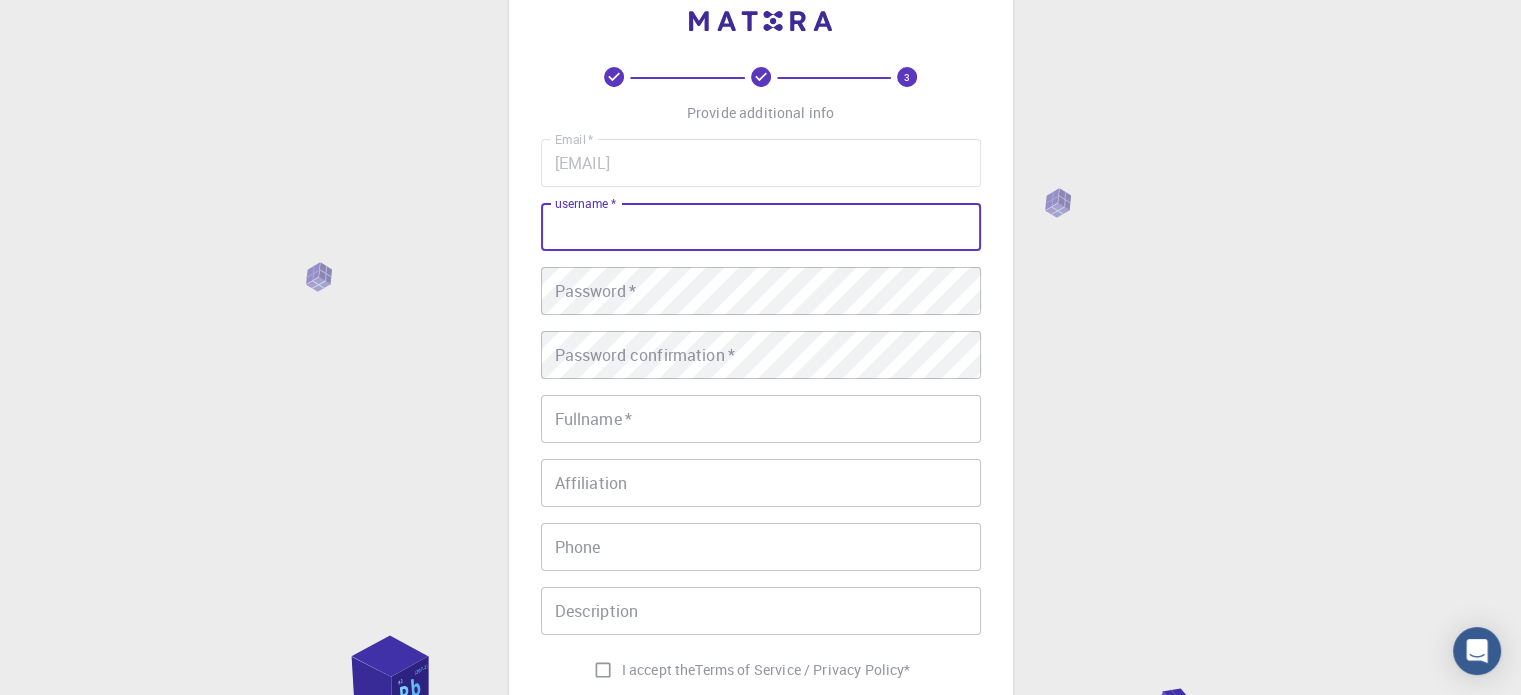 click on "username   *" at bounding box center [761, 227] 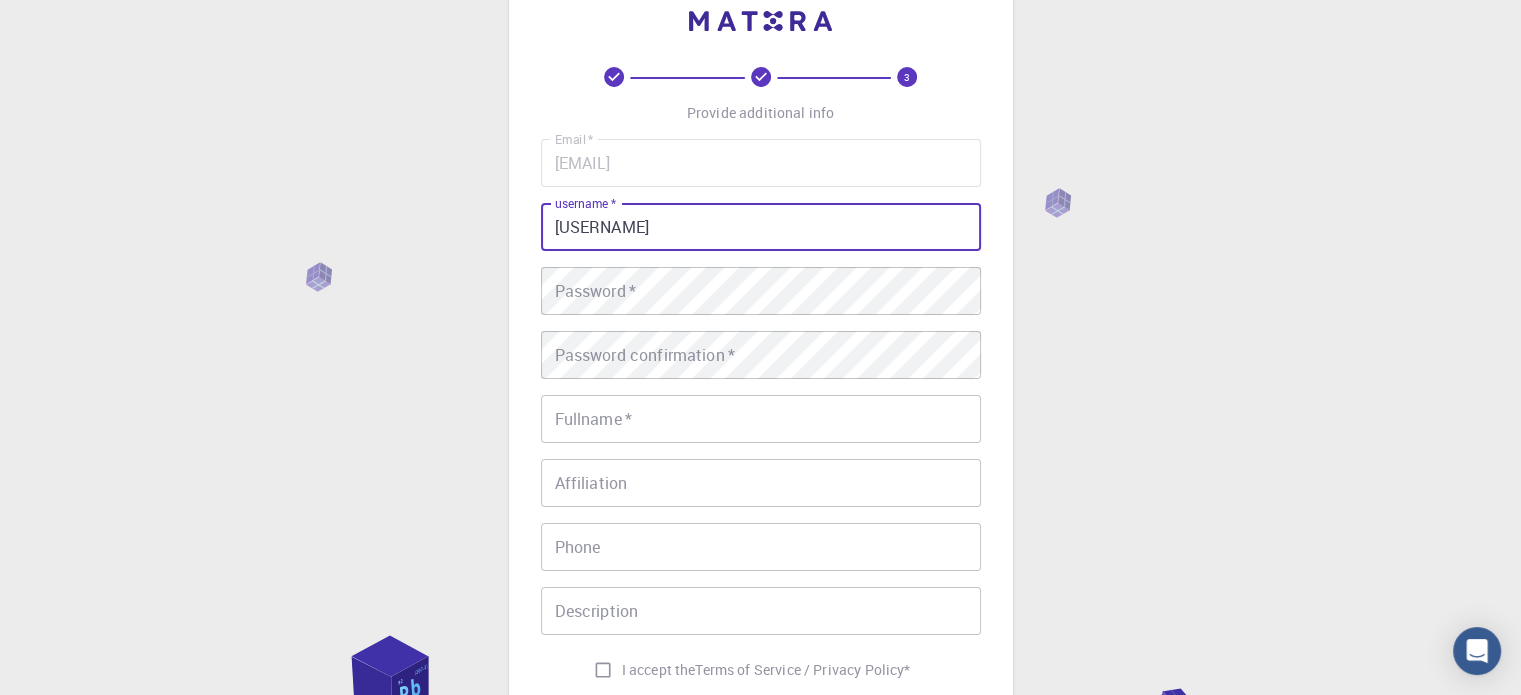 type on "[USERNAME]" 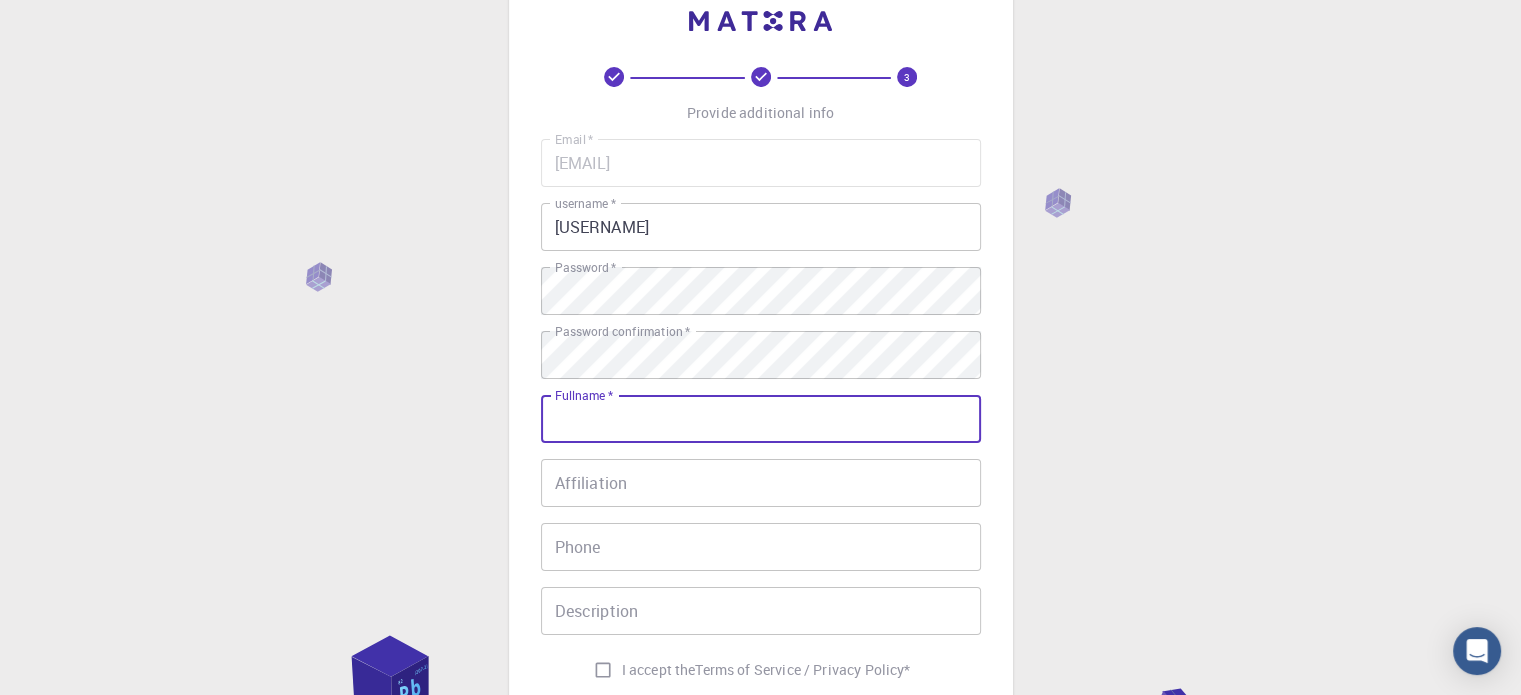 click on "Fullname   *" at bounding box center (761, 419) 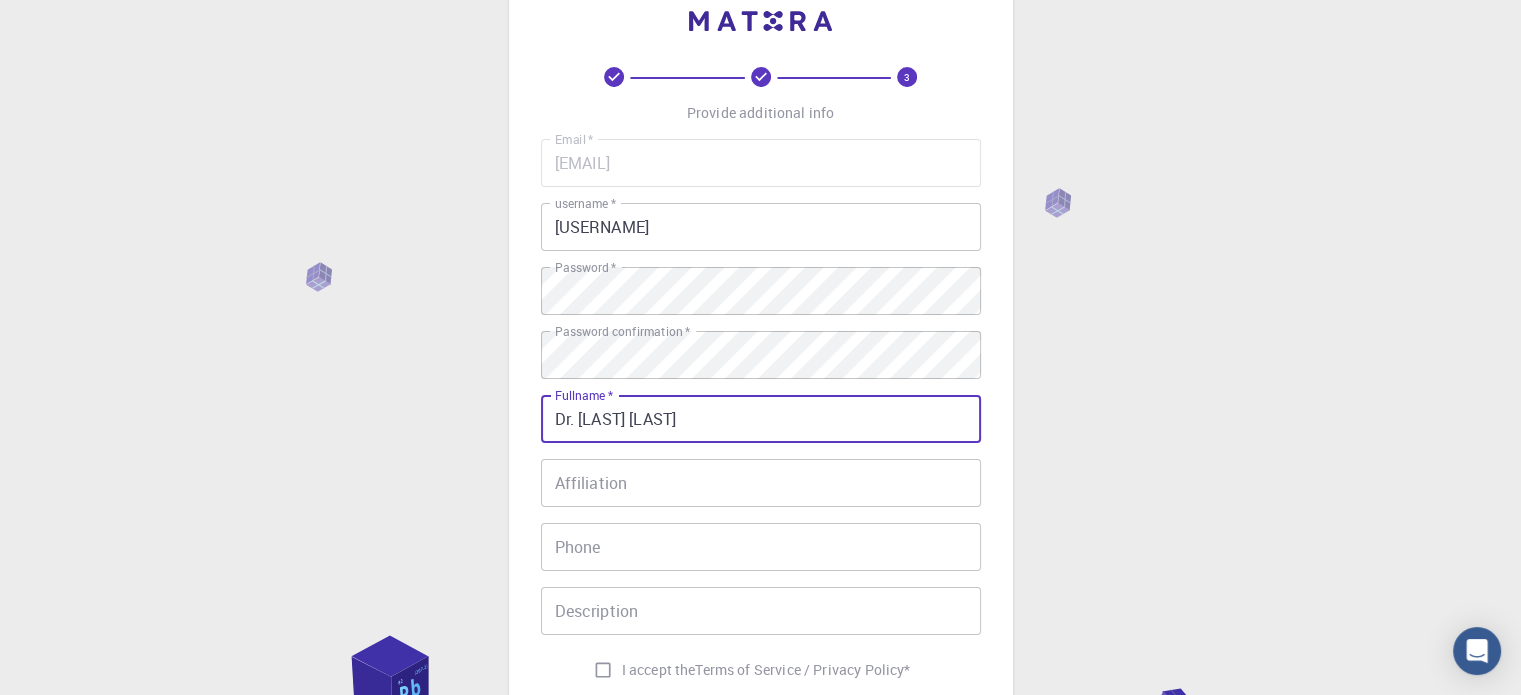 type on "Dr. [LAST] [LAST]" 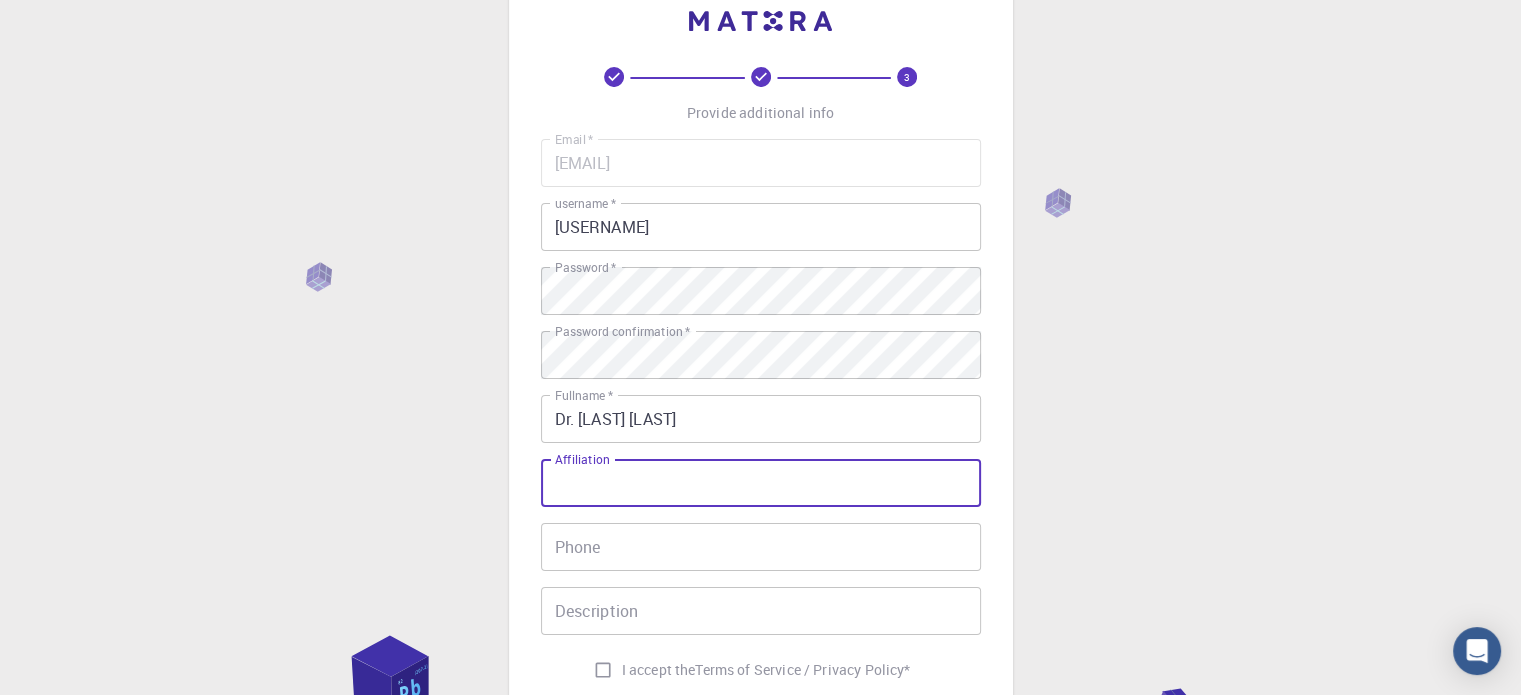 click on "Affiliation" at bounding box center (761, 483) 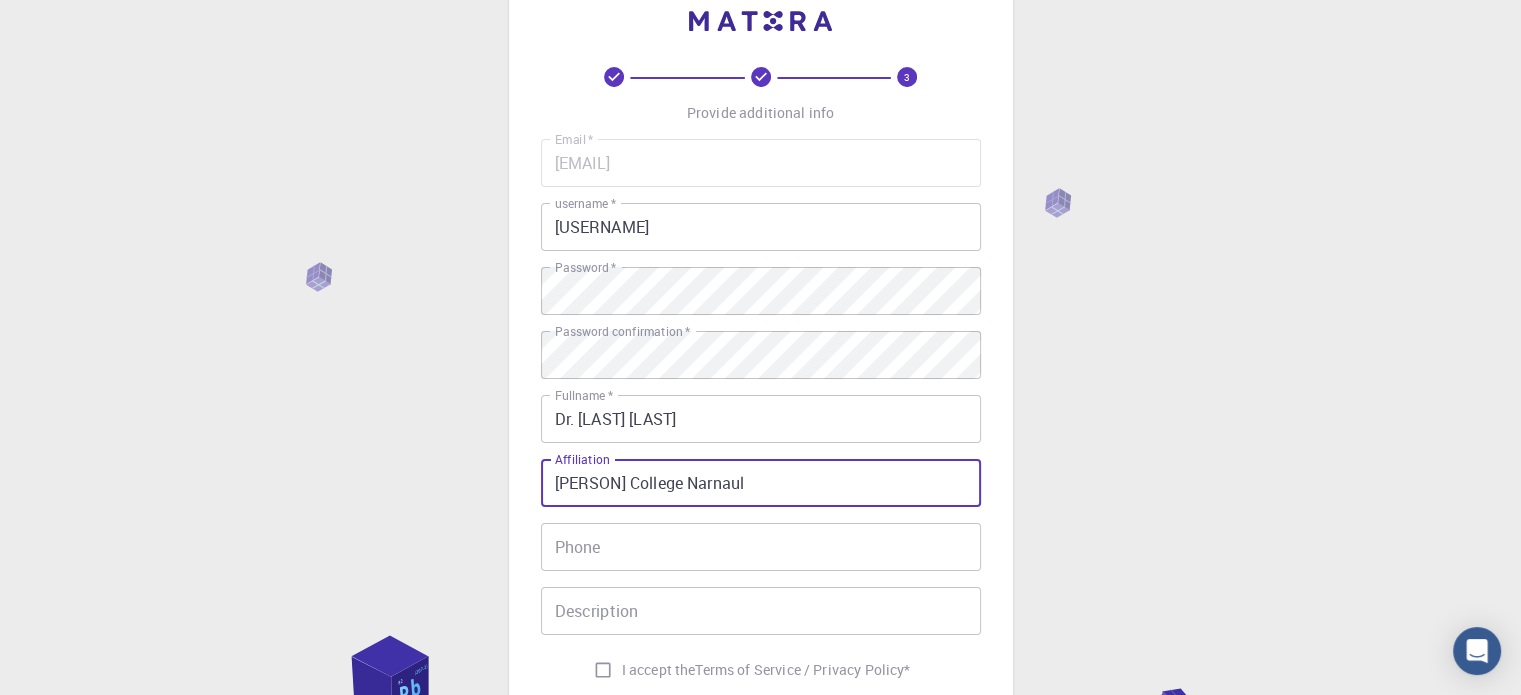 type on "[PERSON] College Narnaul" 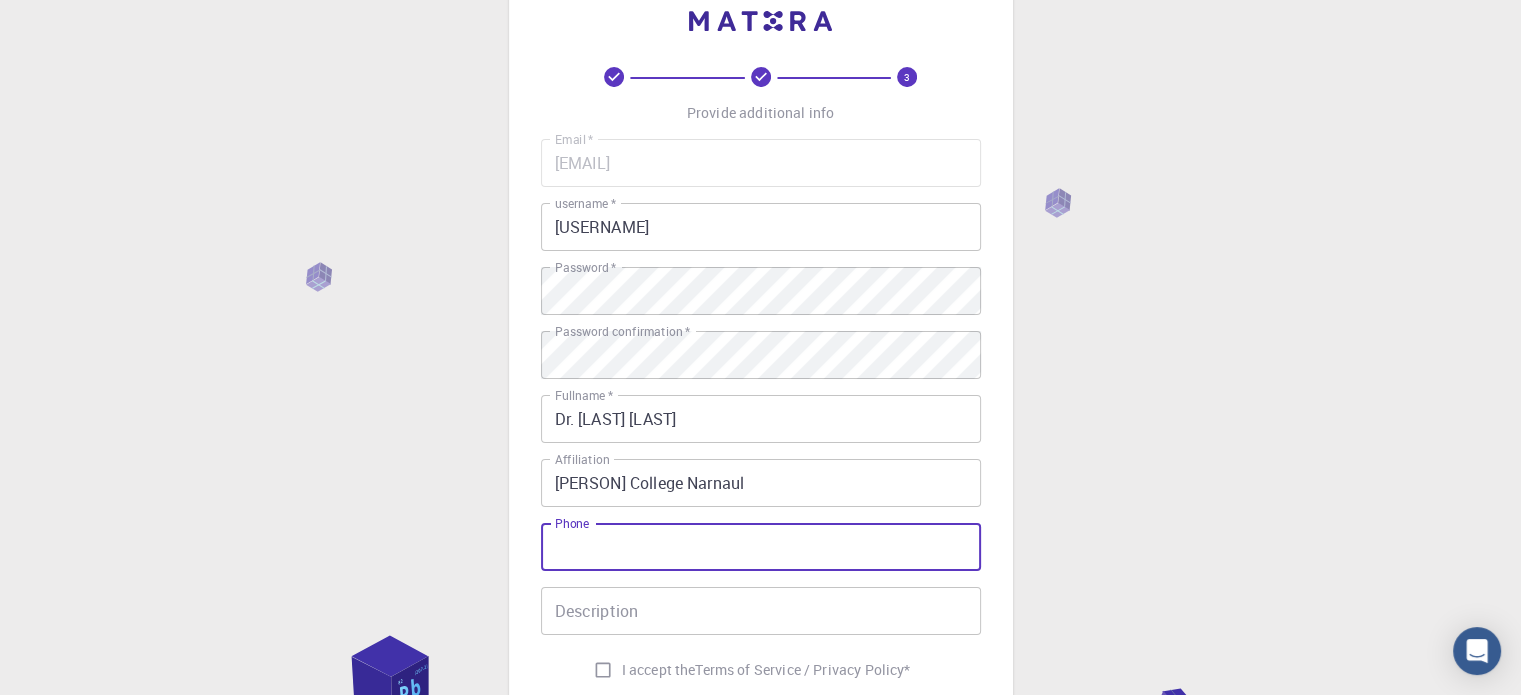 click on "Phone" at bounding box center (761, 547) 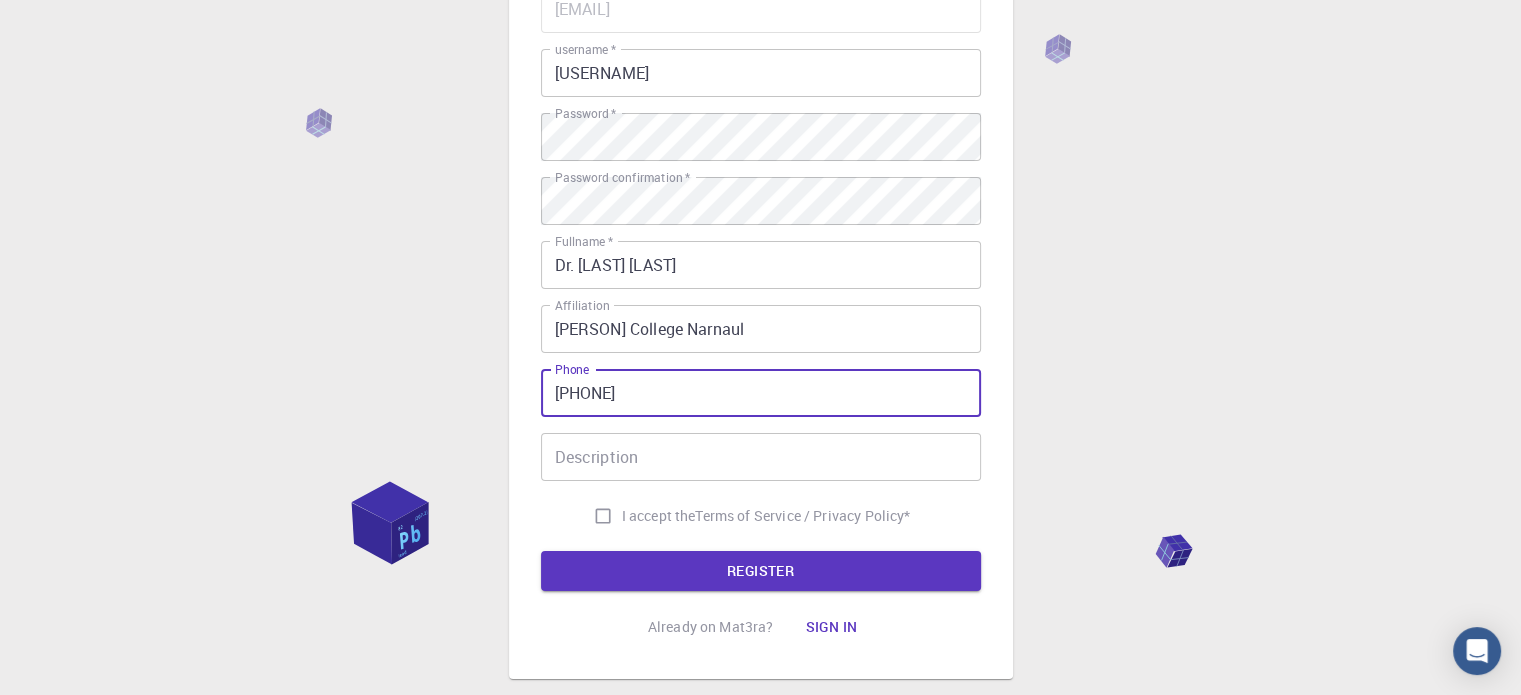 scroll, scrollTop: 225, scrollLeft: 0, axis: vertical 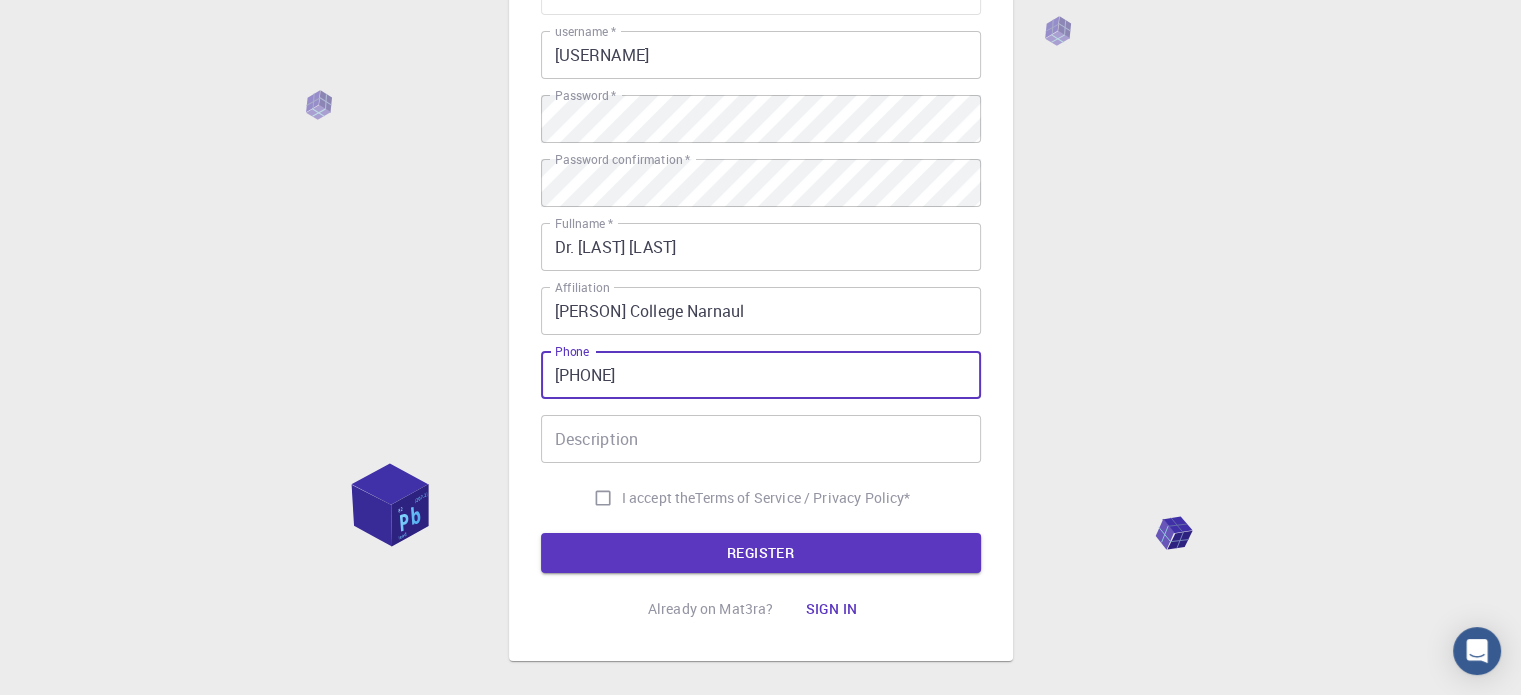 type on "[PHONE]" 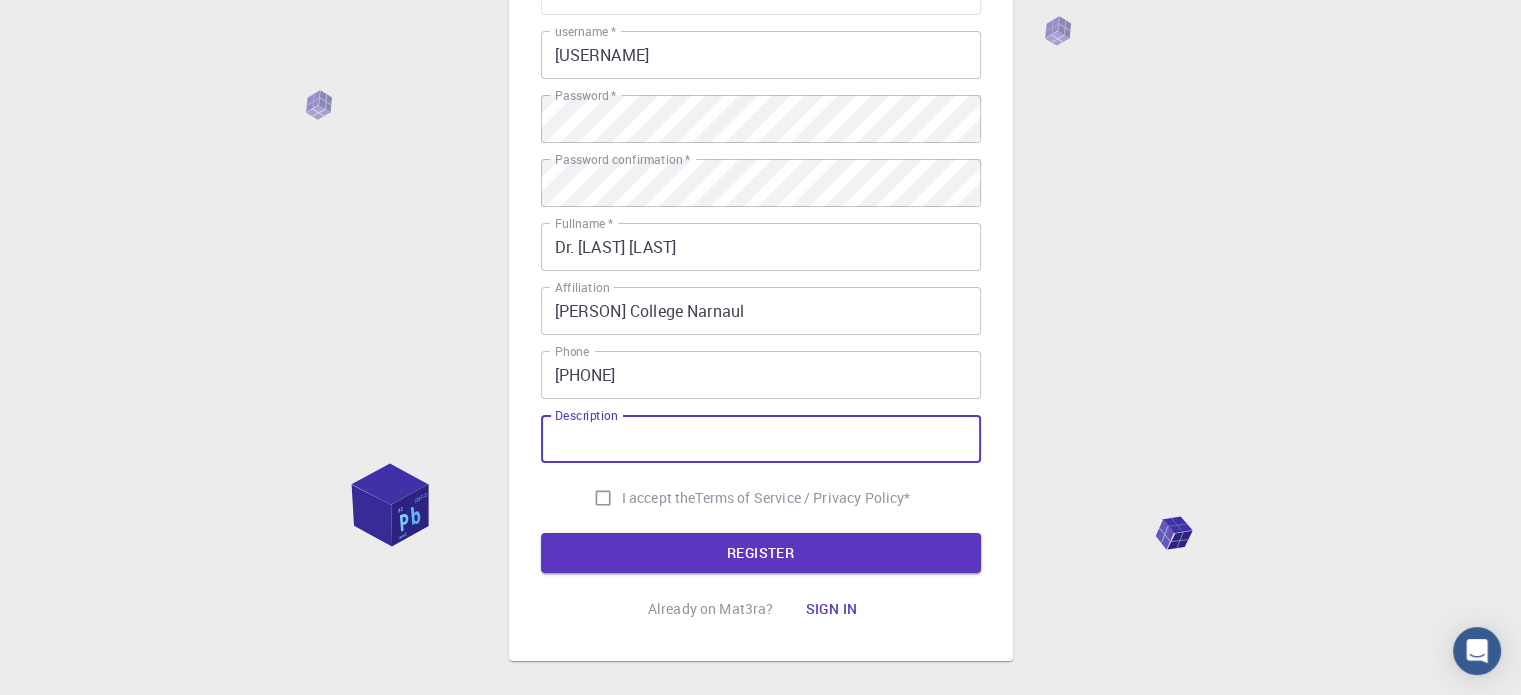click on "Description" at bounding box center [761, 439] 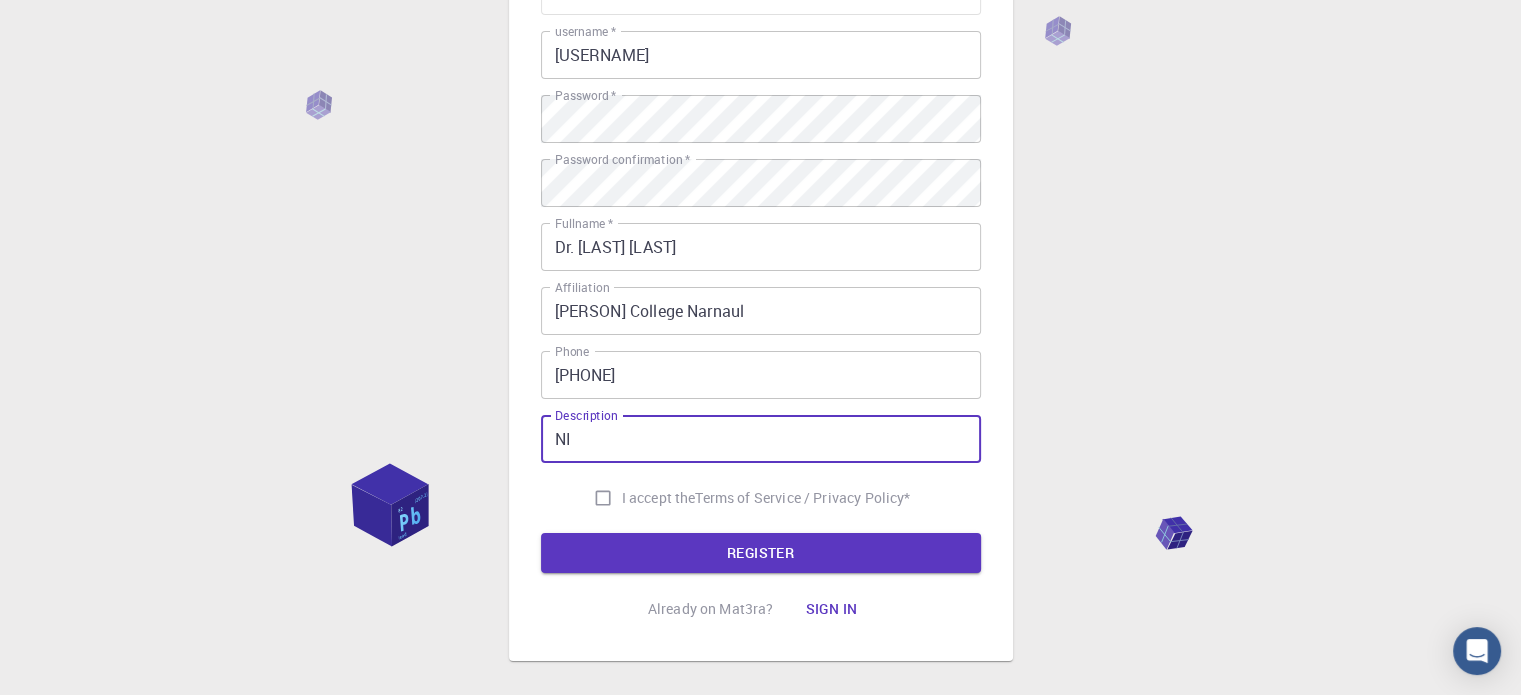 type on "N" 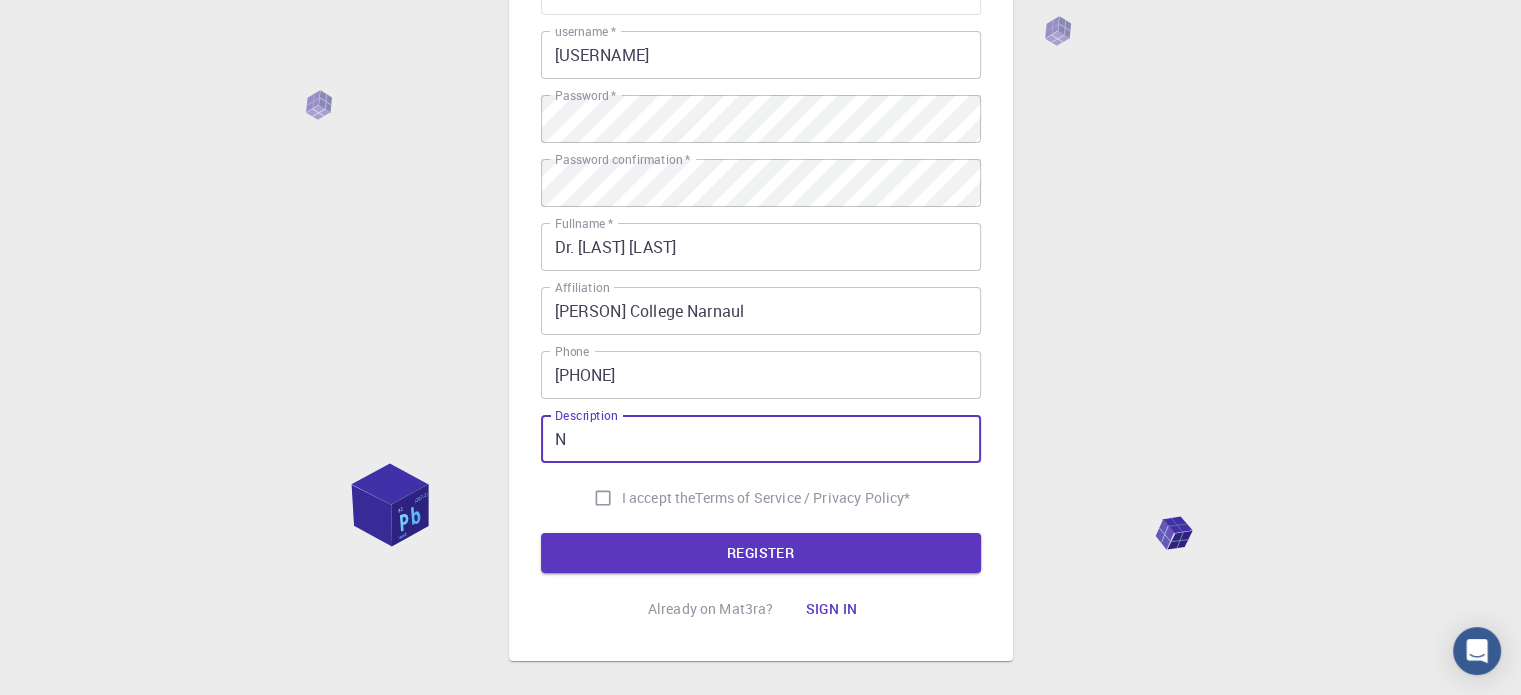 type 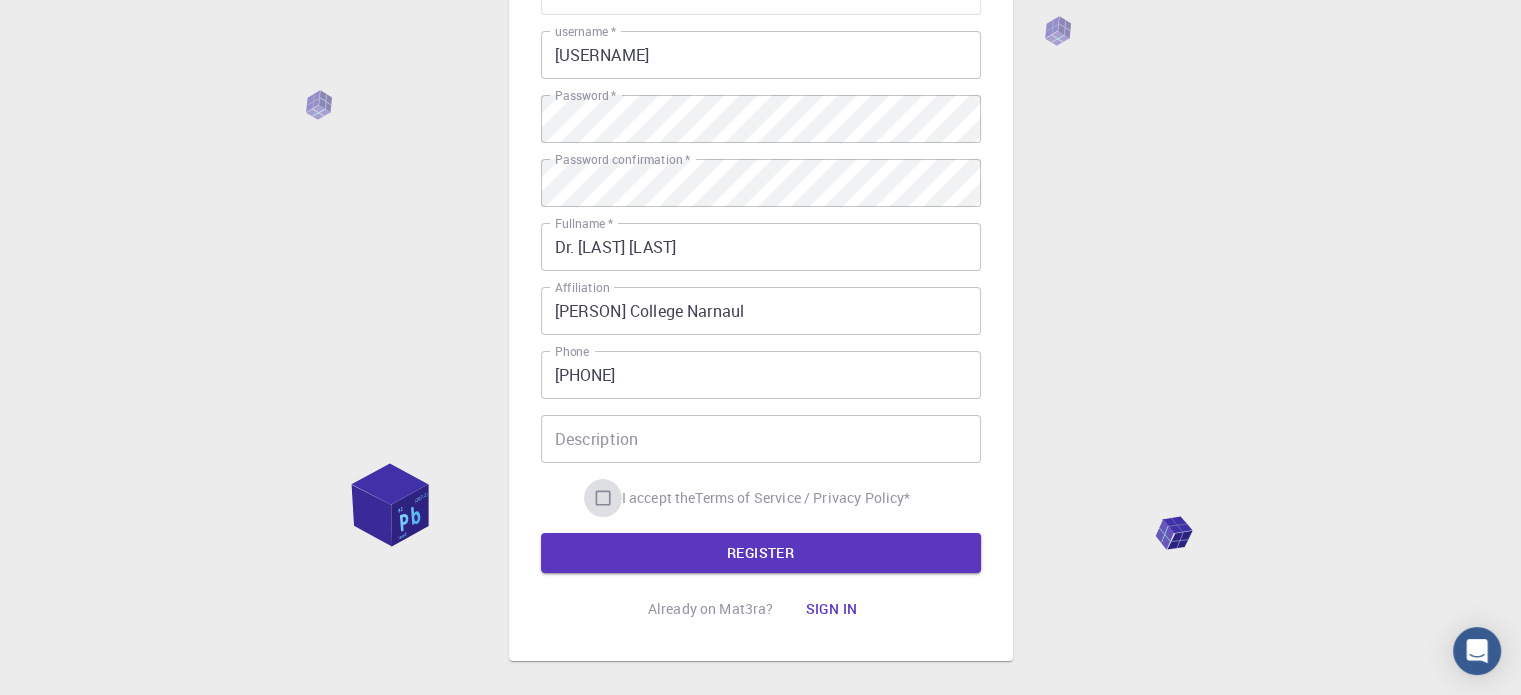 click on "I accept the  Terms of Service / Privacy Policy  *" at bounding box center [603, 498] 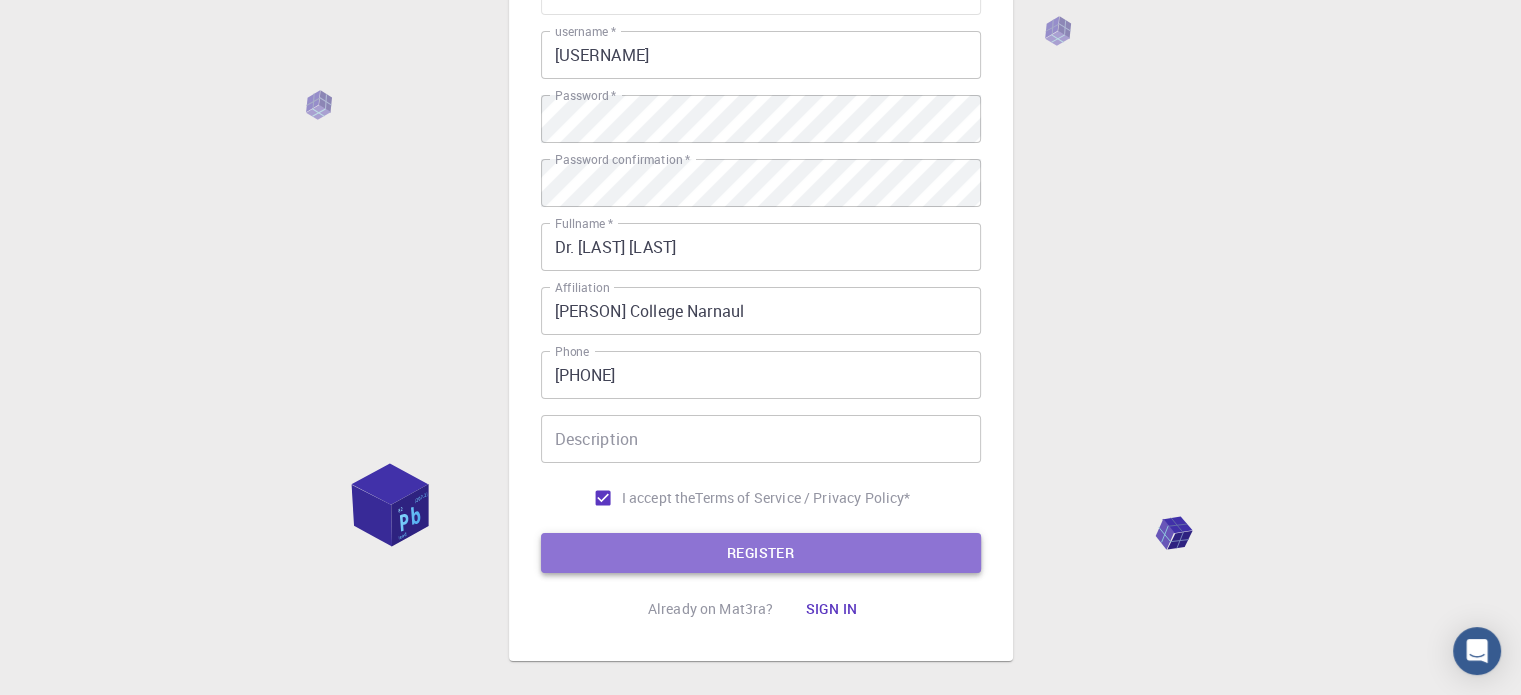 click on "REGISTER" at bounding box center [761, 553] 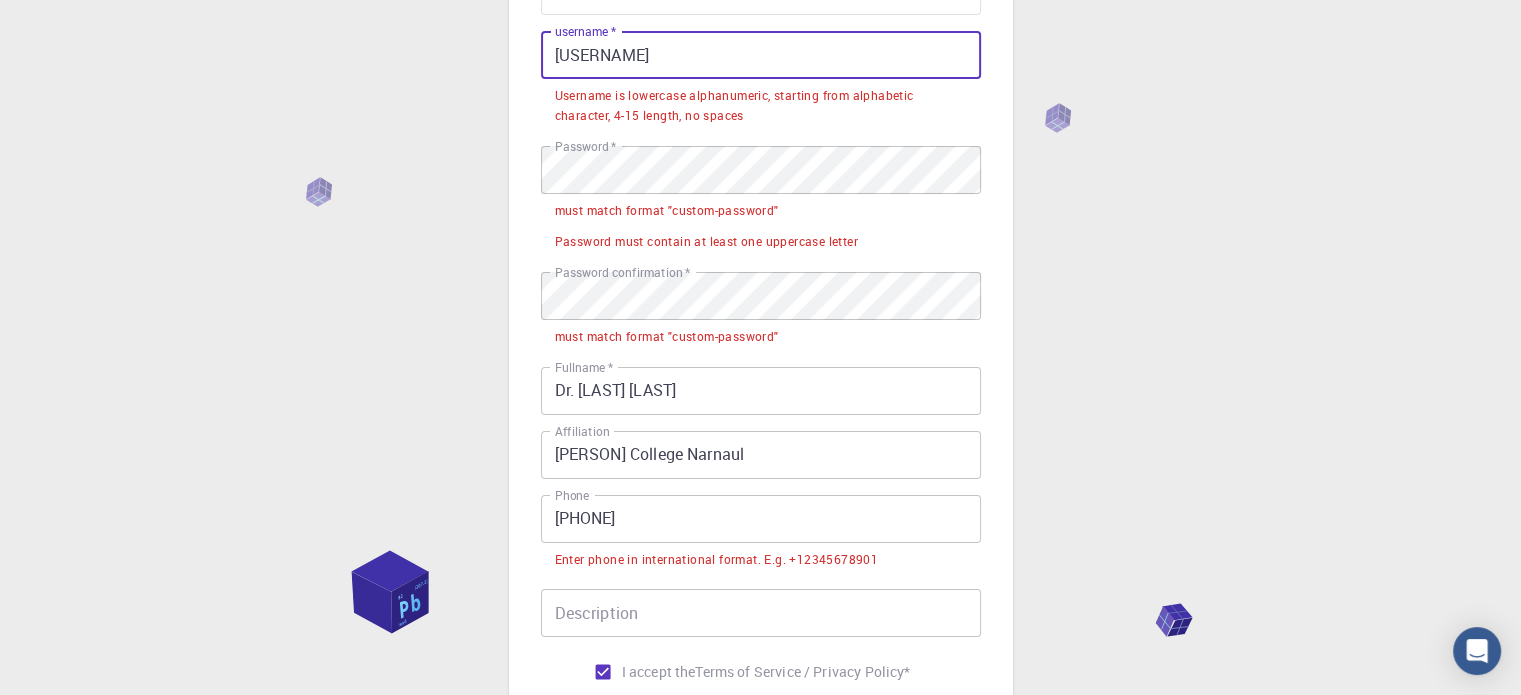 click on "[USERNAME]" at bounding box center (761, 55) 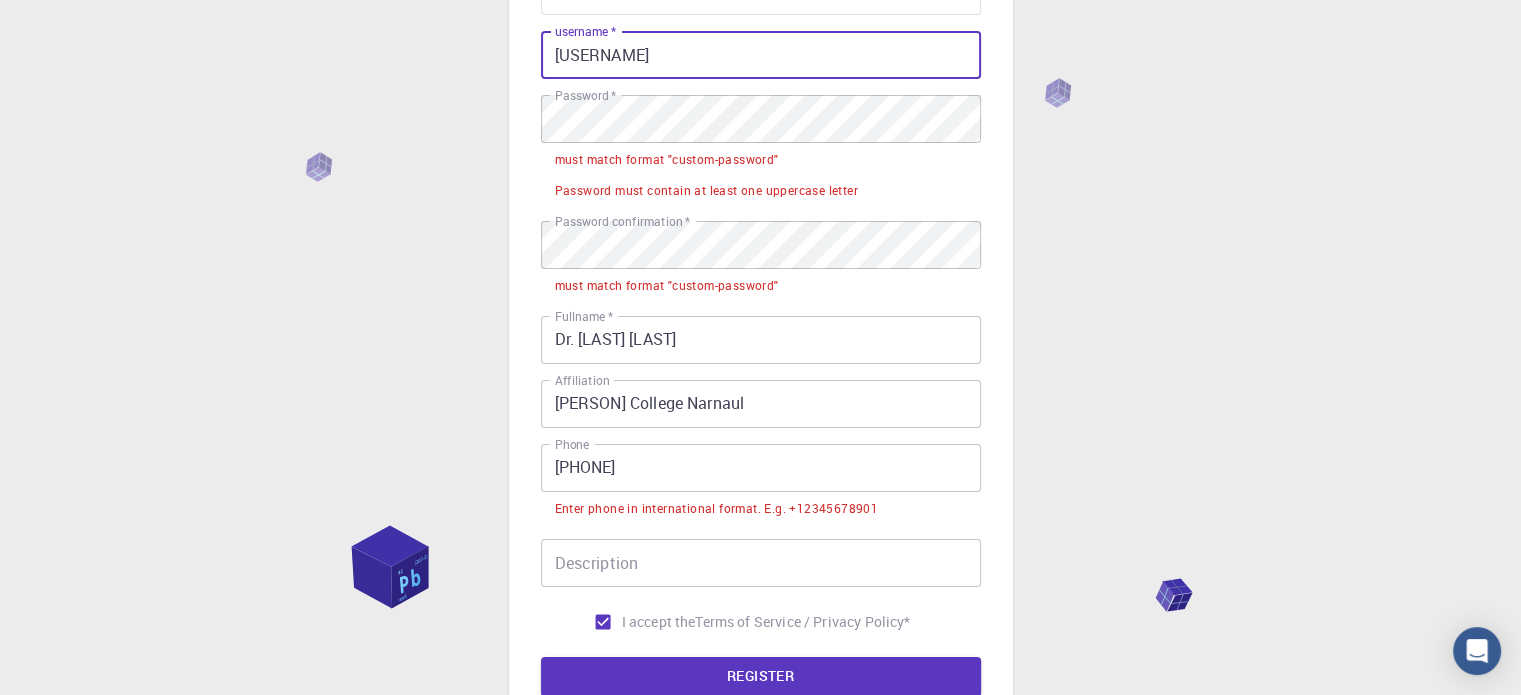 type on "[USERNAME]" 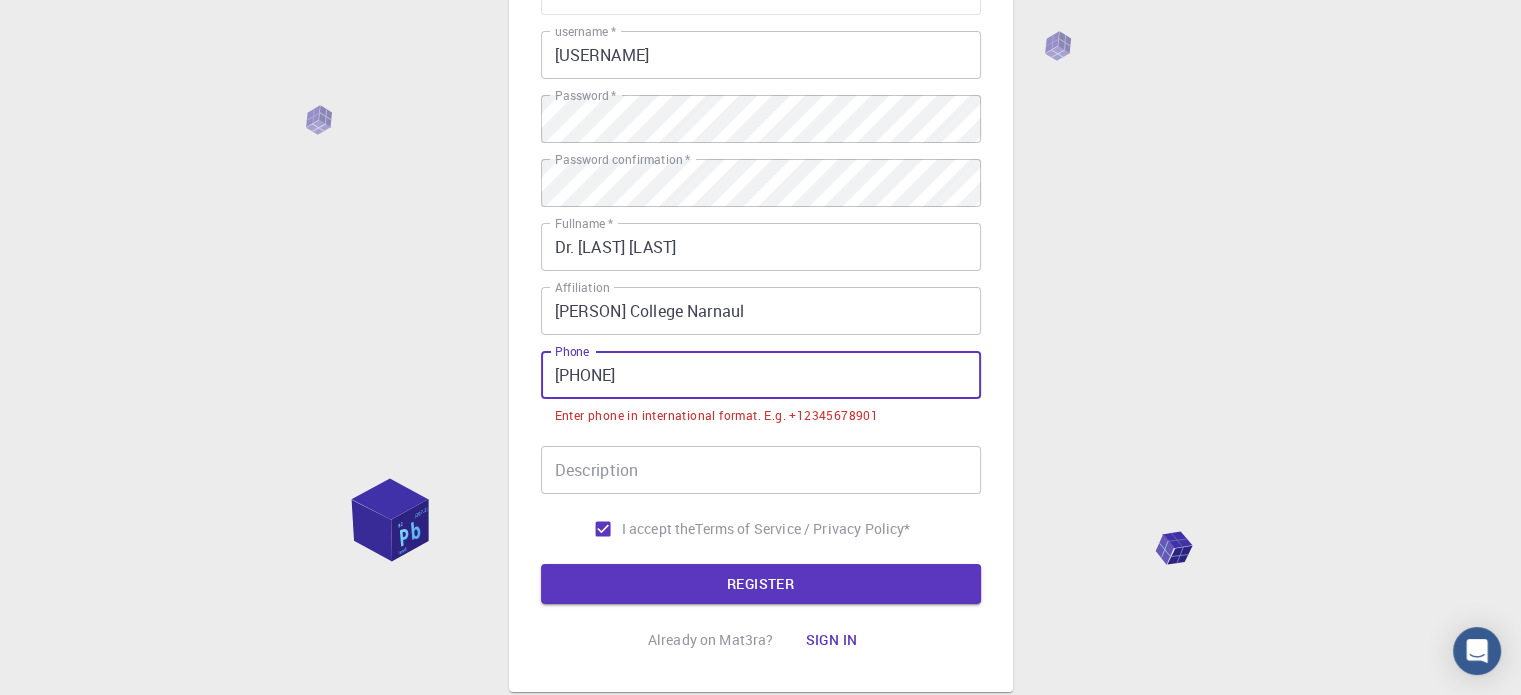 click on "[PHONE]" at bounding box center (761, 375) 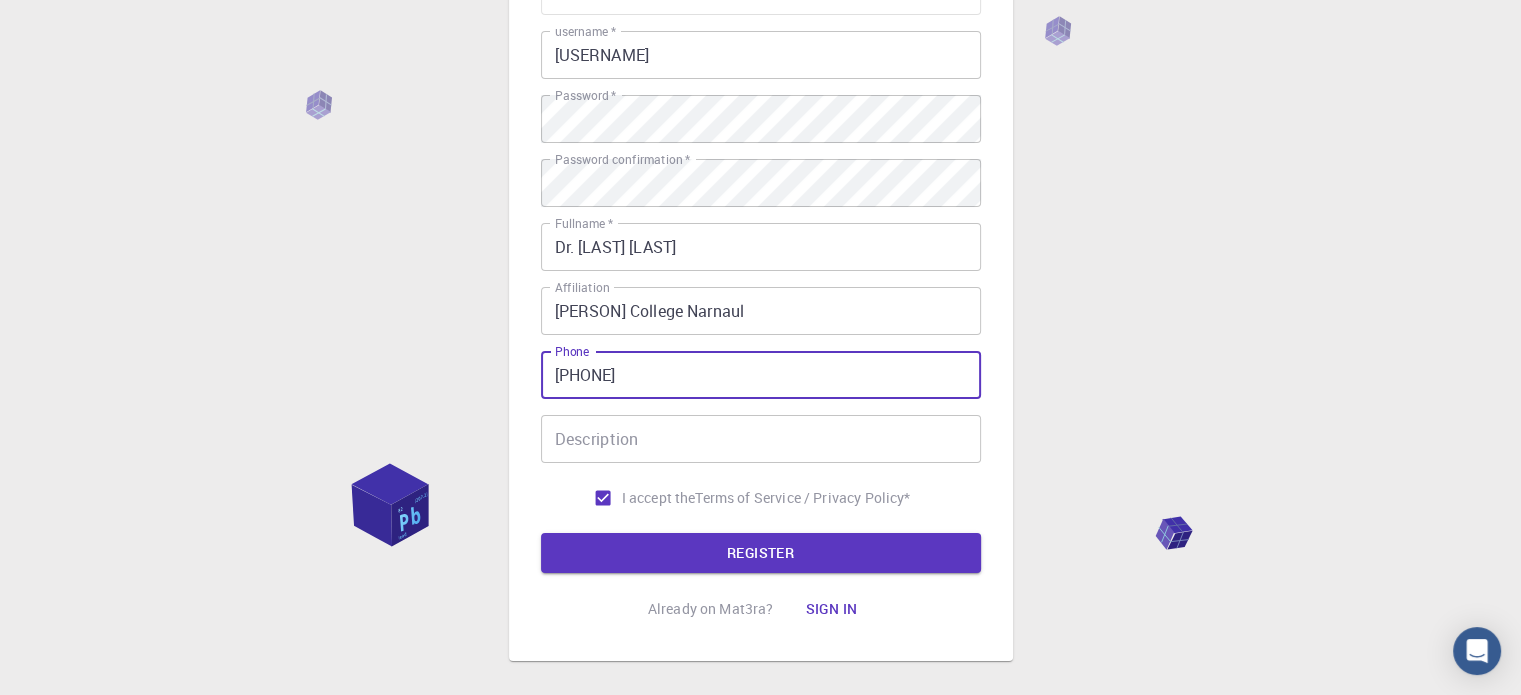 type on "[PHONE]" 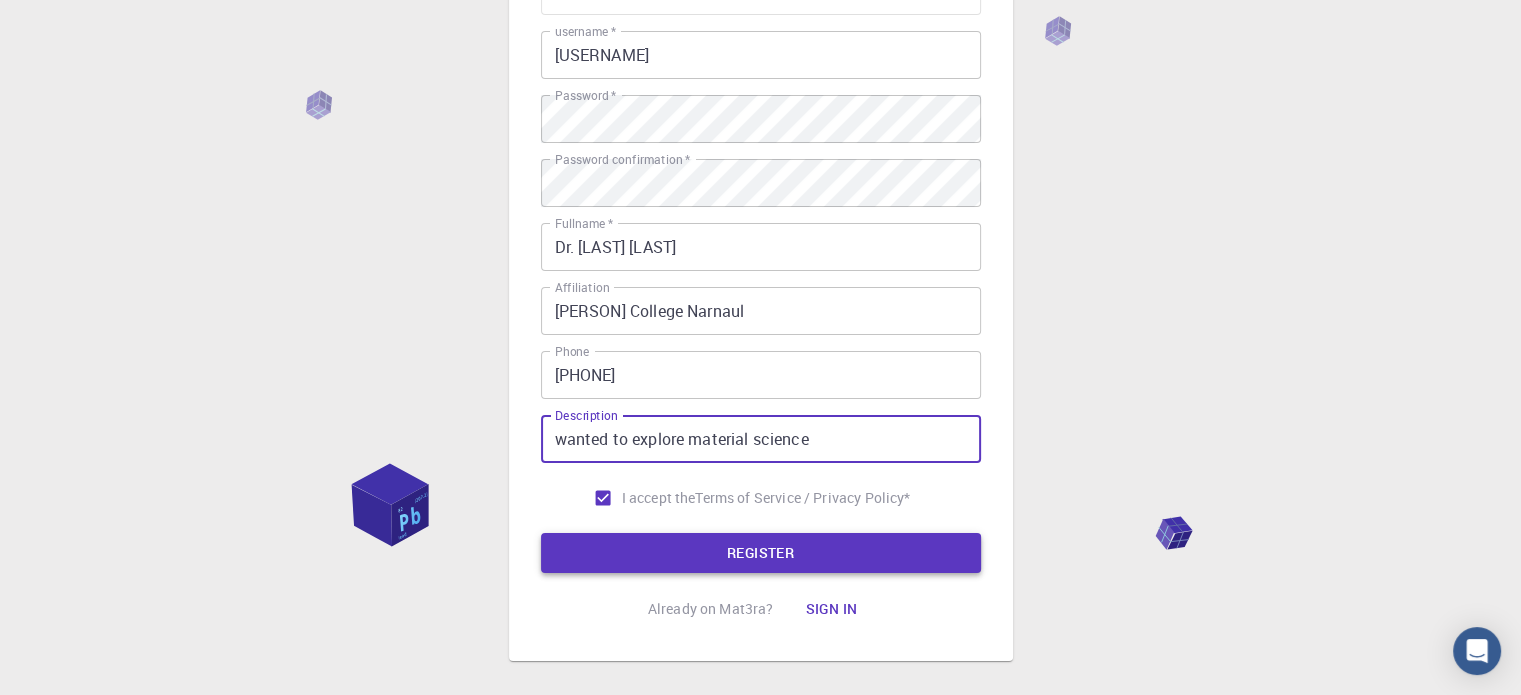 type on "wanted to explore material science" 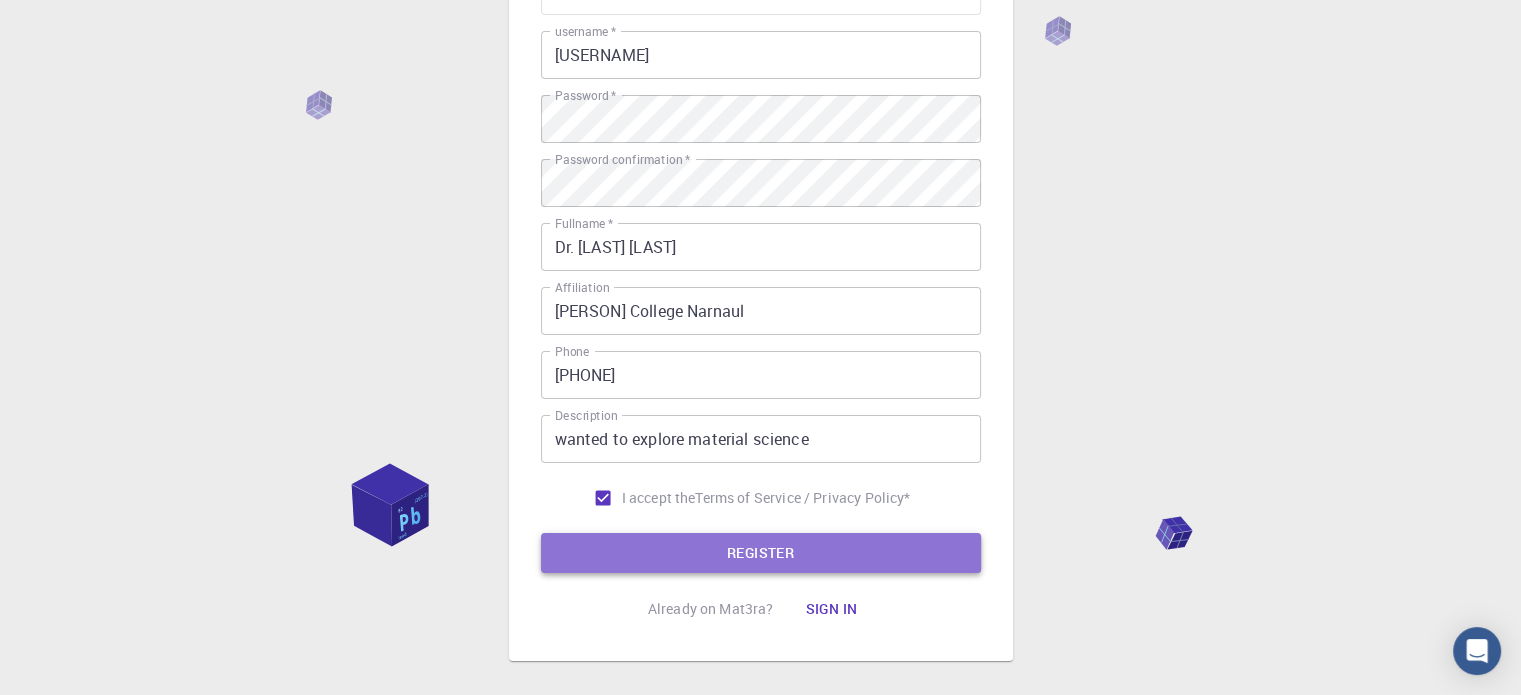 click on "REGISTER" at bounding box center (761, 553) 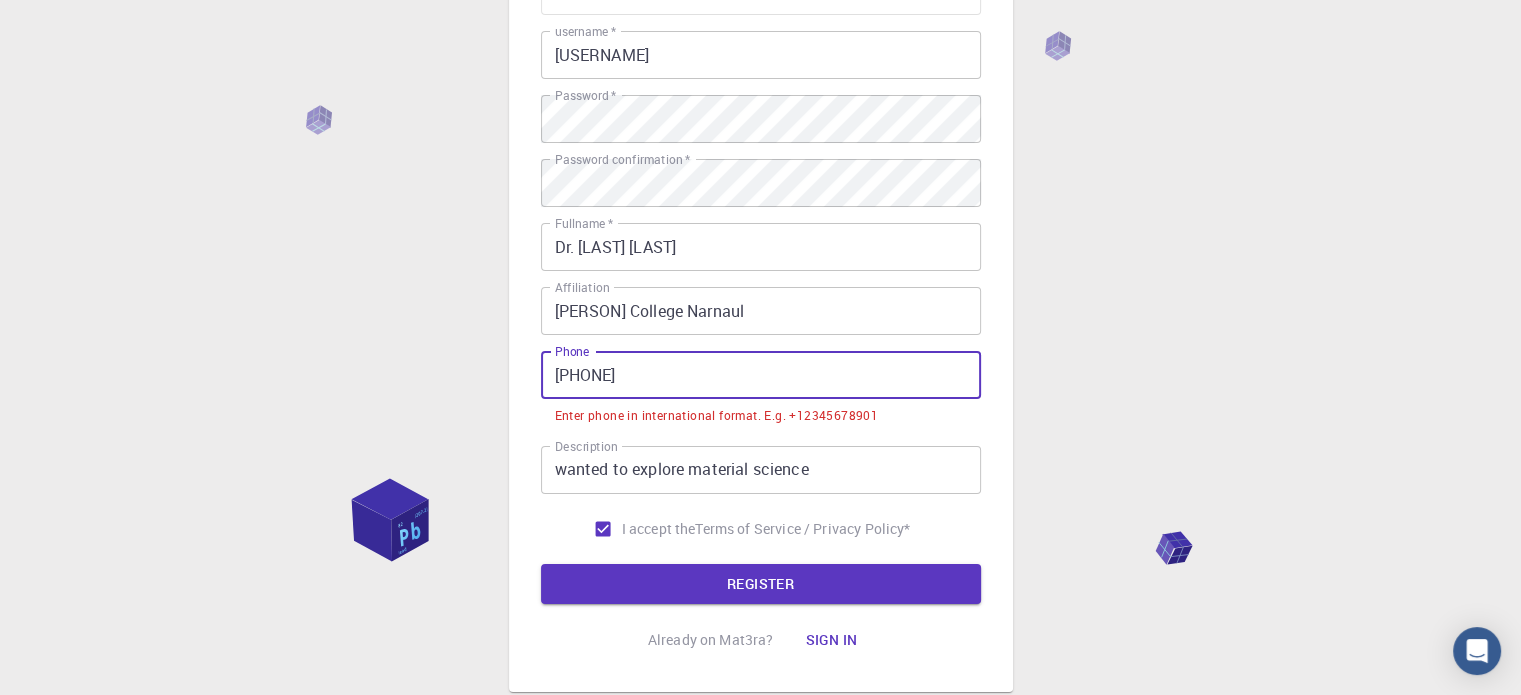 click on "[PHONE]" at bounding box center [761, 375] 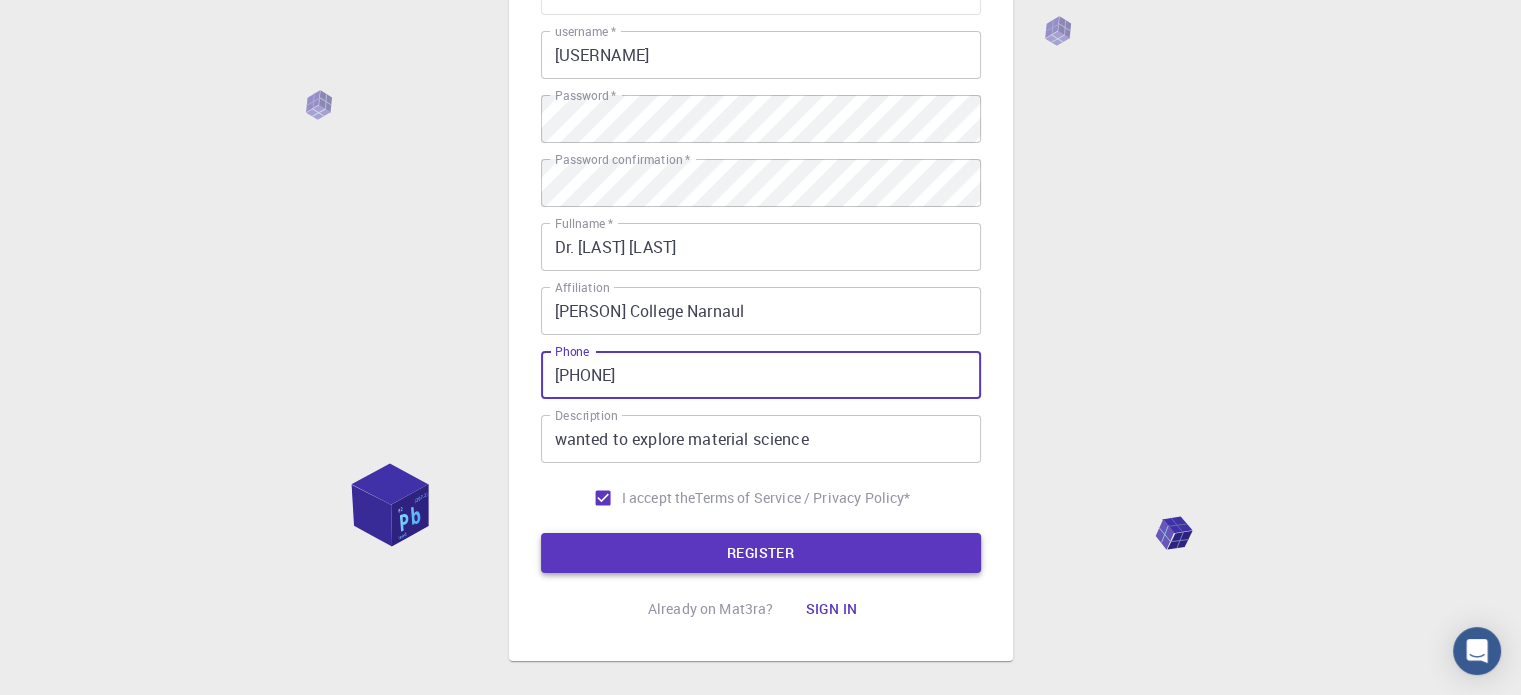 type on "[PHONE]" 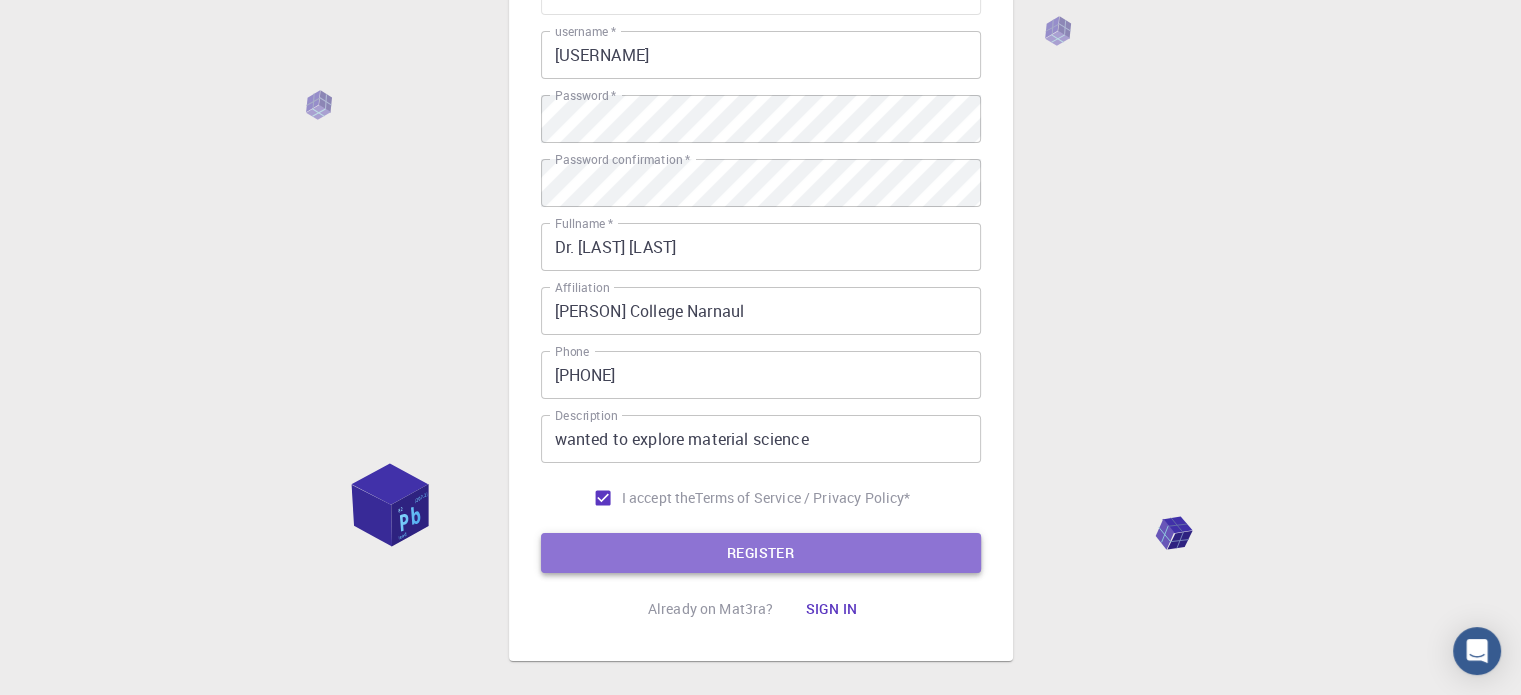 click on "REGISTER" at bounding box center [761, 553] 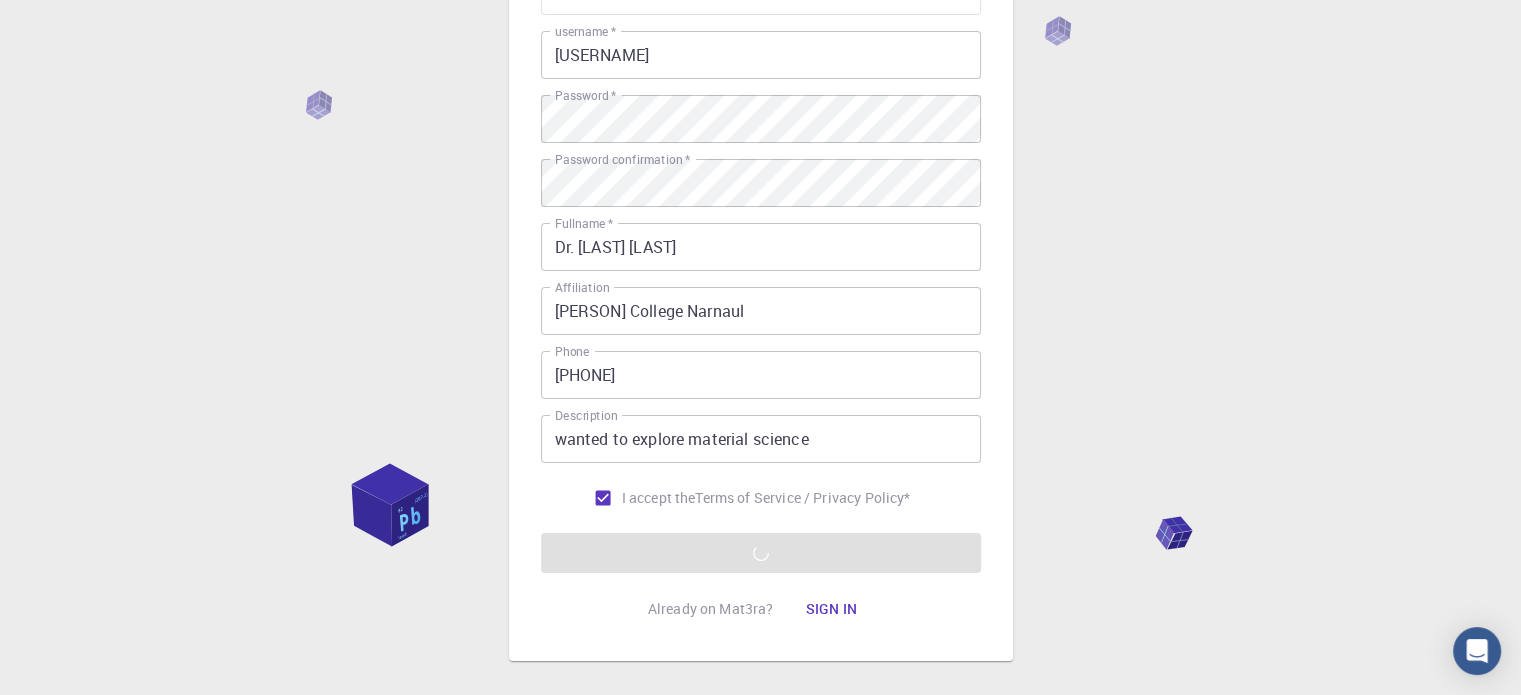 scroll, scrollTop: 0, scrollLeft: 0, axis: both 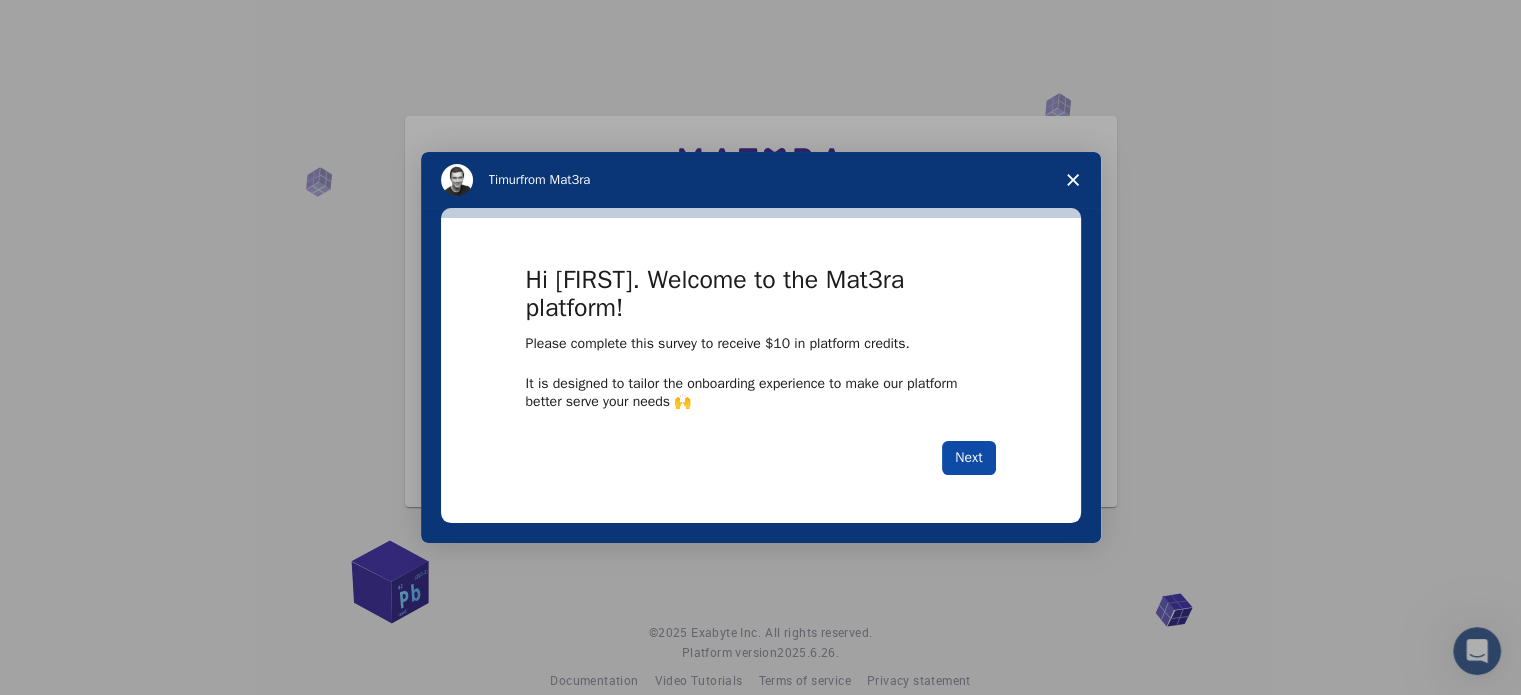 click on "Next" at bounding box center [968, 458] 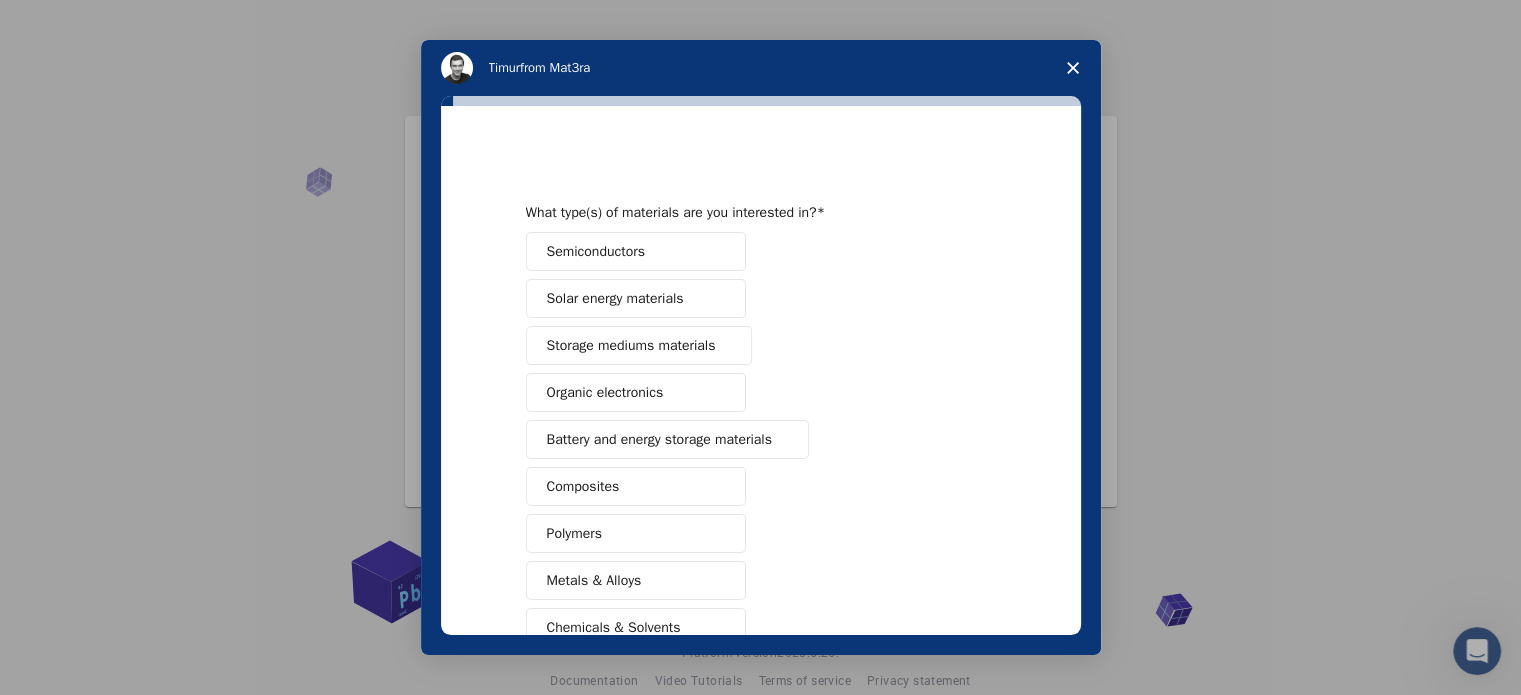 click on "Semiconductors" at bounding box center [596, 251] 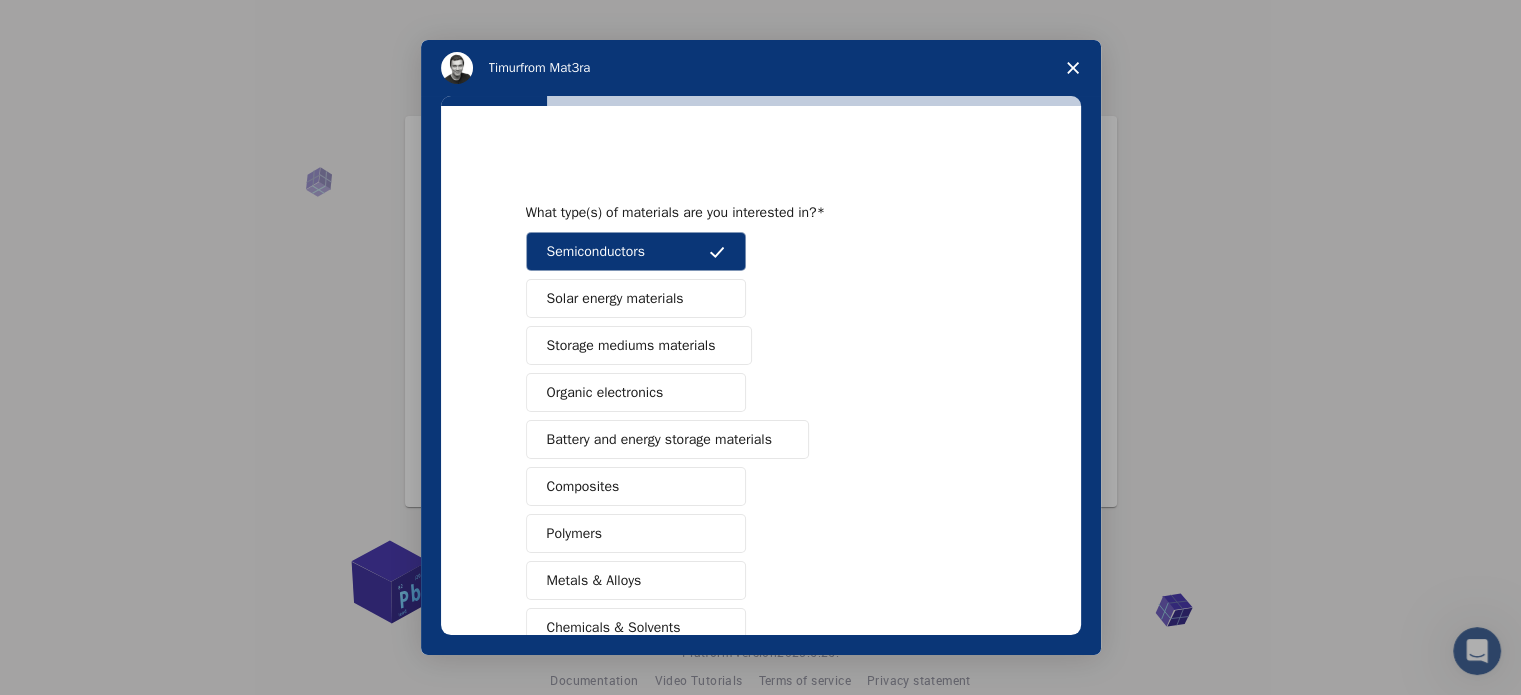 click on "Organic electronics" at bounding box center (605, 392) 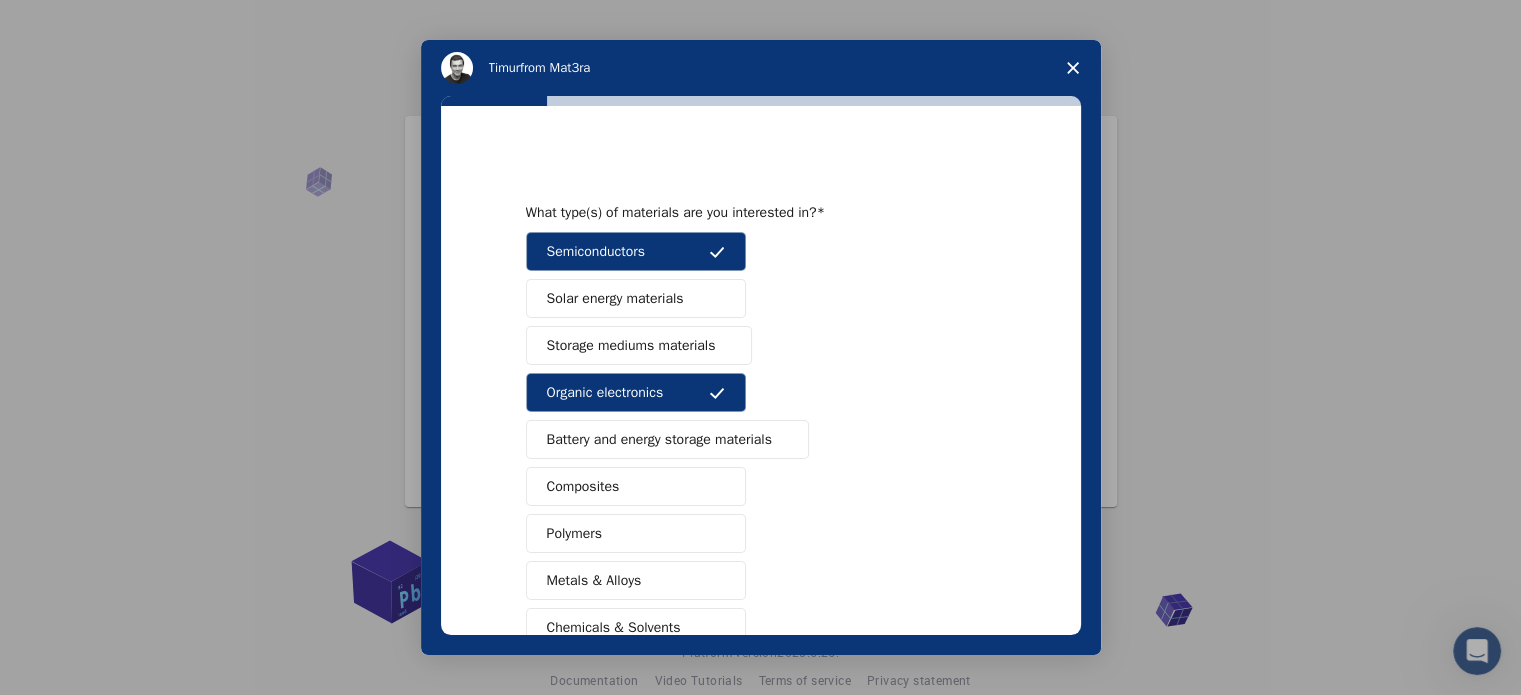 click on "Battery and energy storage materials" at bounding box center [659, 439] 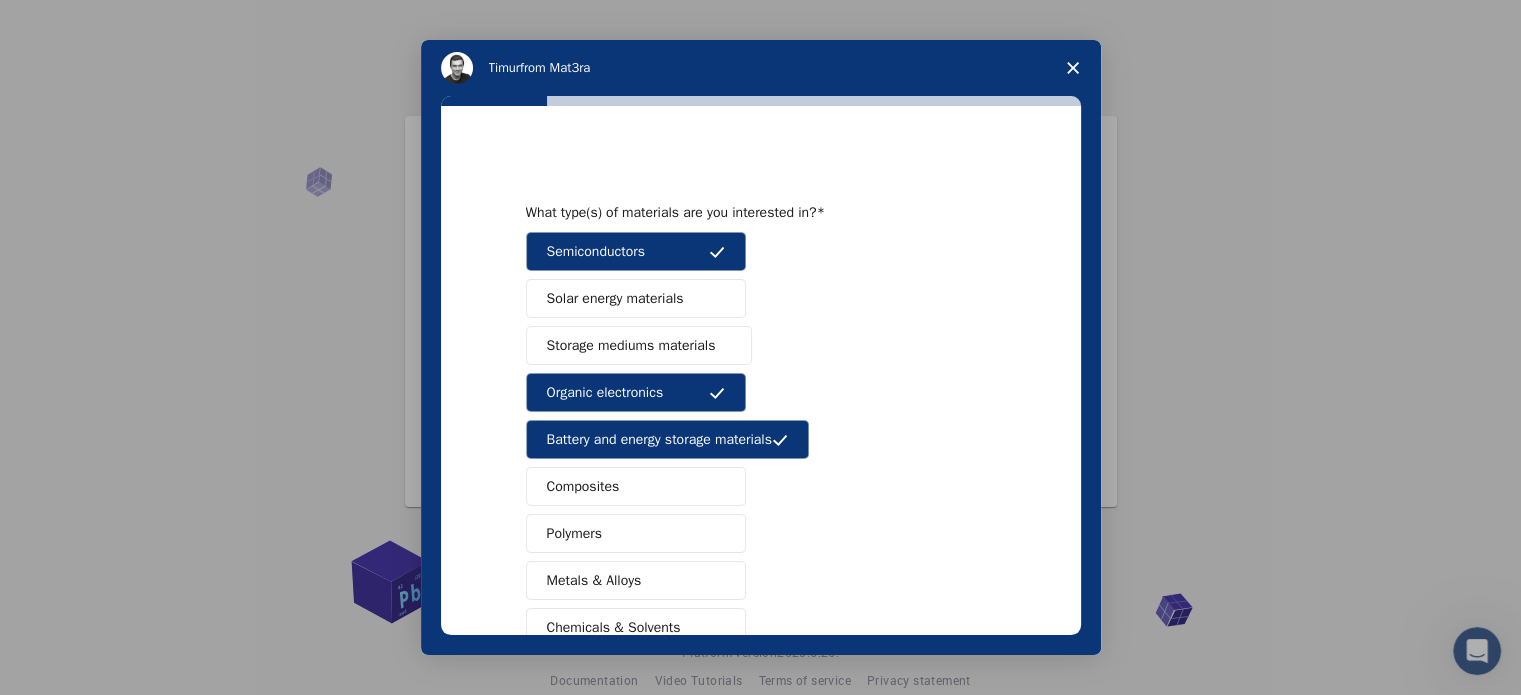 click on "Composites" at bounding box center (583, 486) 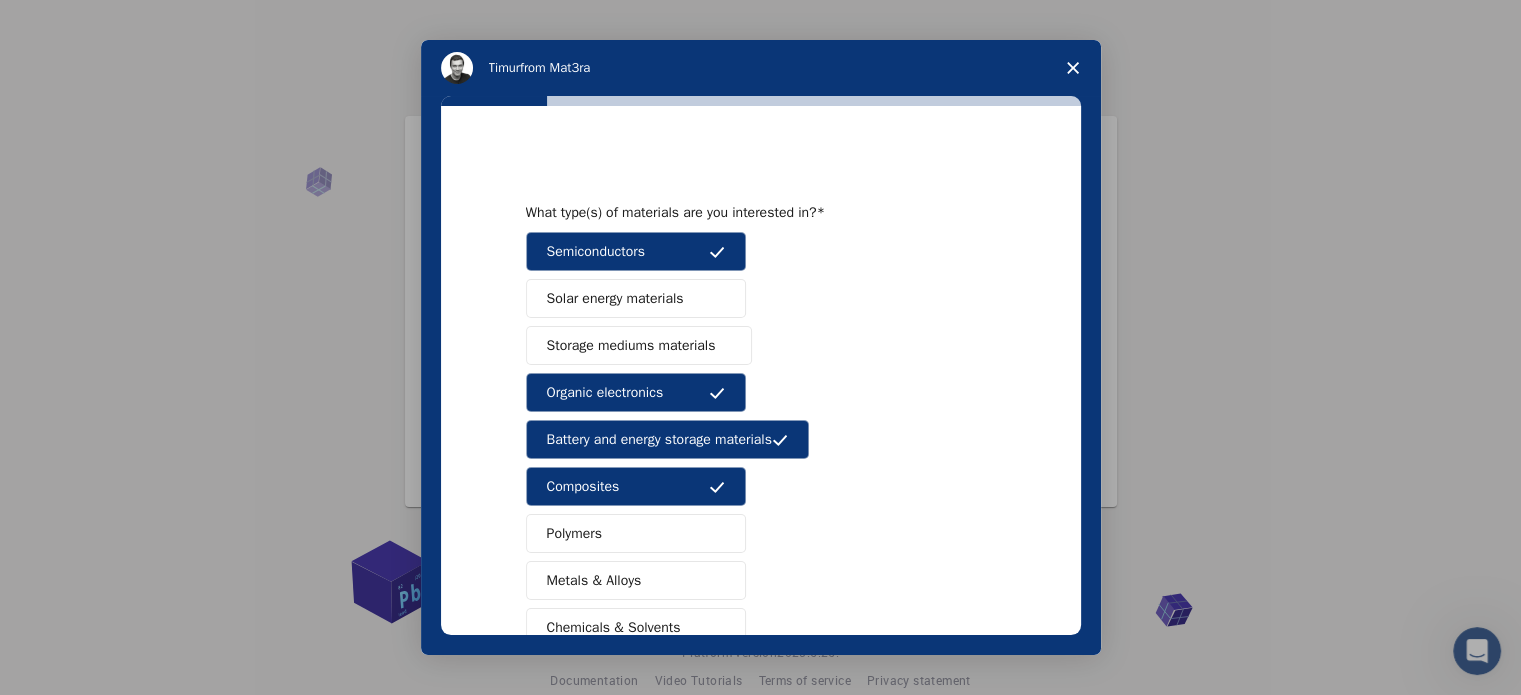 click on "Metals & Alloys" at bounding box center (594, 580) 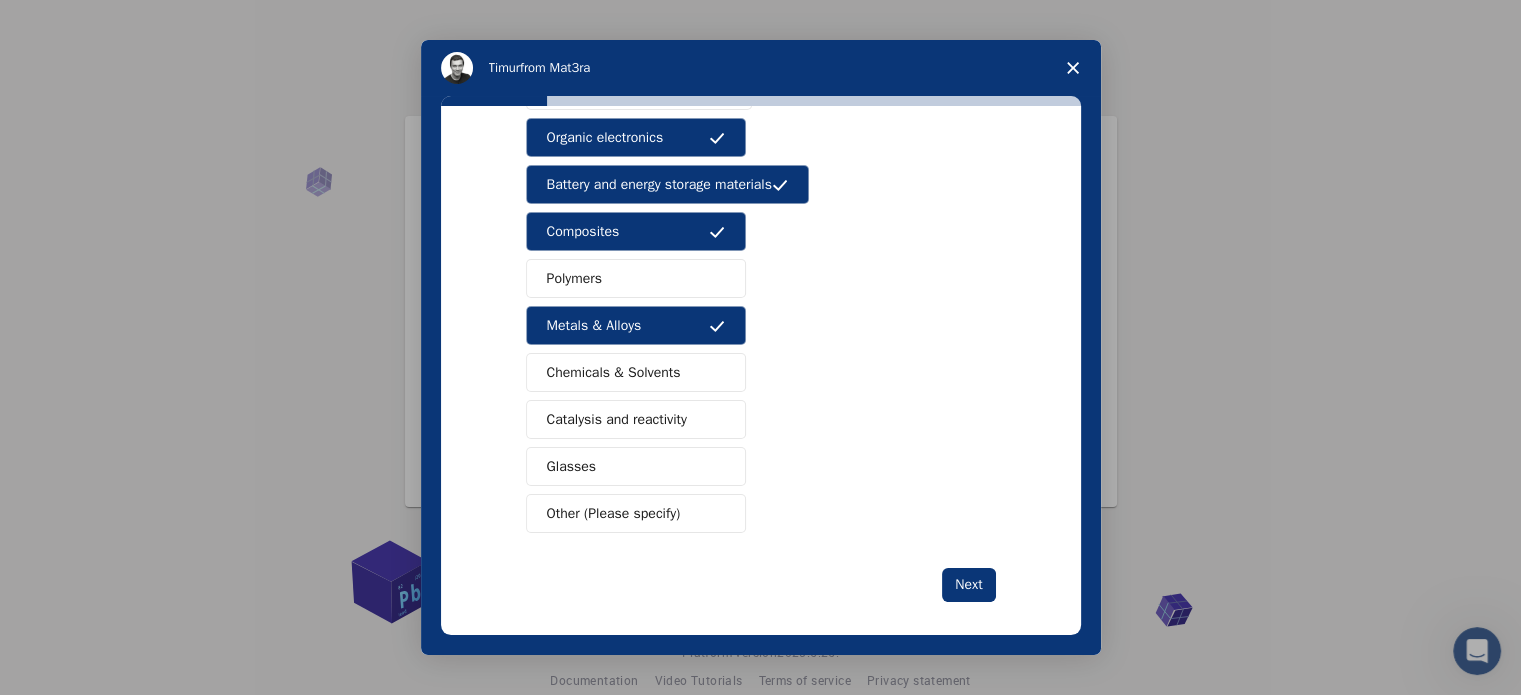 scroll, scrollTop: 258, scrollLeft: 0, axis: vertical 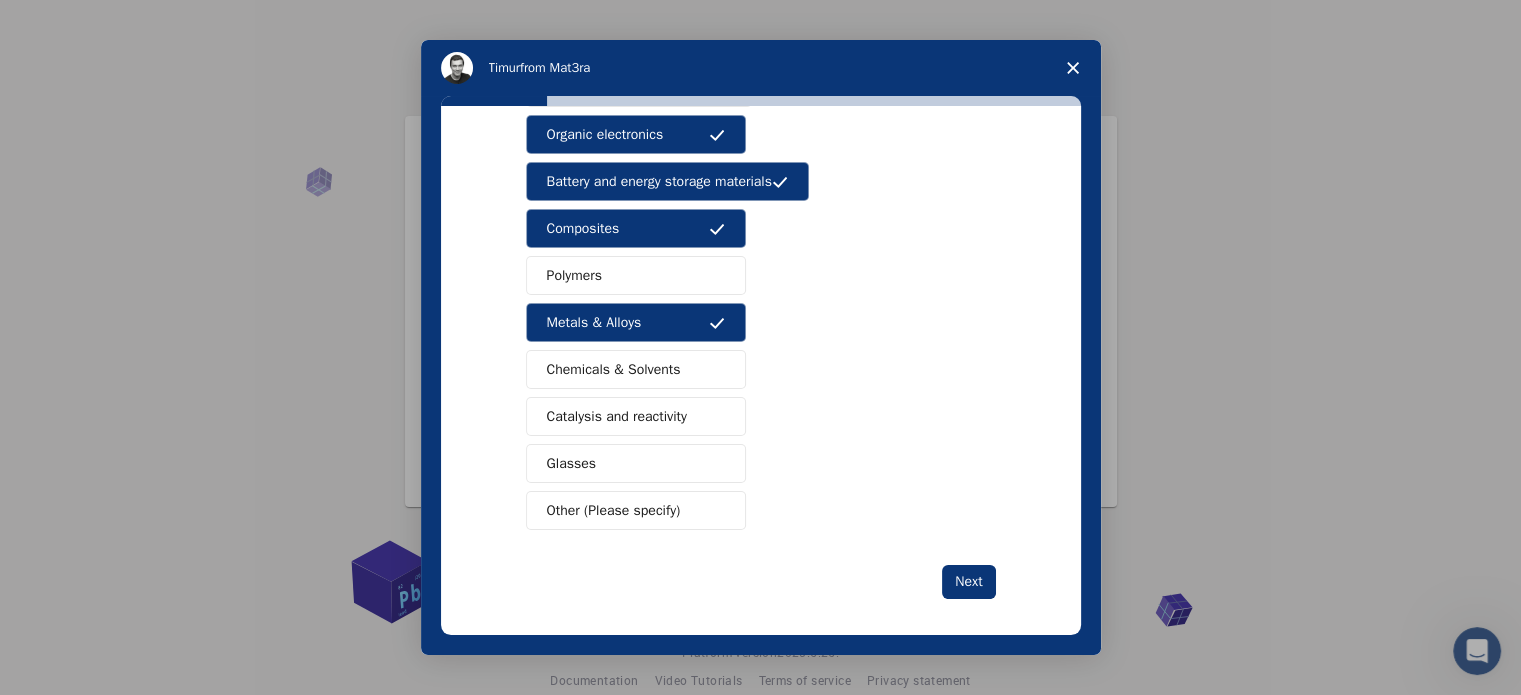 click on "Chemicals & Solvents" at bounding box center (614, 369) 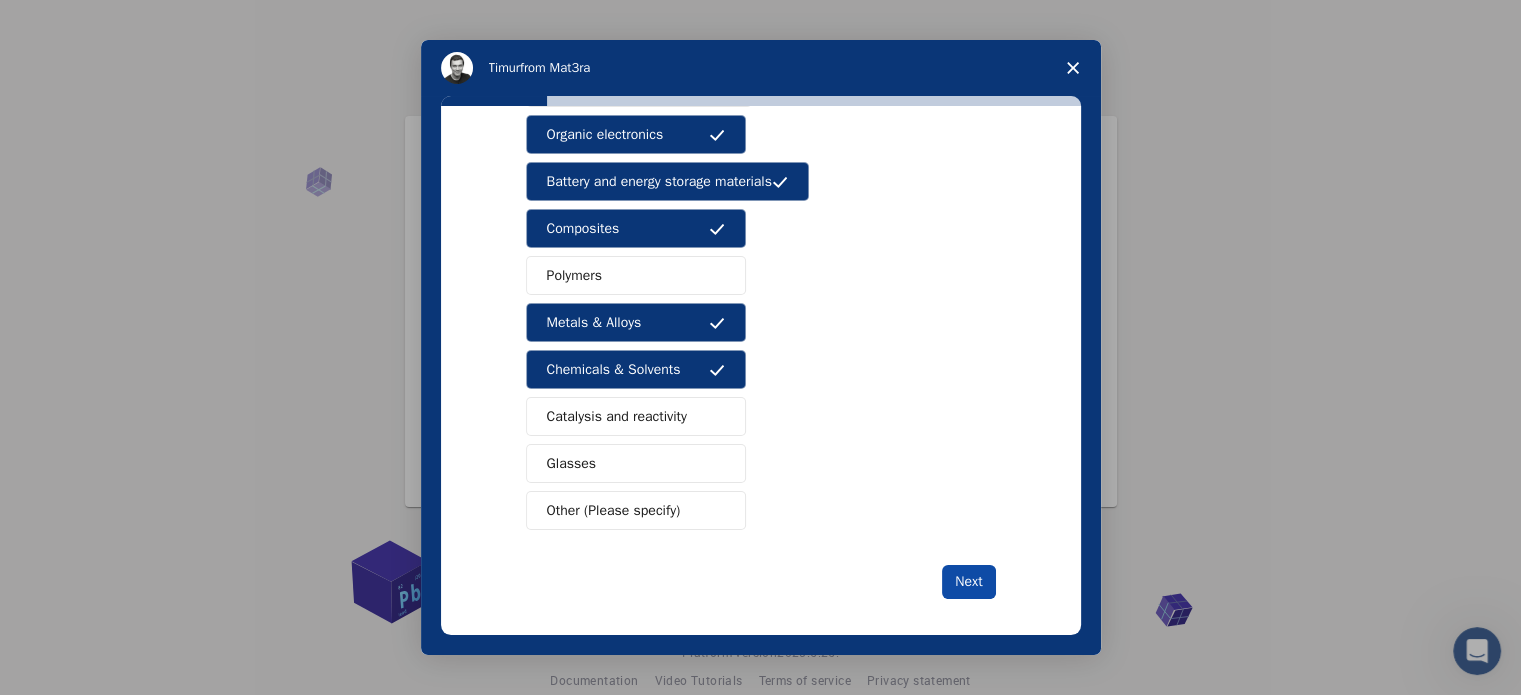 click on "Next" at bounding box center (968, 582) 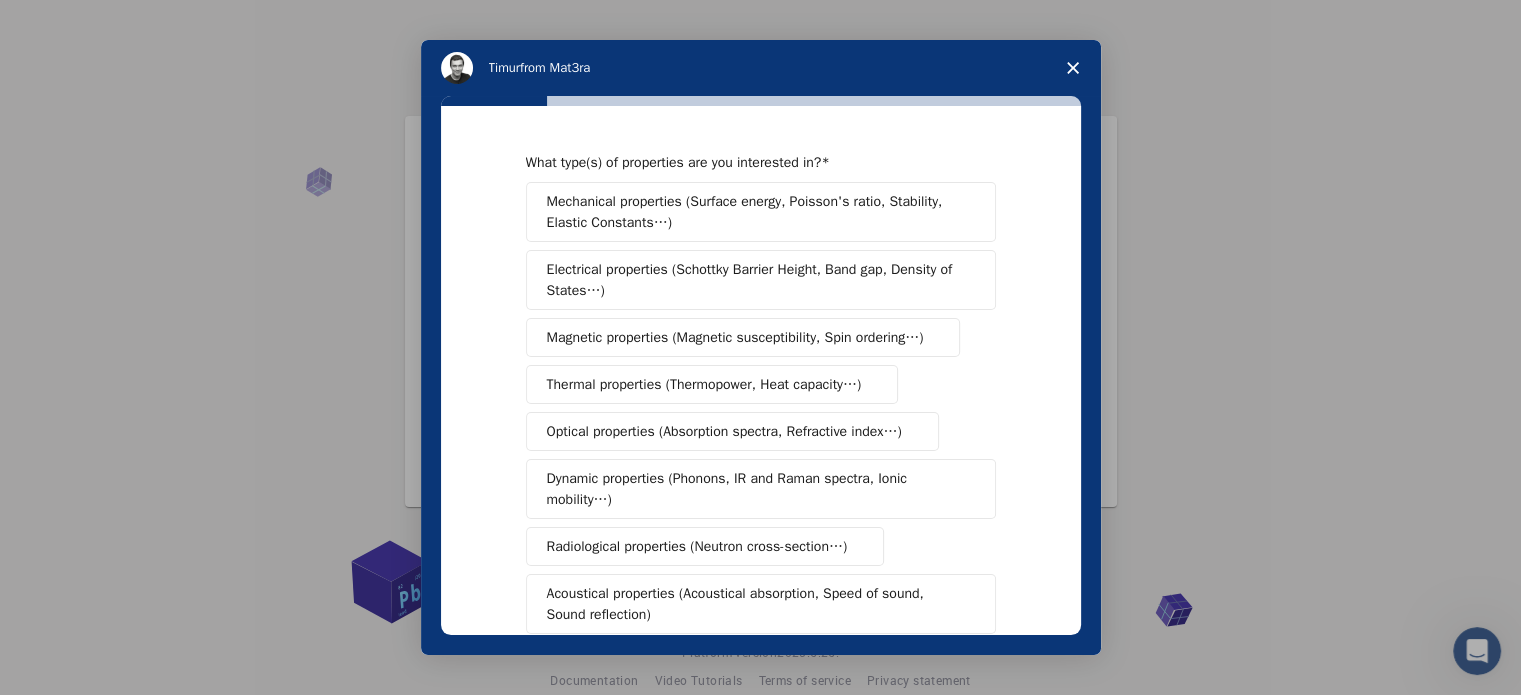 click on "Mechanical properties (Surface energy, Poisson's ratio, Stability, Elastic Constants…)" at bounding box center (754, 212) 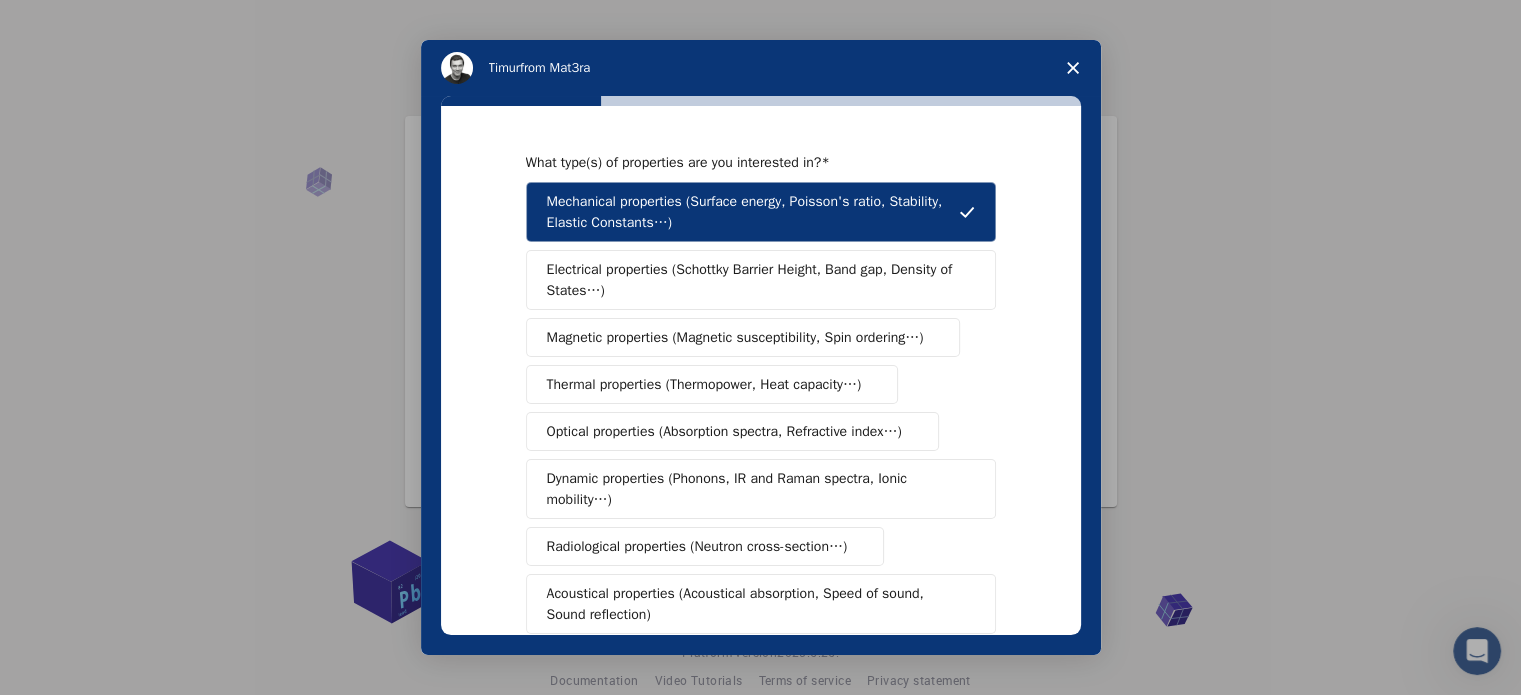 click on "Electrical properties (Schottky Barrier Height, Band gap, Density of States…)" at bounding box center [754, 280] 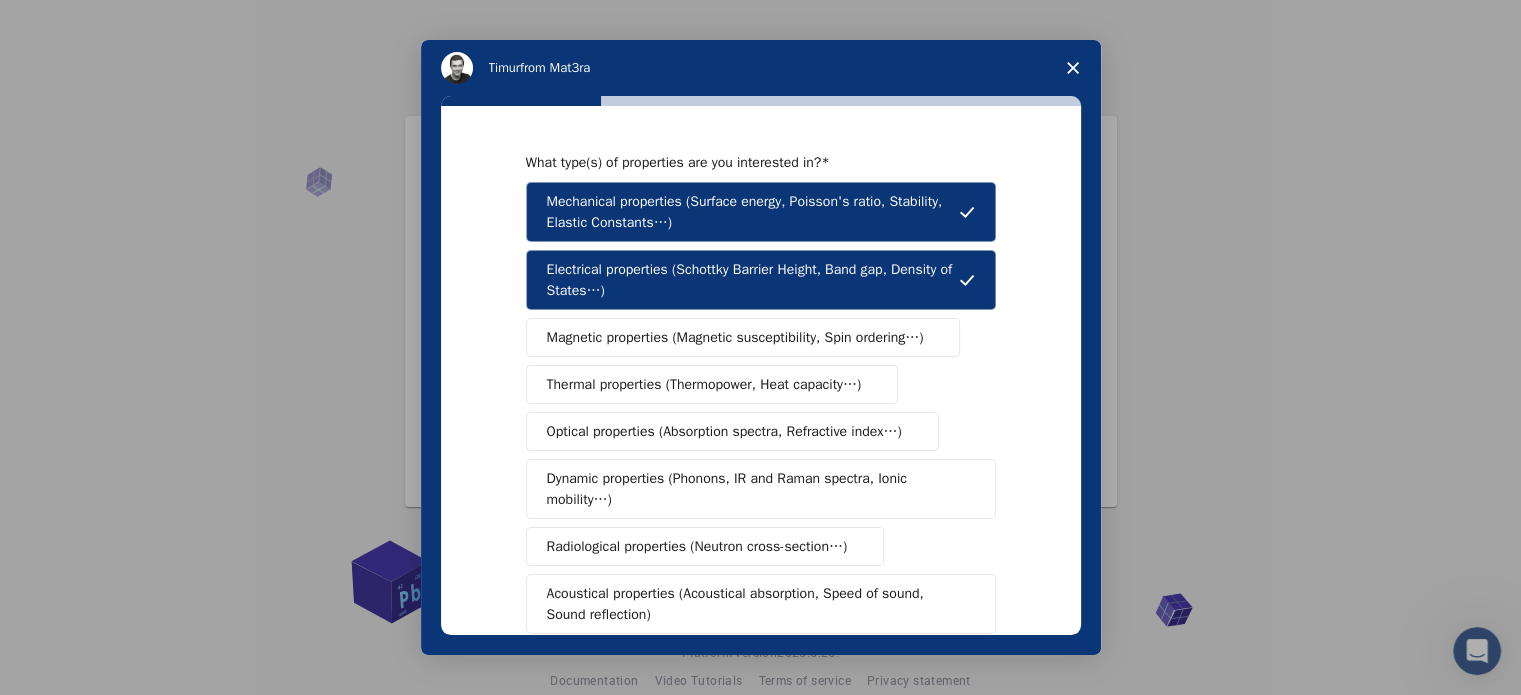 click on "Magnetic properties (Magnetic susceptibility, Spin ordering…)" at bounding box center (735, 337) 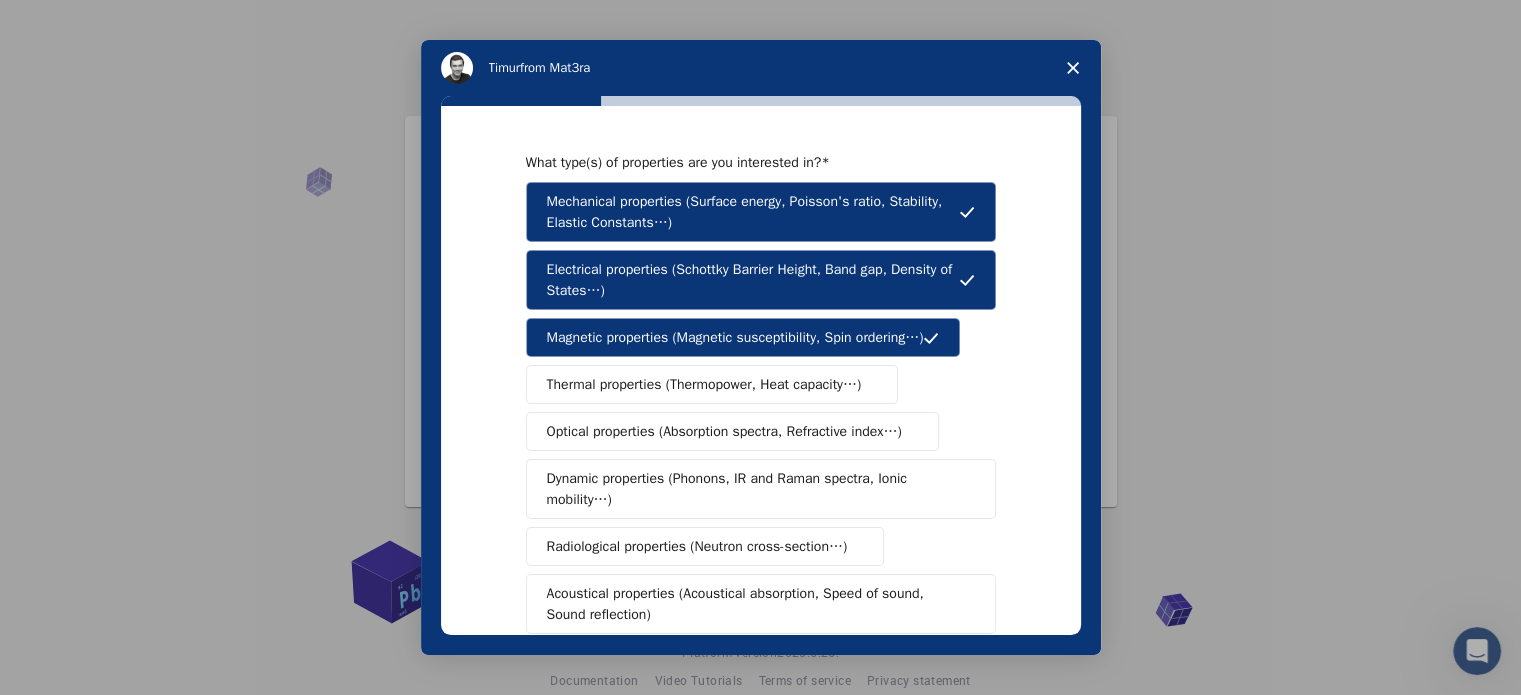 click on "Thermal properties (Thermopower, Heat capacity…)" at bounding box center (704, 384) 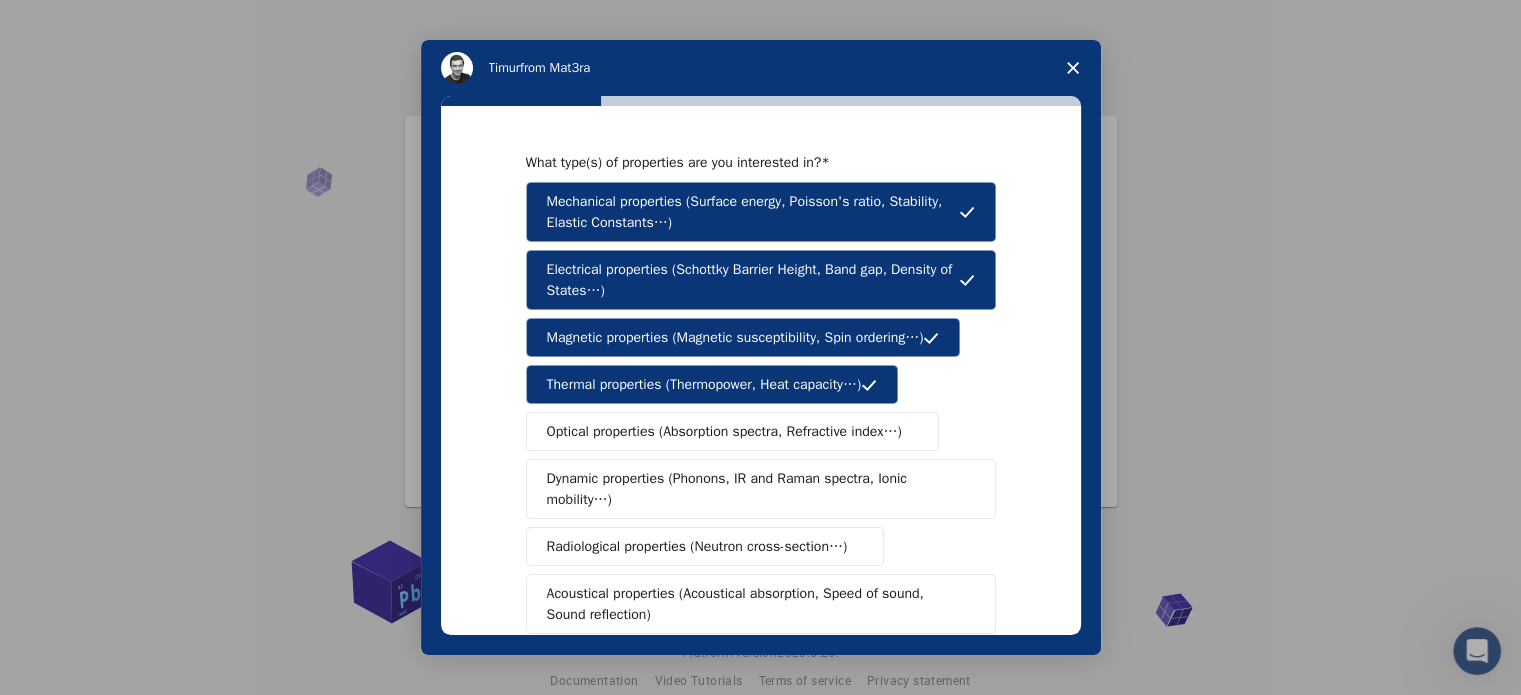 click on "Optical properties (Absorption spectra, Refractive index…)" at bounding box center (724, 431) 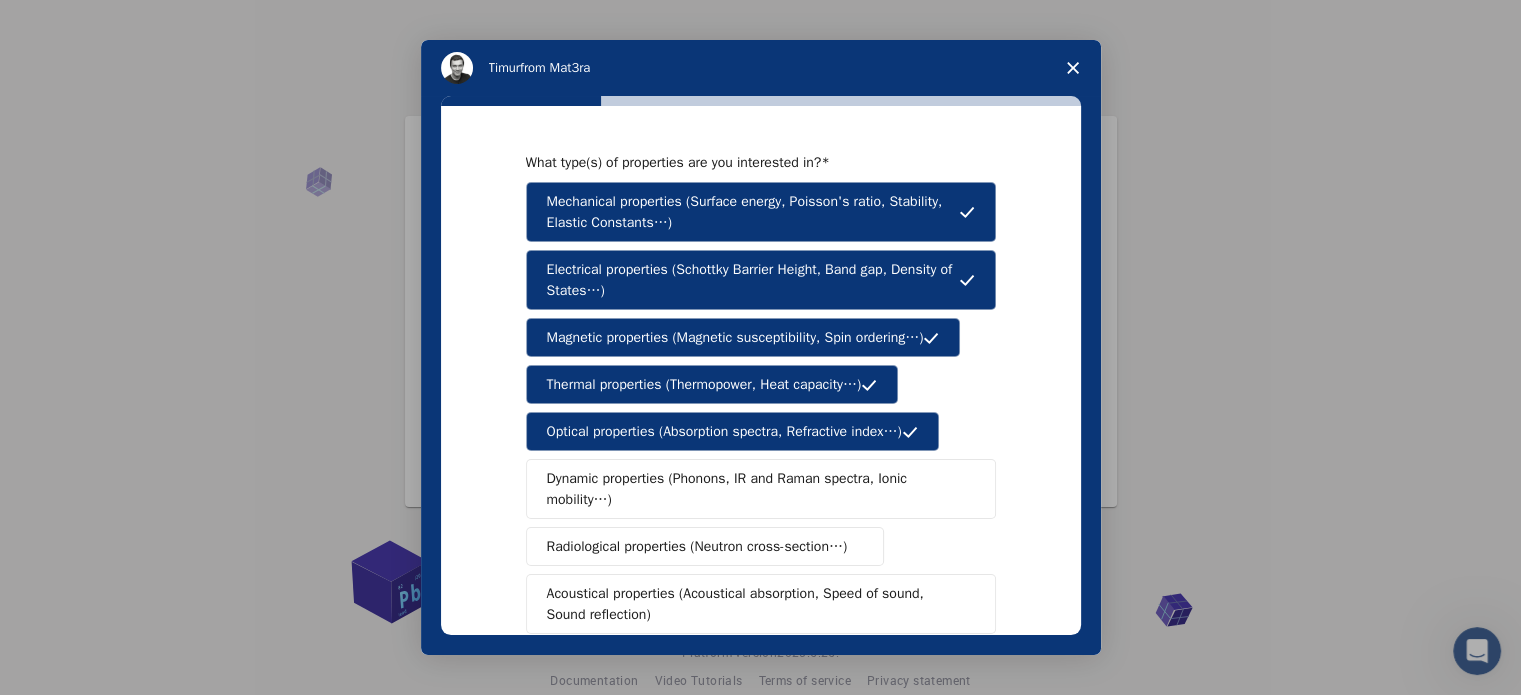 click on "Dynamic properties (Phonons, IR and Raman spectra, Ionic mobility…)" at bounding box center (753, 489) 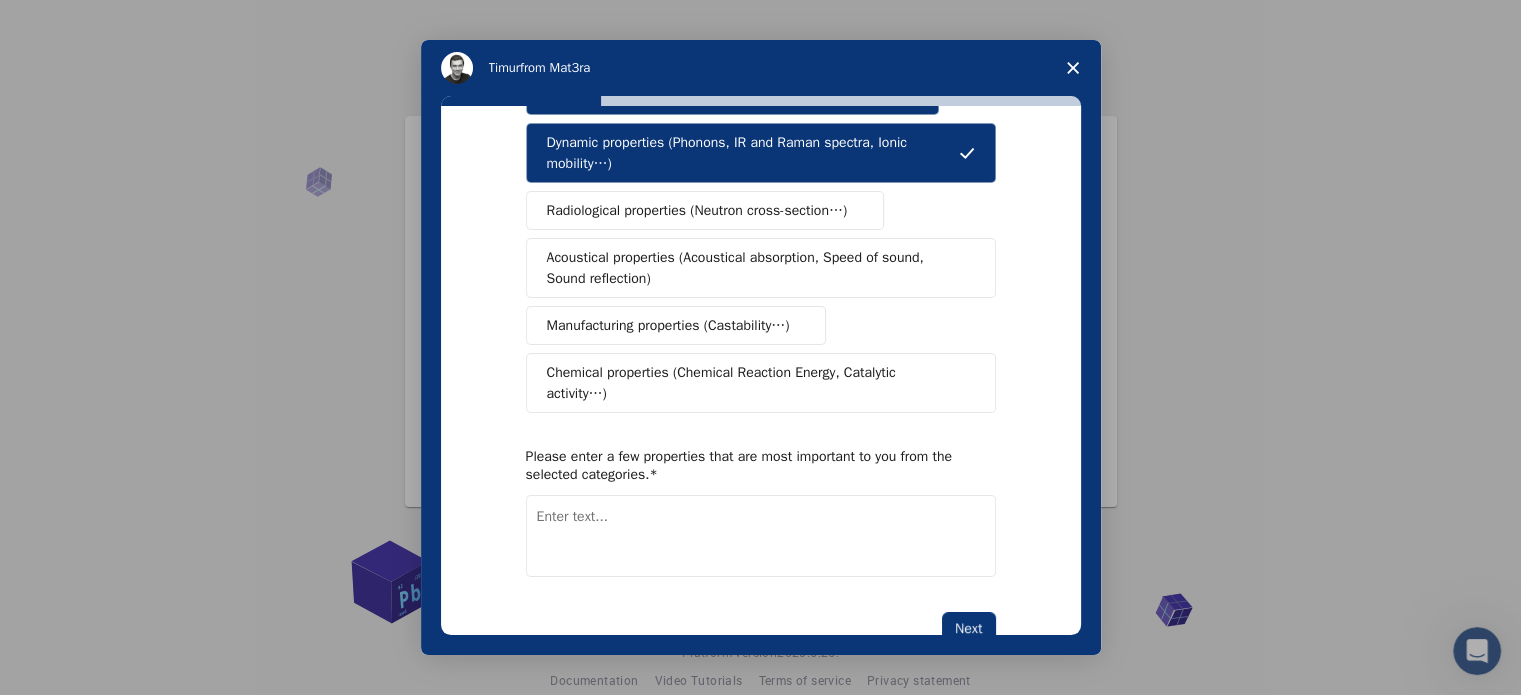 scroll, scrollTop: 341, scrollLeft: 0, axis: vertical 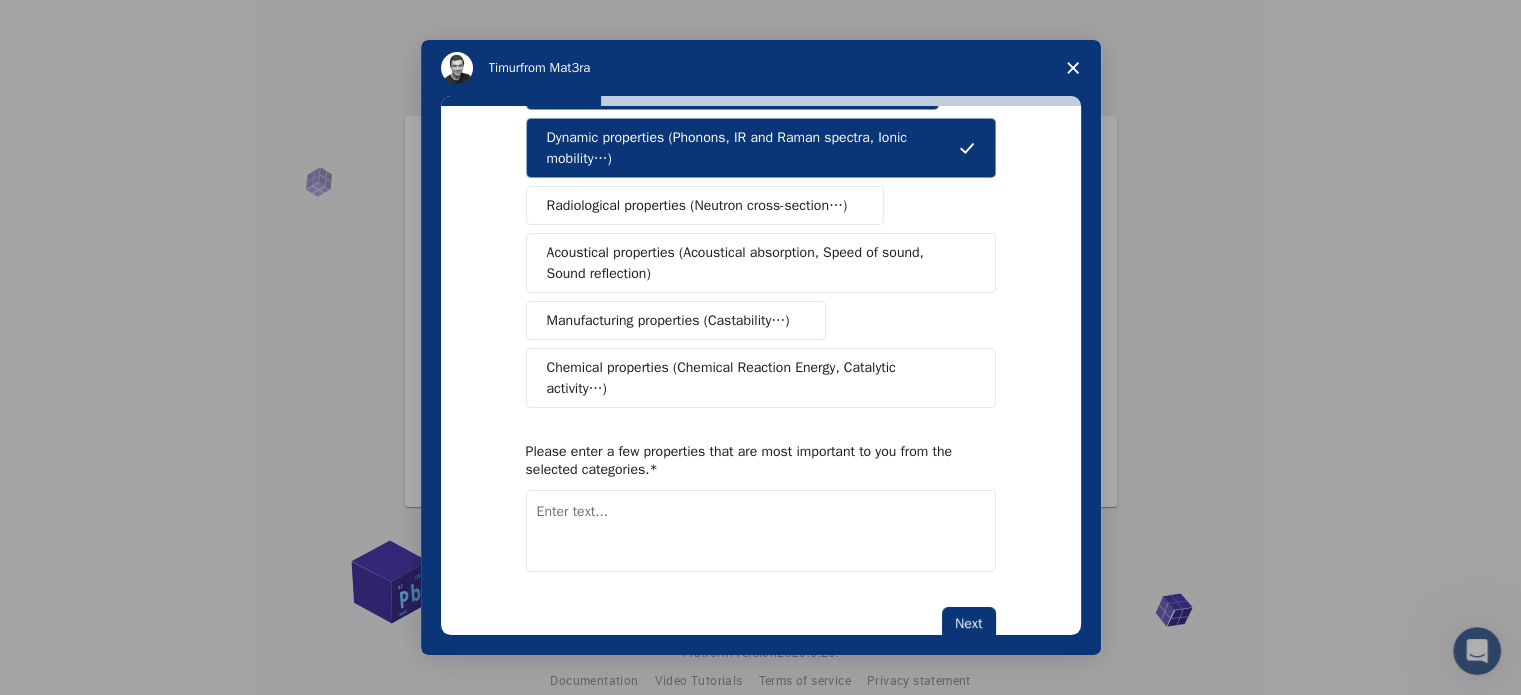 click on "Chemical properties (Chemical Reaction Energy, Catalytic activity…)" at bounding box center (753, 378) 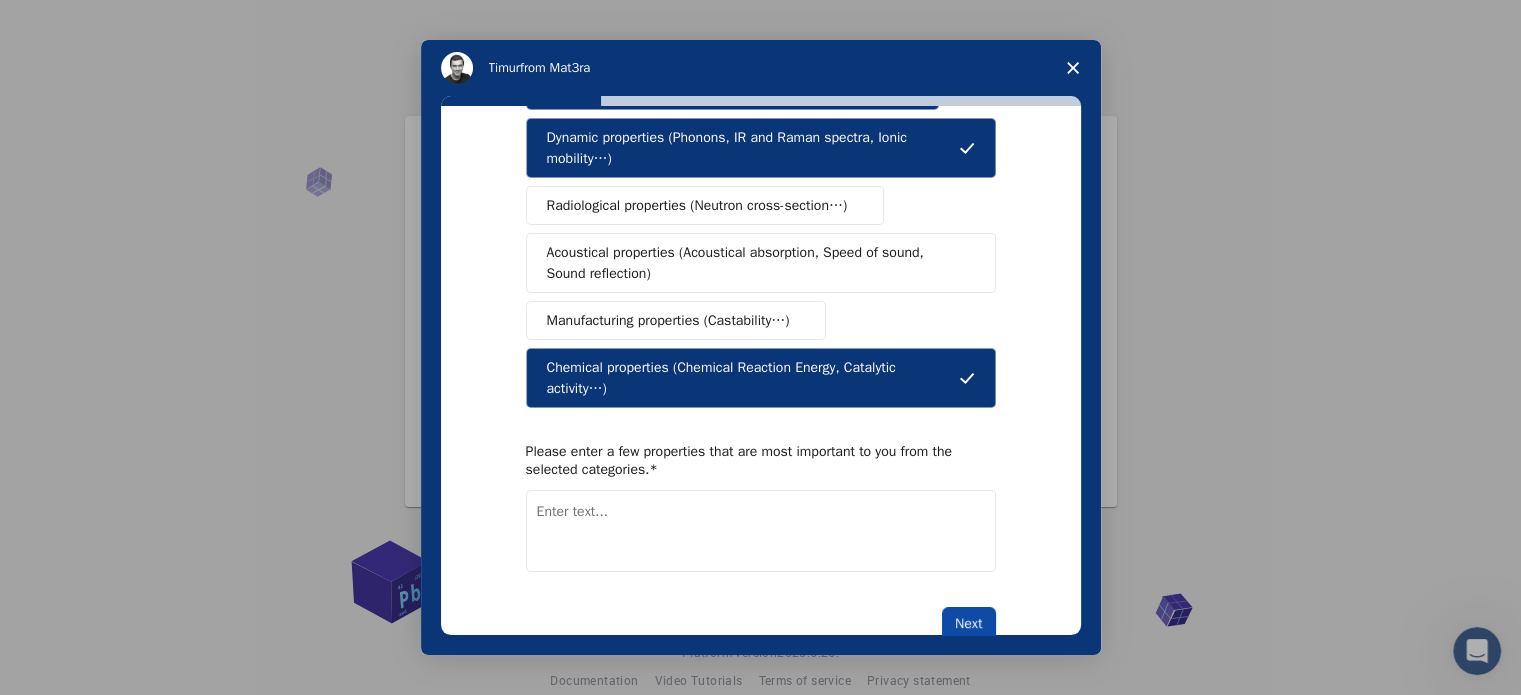 click on "Next" at bounding box center (968, 624) 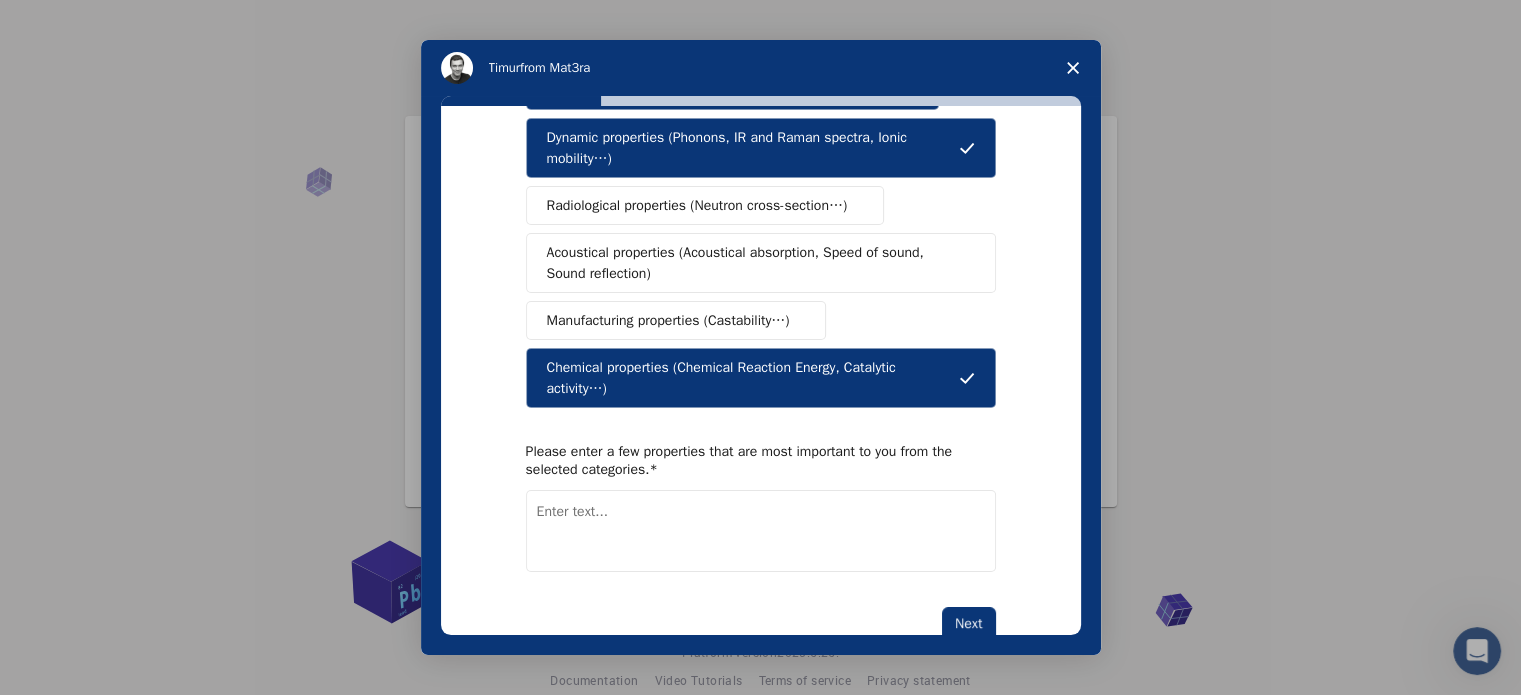 click at bounding box center (761, 531) 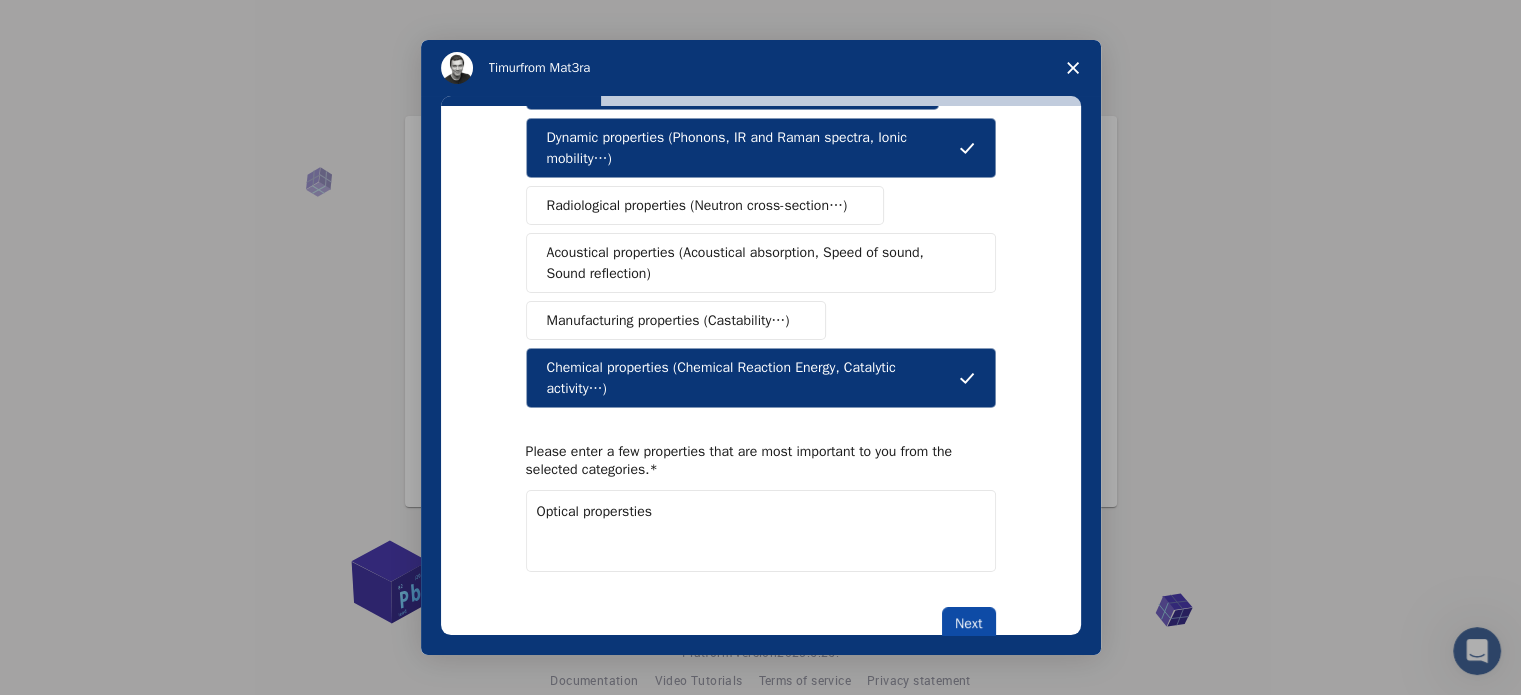 type on "Optical propersties" 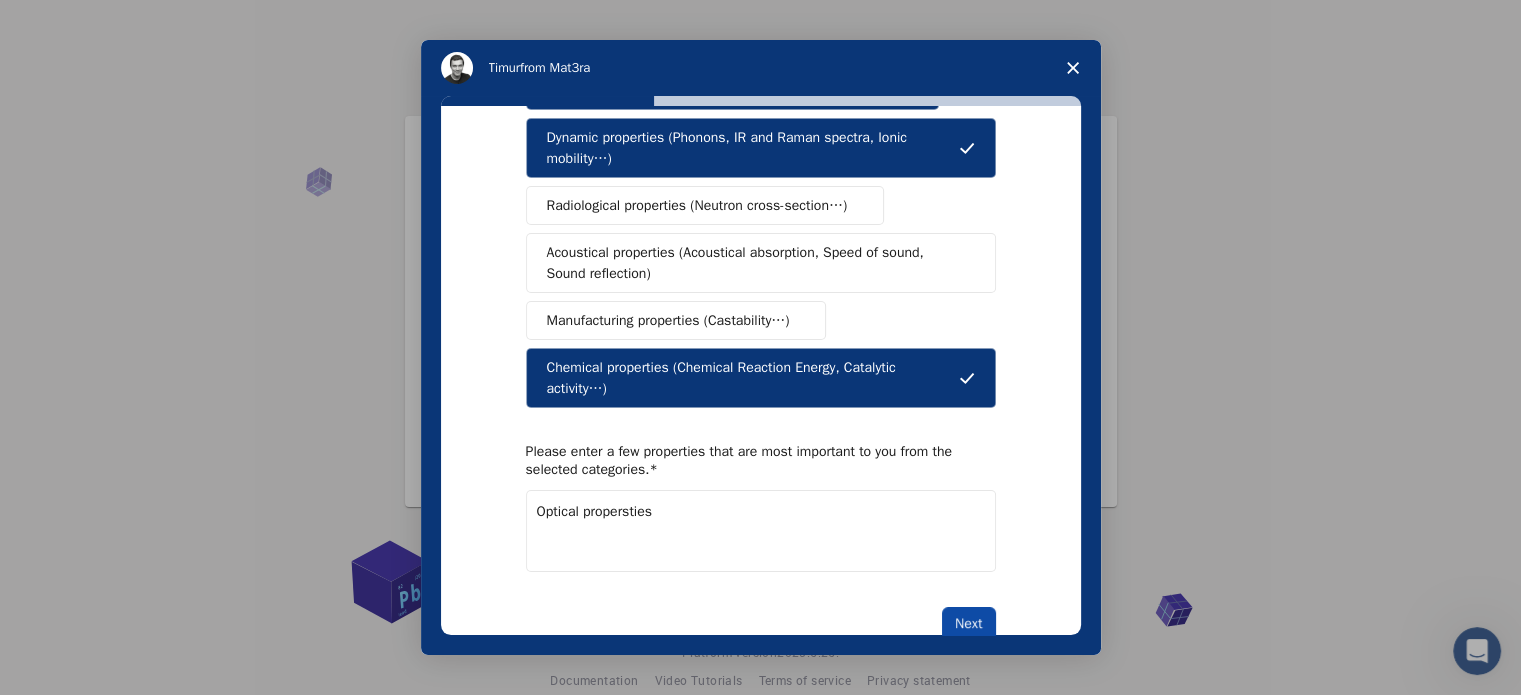 click on "Next" at bounding box center [968, 624] 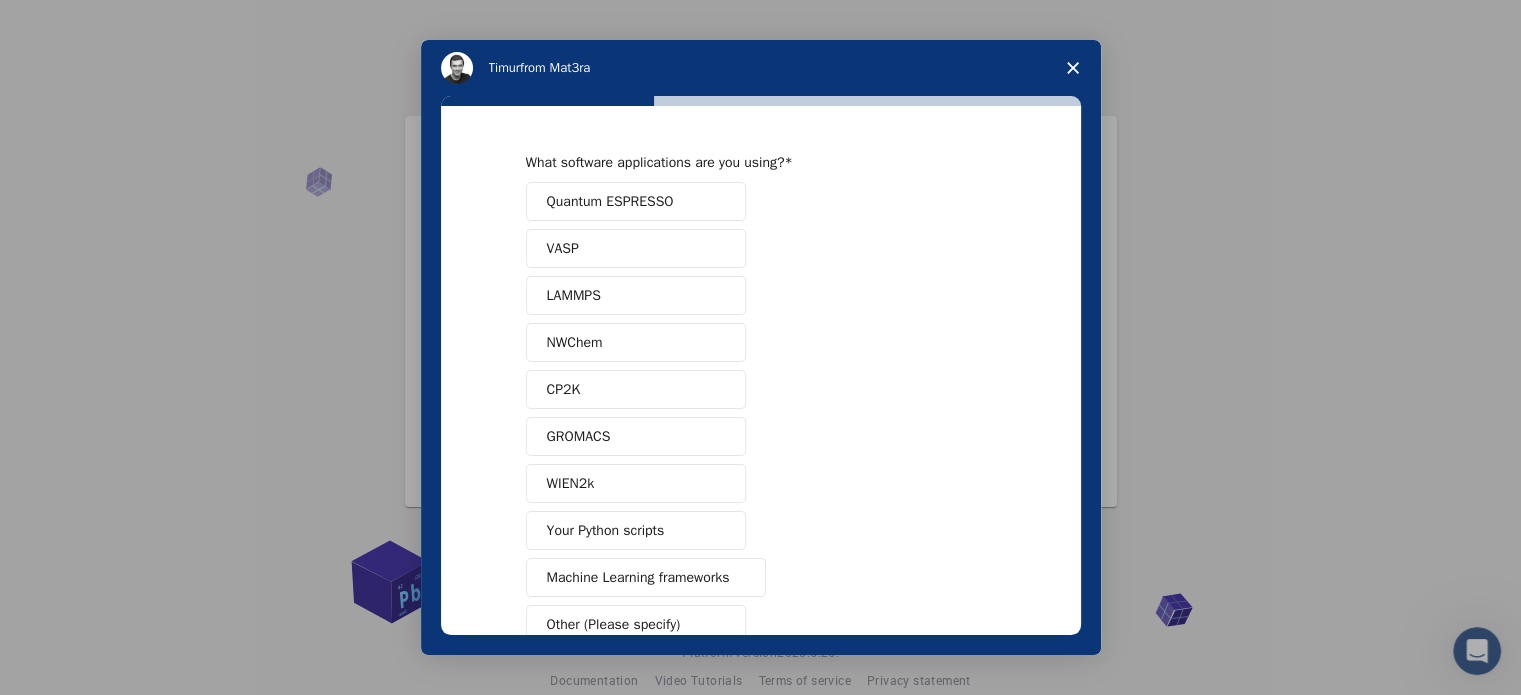 click on "Quantum ESPRESSO" at bounding box center (610, 201) 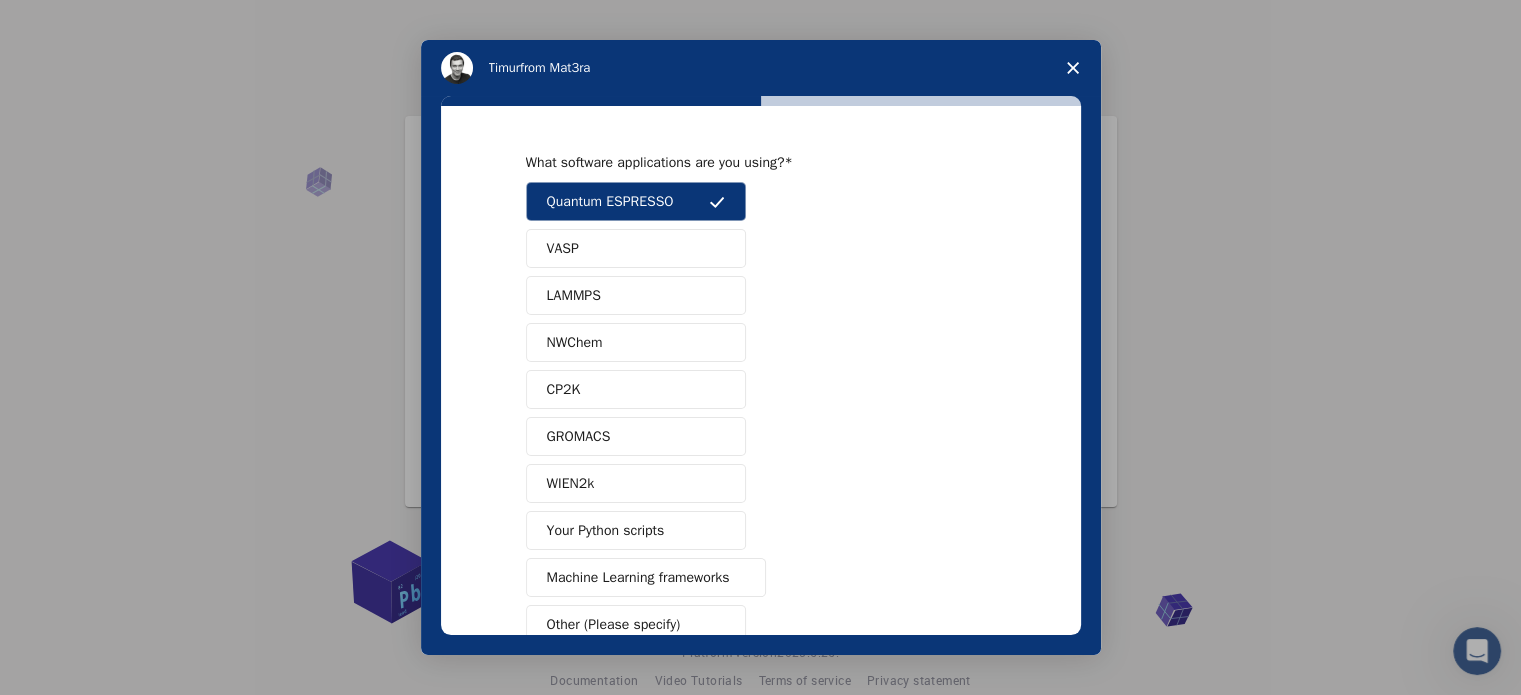 click on "VASP" at bounding box center [563, 248] 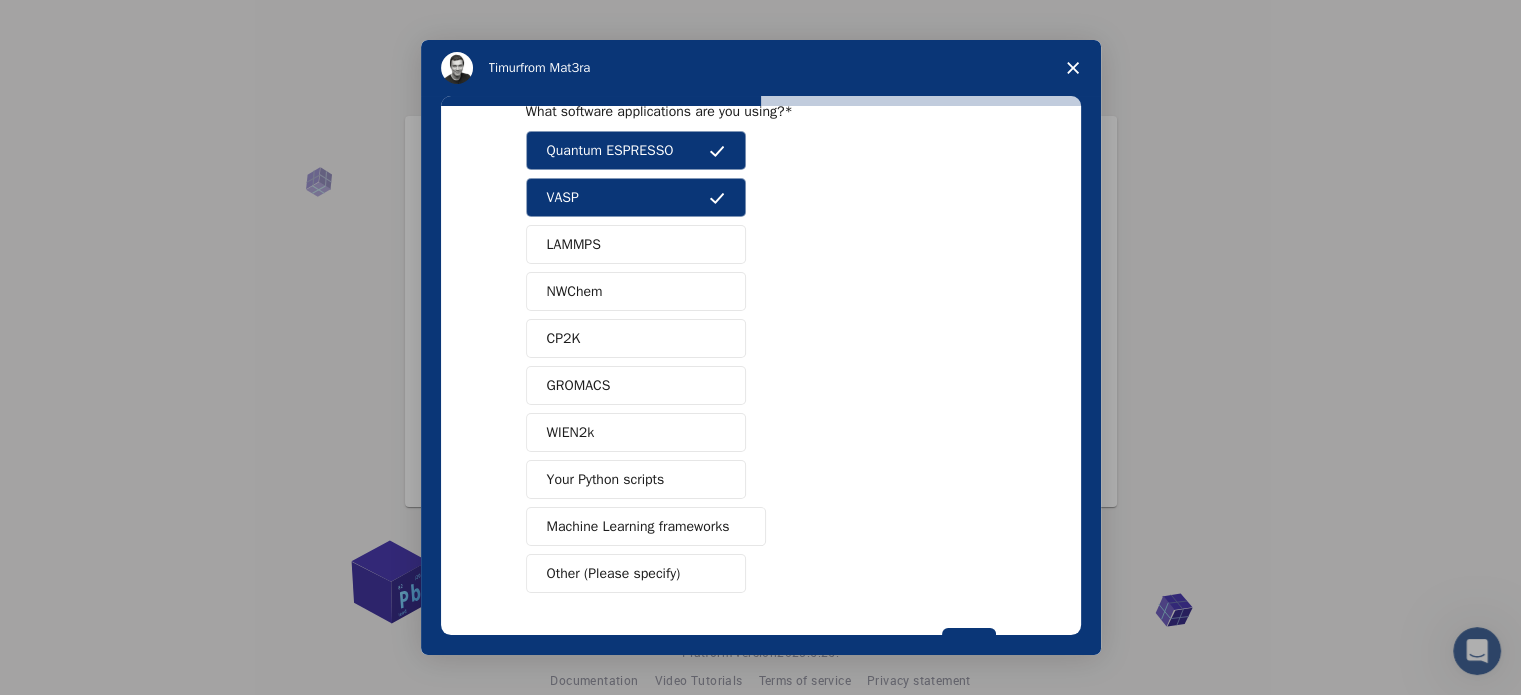 scroll, scrollTop: 52, scrollLeft: 0, axis: vertical 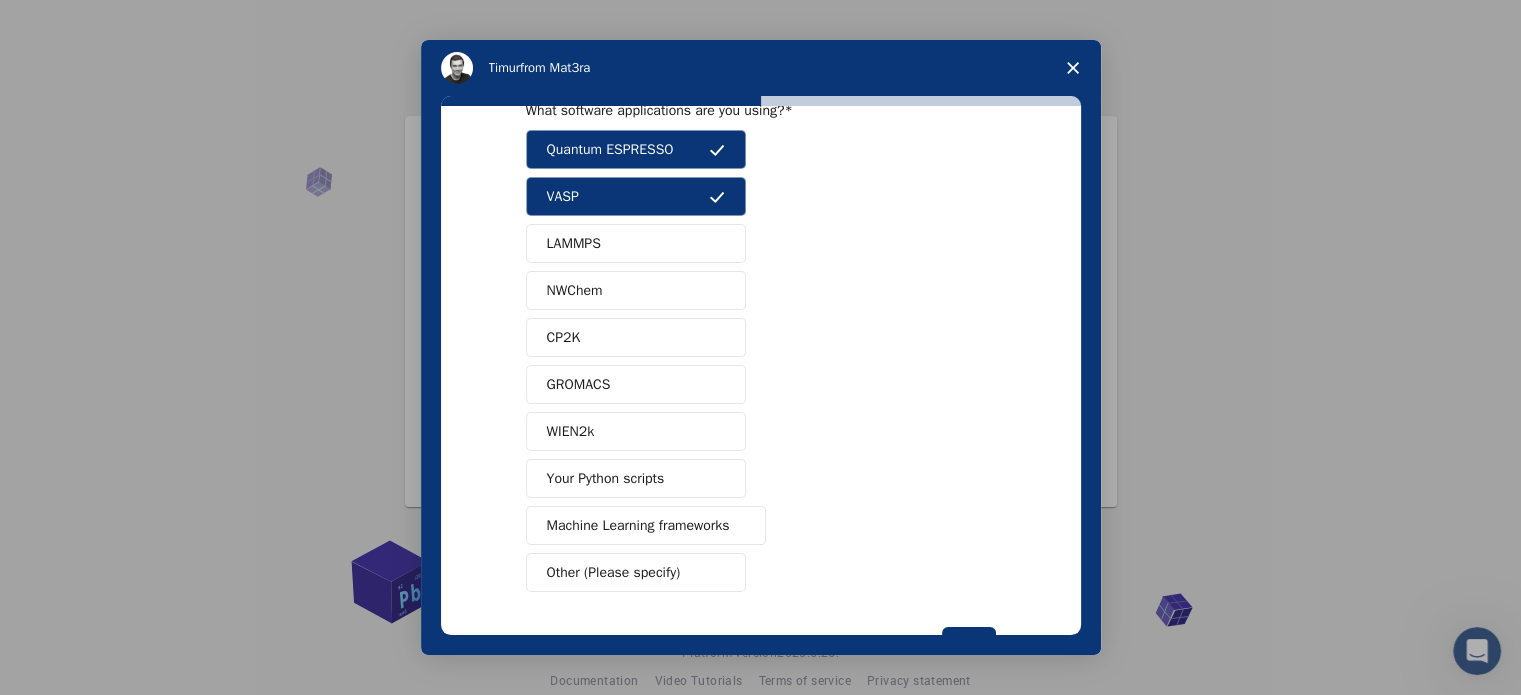 click on "WIEN2k" at bounding box center (571, 431) 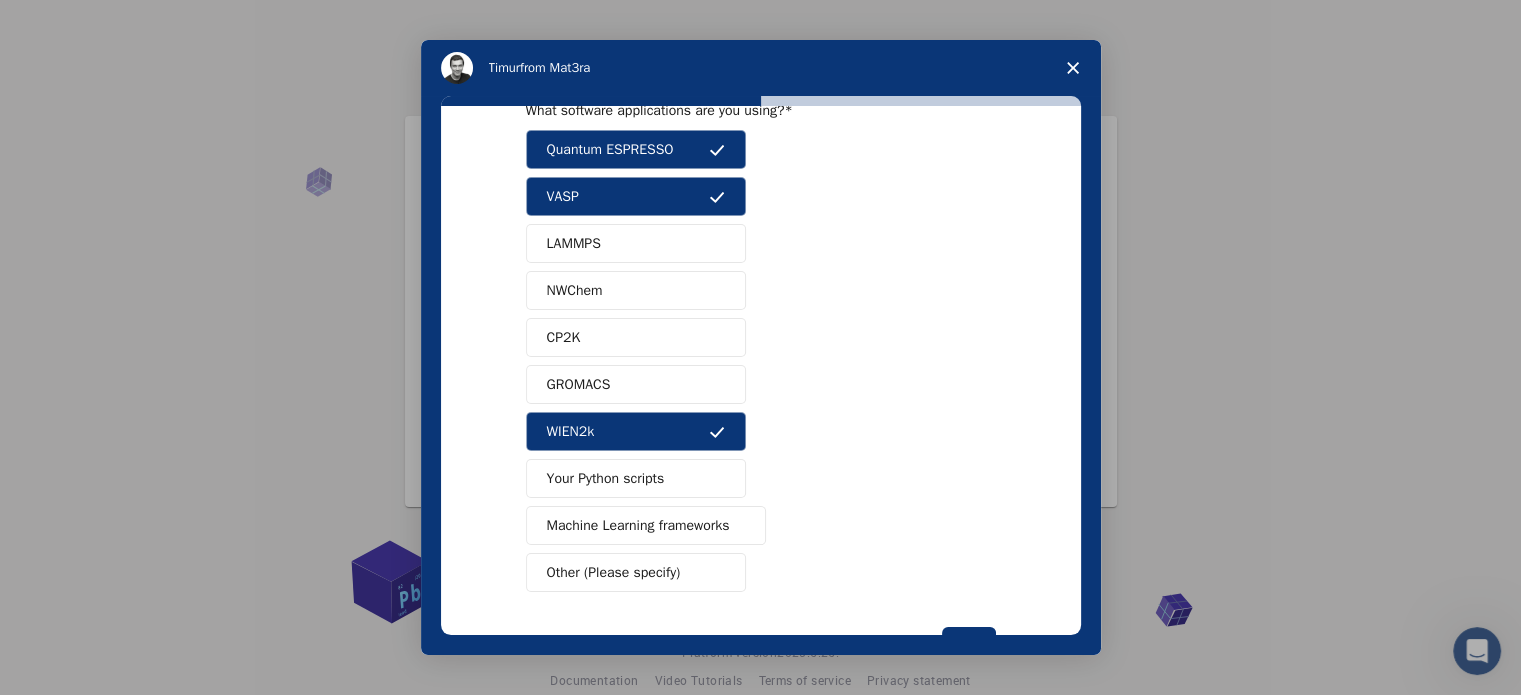 click on "CP2K" at bounding box center (564, 337) 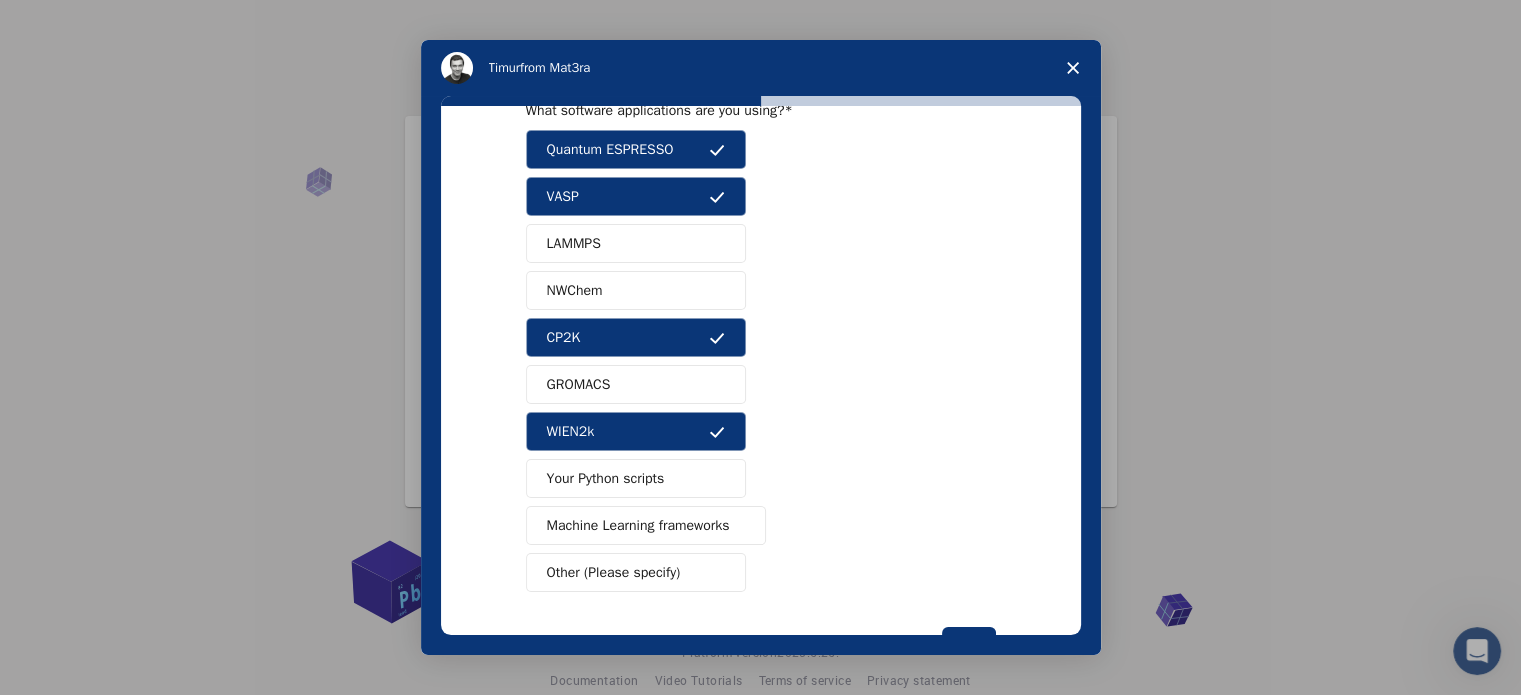 click on "NWChem" at bounding box center [636, 290] 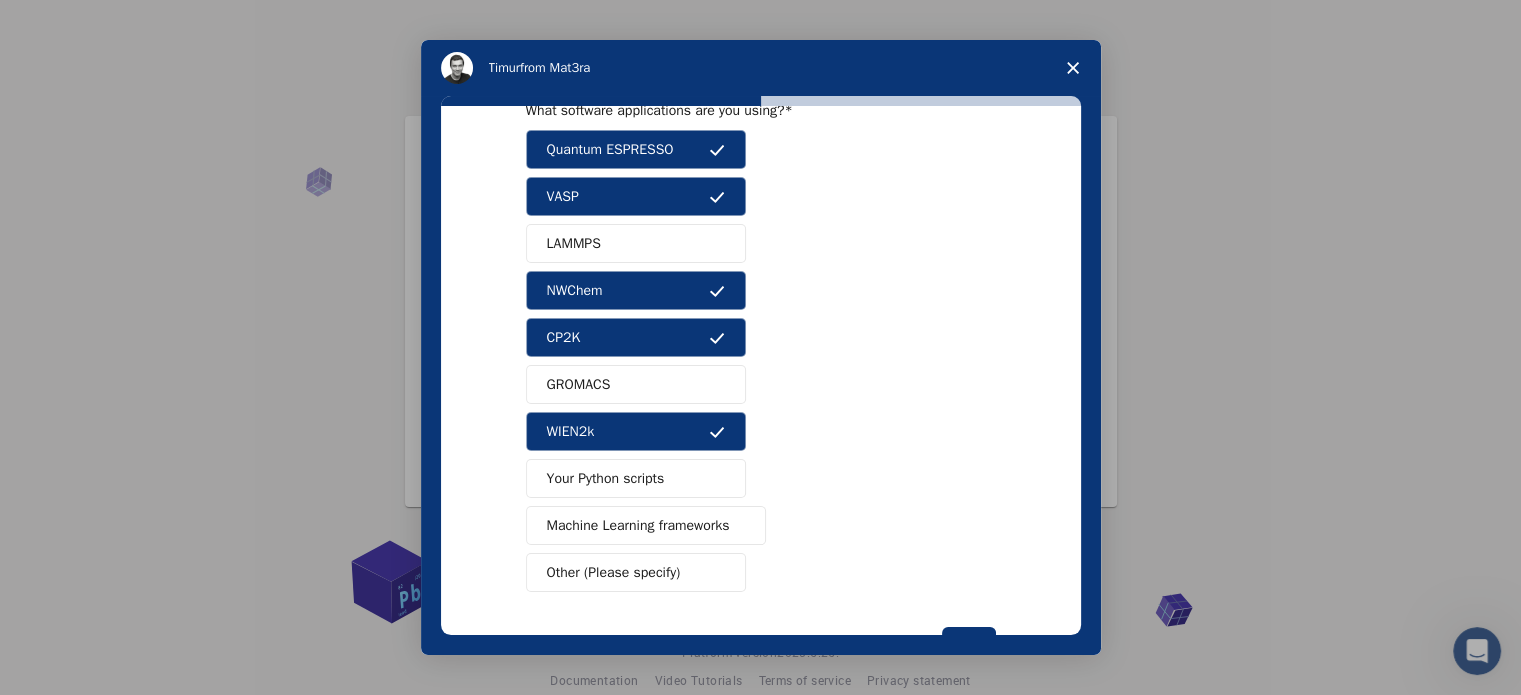 click on "LAMMPS" at bounding box center (636, 243) 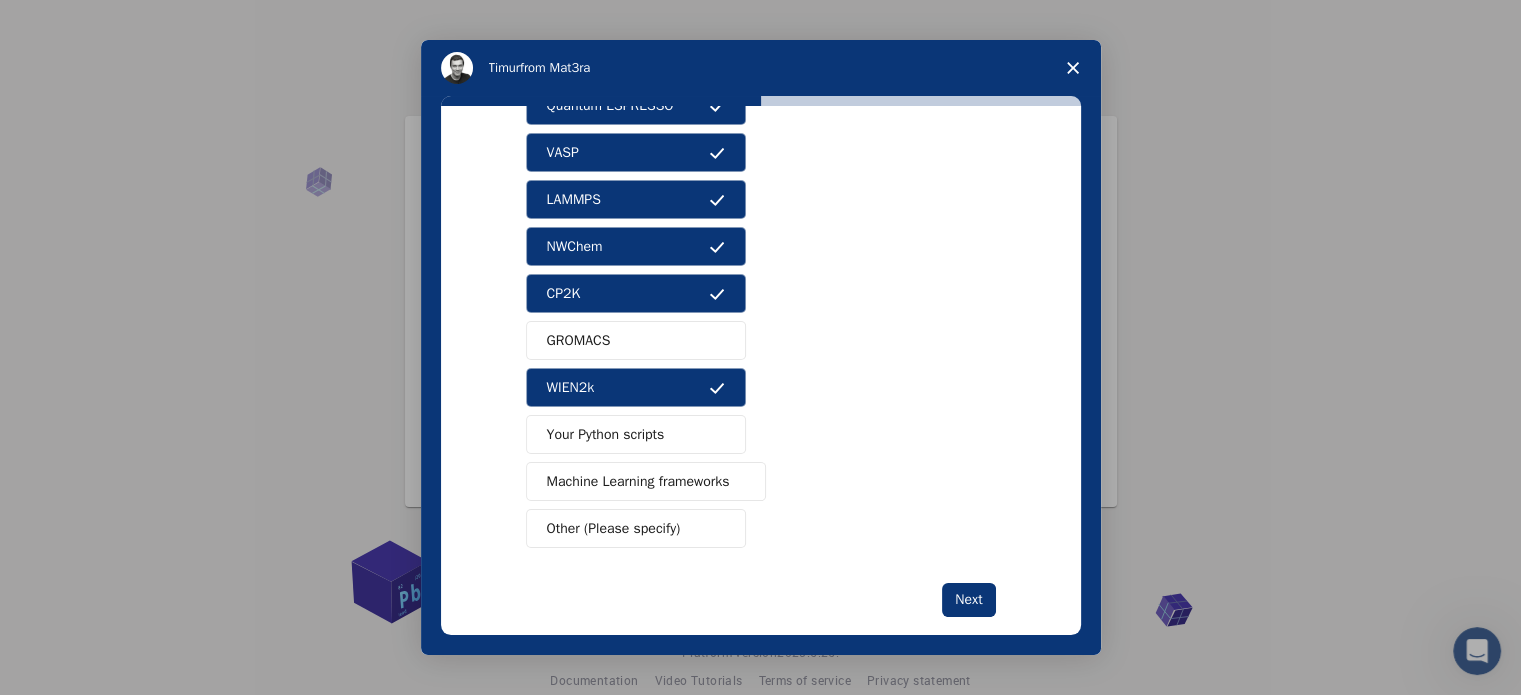 scroll, scrollTop: 99, scrollLeft: 0, axis: vertical 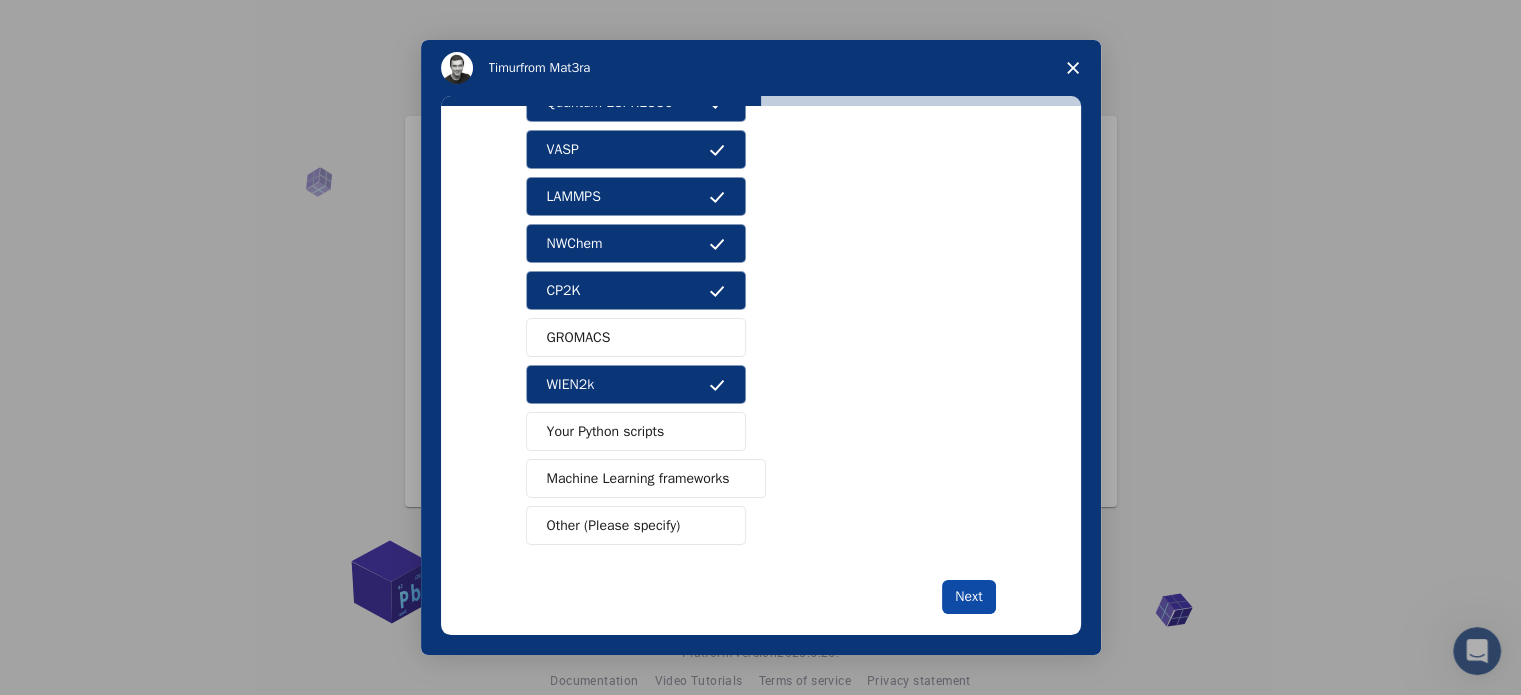 click on "Next" at bounding box center (968, 597) 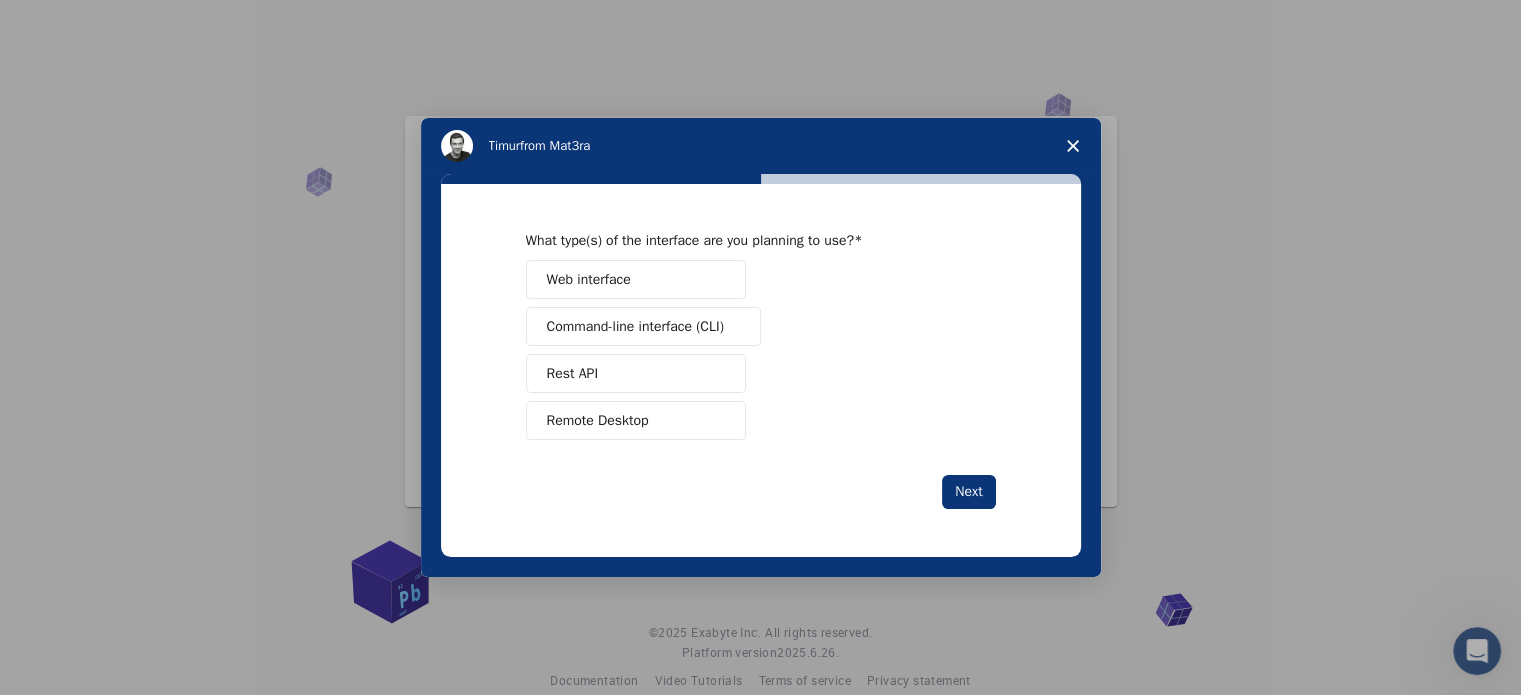 scroll, scrollTop: 0, scrollLeft: 0, axis: both 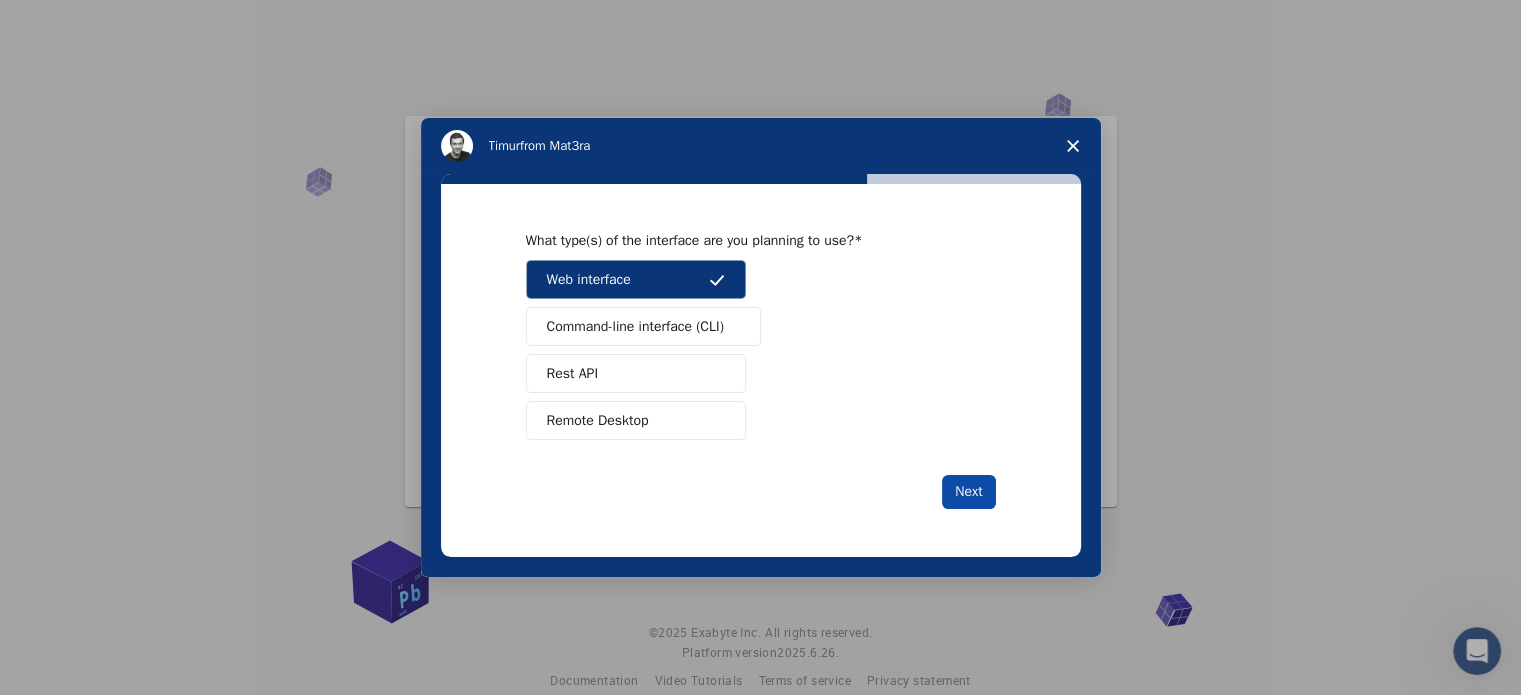 click on "Next" at bounding box center (968, 492) 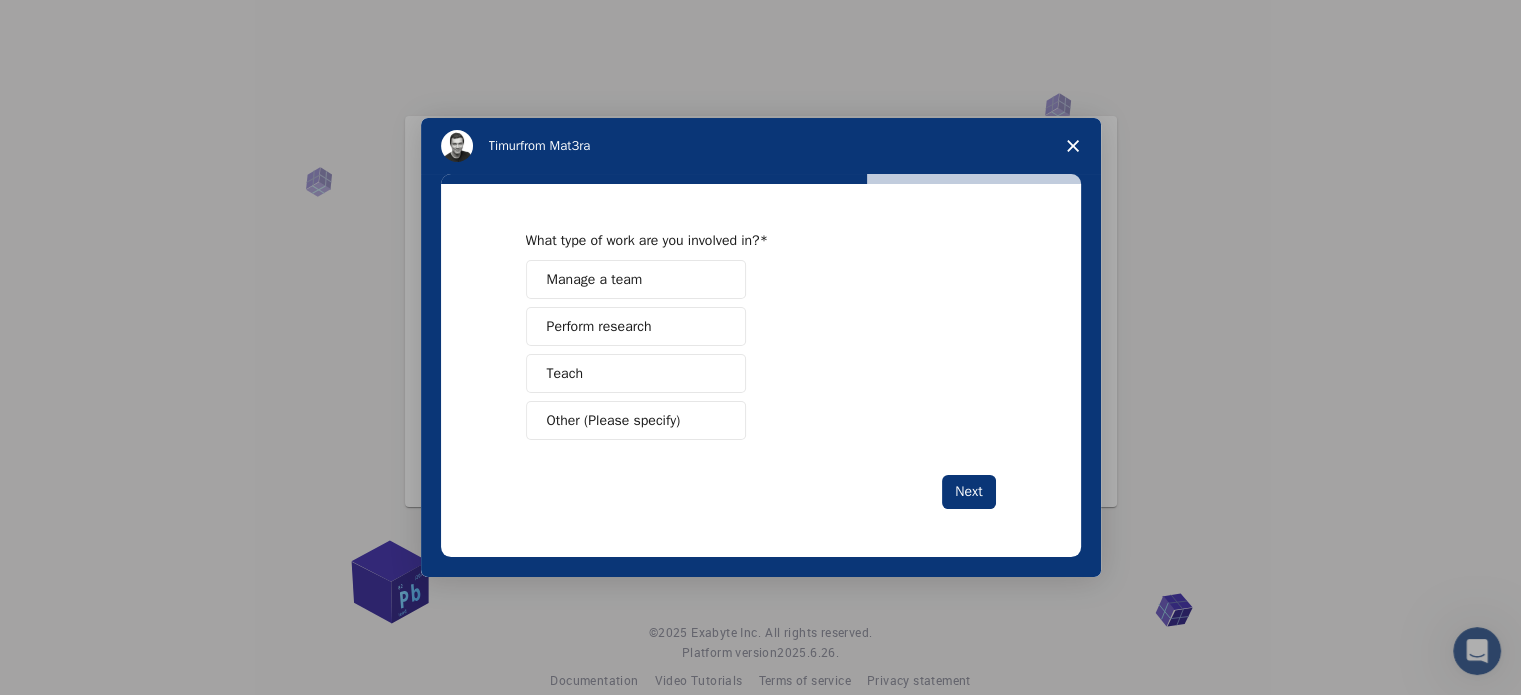 click on "Perform research" at bounding box center [599, 326] 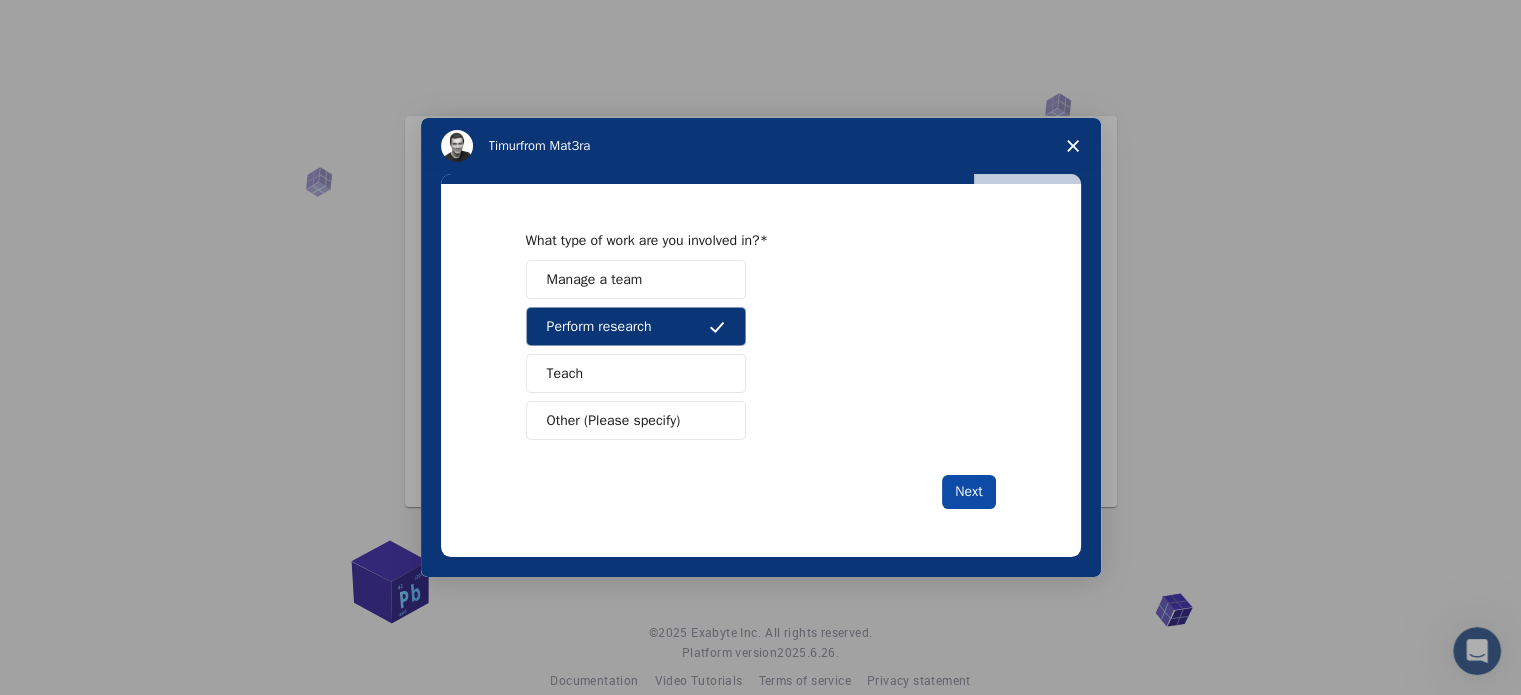 click on "Next" at bounding box center [968, 492] 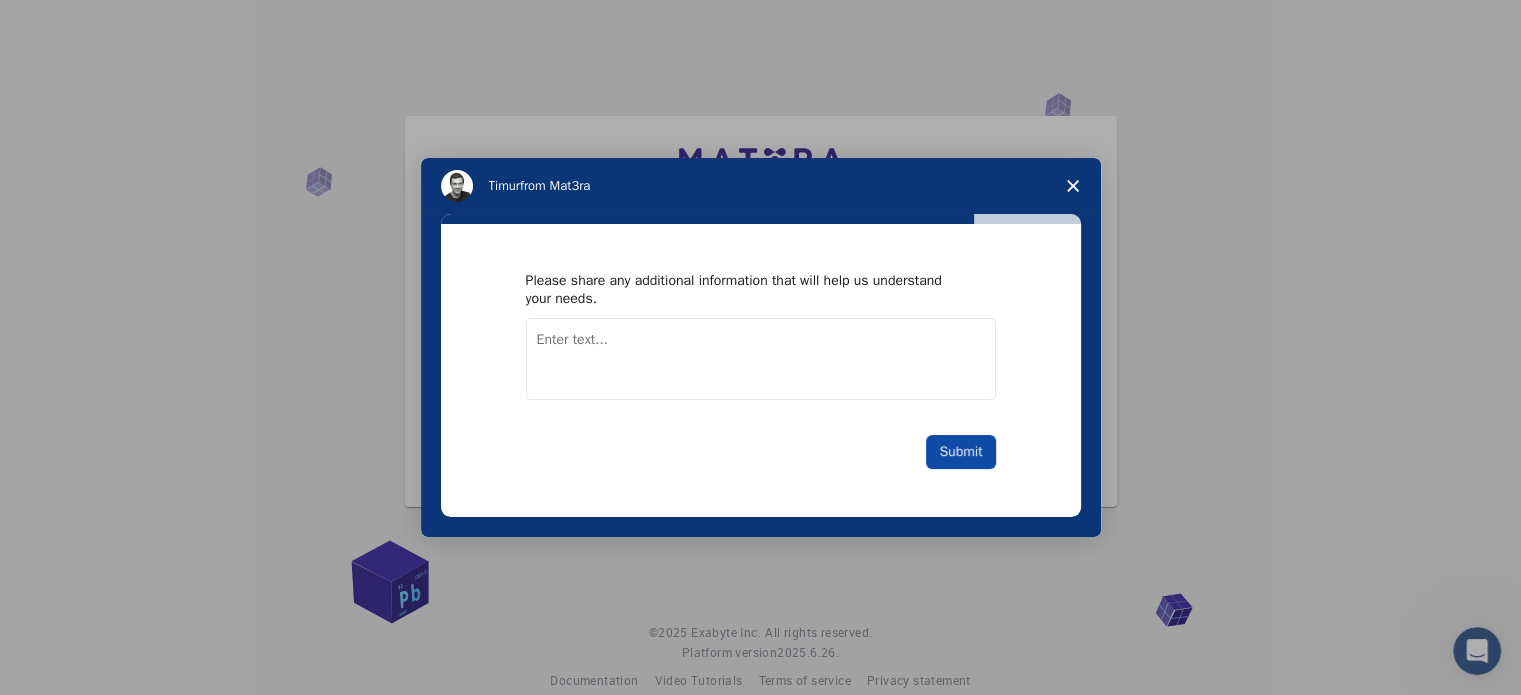click on "Submit" at bounding box center (960, 452) 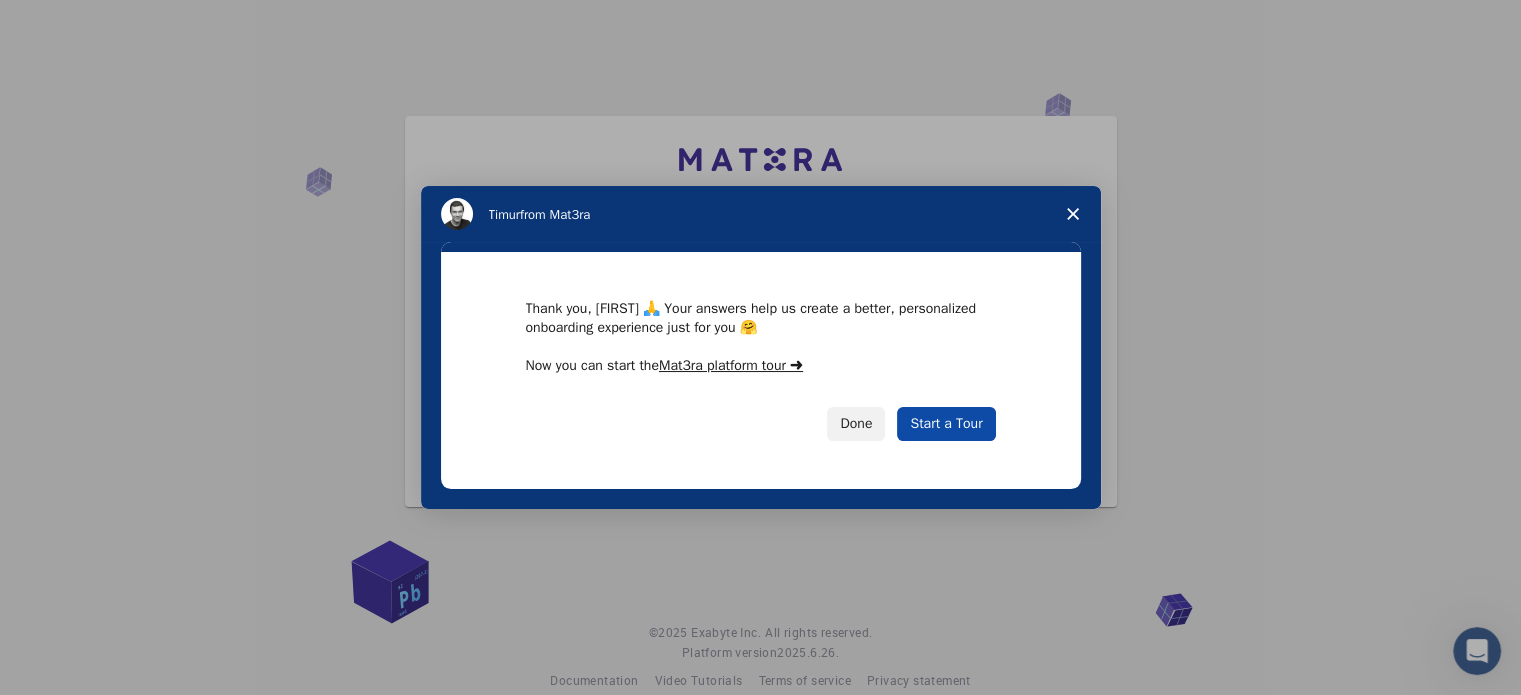 click on "Start a Tour" at bounding box center [946, 424] 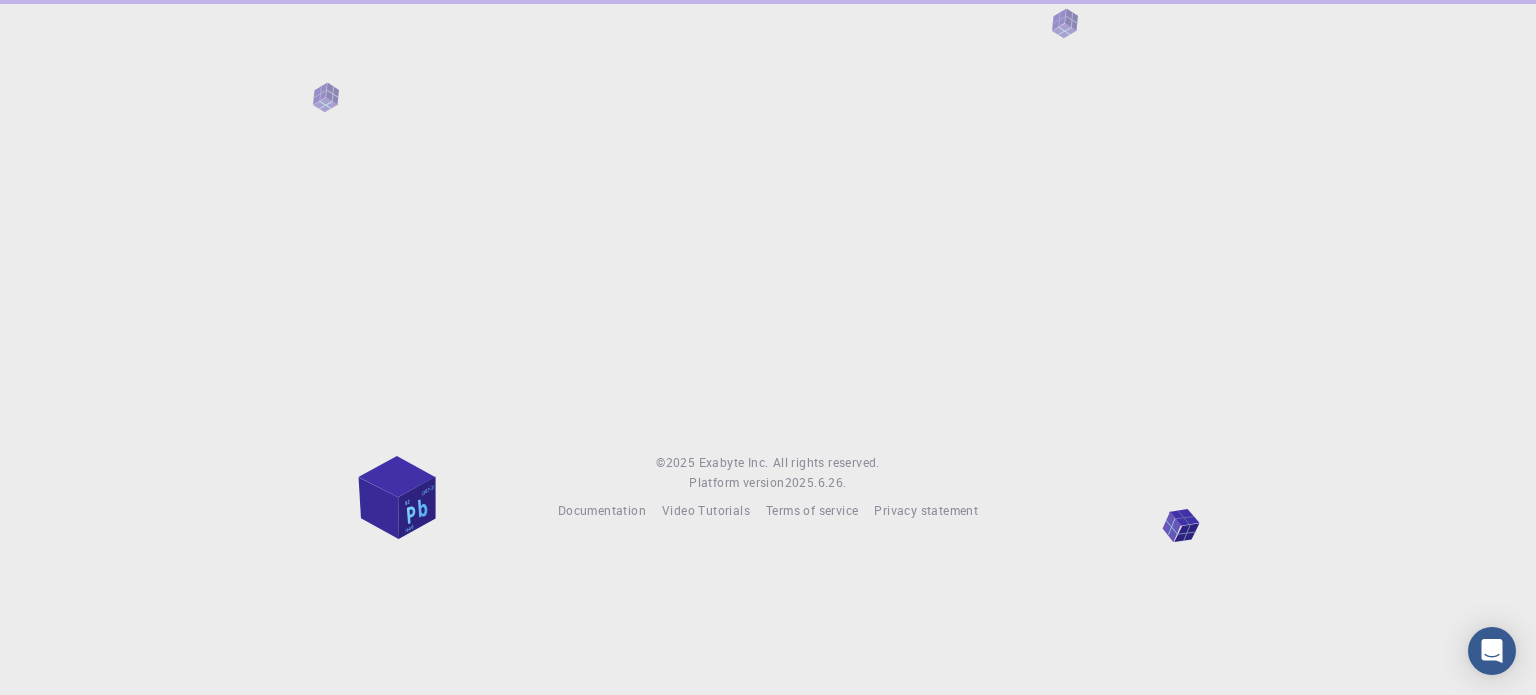 scroll, scrollTop: 0, scrollLeft: 0, axis: both 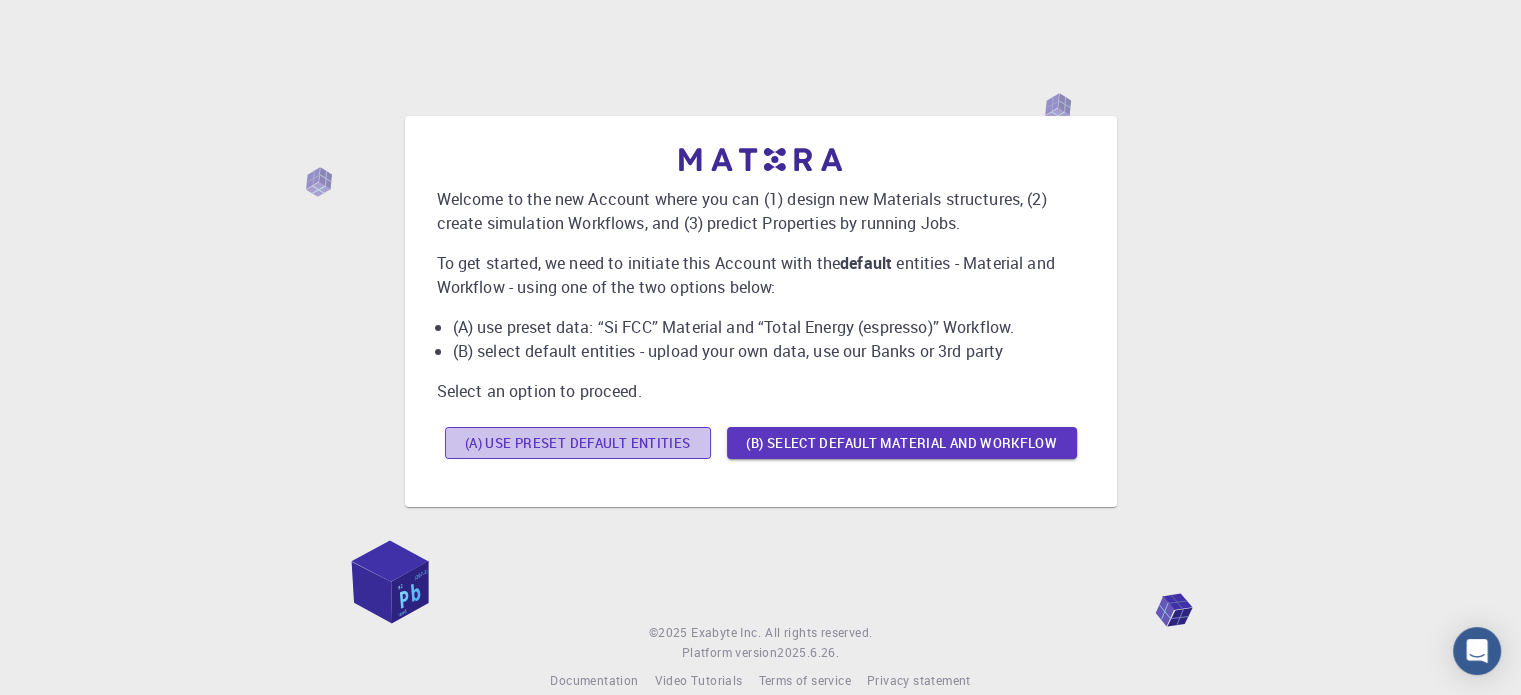 click on "(A) Use preset default entities" at bounding box center [578, 443] 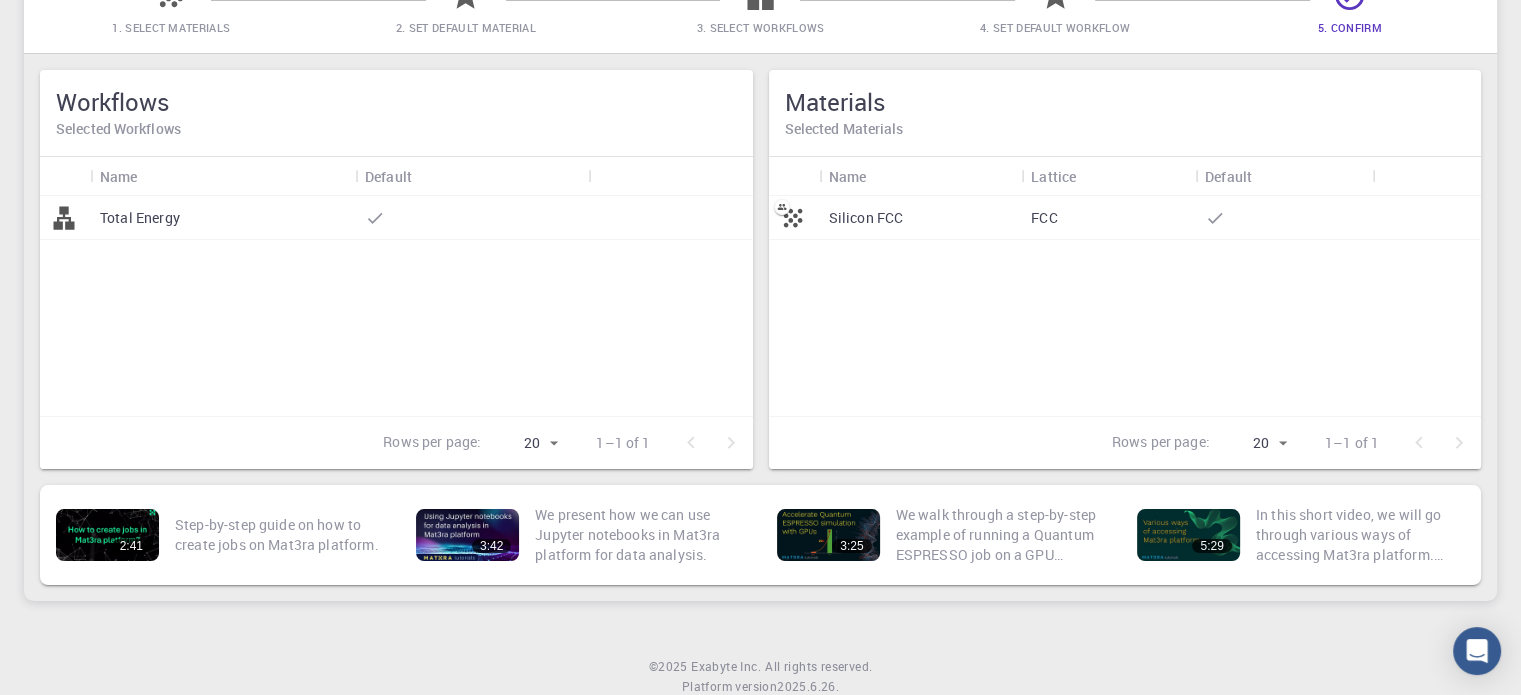 scroll, scrollTop: 200, scrollLeft: 0, axis: vertical 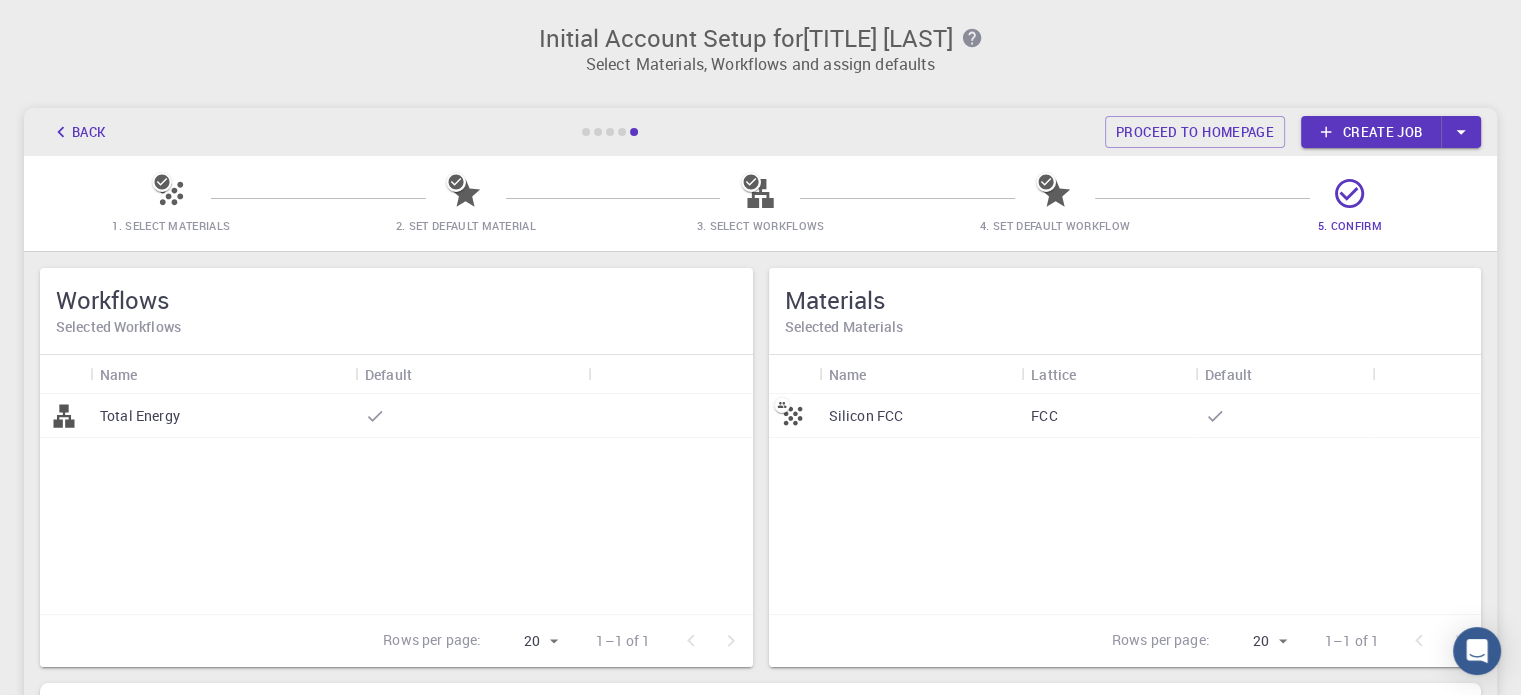 click on "Initial Account Setup for  Dr. Vijender Singh Select Materials, Workflows and assign defaults Back Proceed to homepage Create job 1. Select Materials 2. Set Default Material 3. Select Workflows 4. Set Default Workflow 5. Confirm Workflows Selected Workflows Name Default Total Energy Rows per page: 20 20 1–1 of 1 Materials Selected Materials Name Lattice Default Silicon FCC FCC Rows per page: 20 20 1–1 of 1 2:41 Step-by-step guide on how to create jobs on Mat3ra platform. 3:42 We present how we can use Jupyter notebooks in Mat3ra platform for data analysis. 3:25 We walk through a step-by-step example of running a Quantum ESPRESSO job on a GPU enabled node. We see significant performance improvement by using CUDA/GPU-enabled version of Quantum ESPRESSO 5:29 In this short video, we will go through various ways of accessing Mat3ra platform. There are three main modes of accessing Mat3ra platform: (1) Web/browser interface, (2) Command line interface (CLI), and (3) API access." at bounding box center (760, 411) 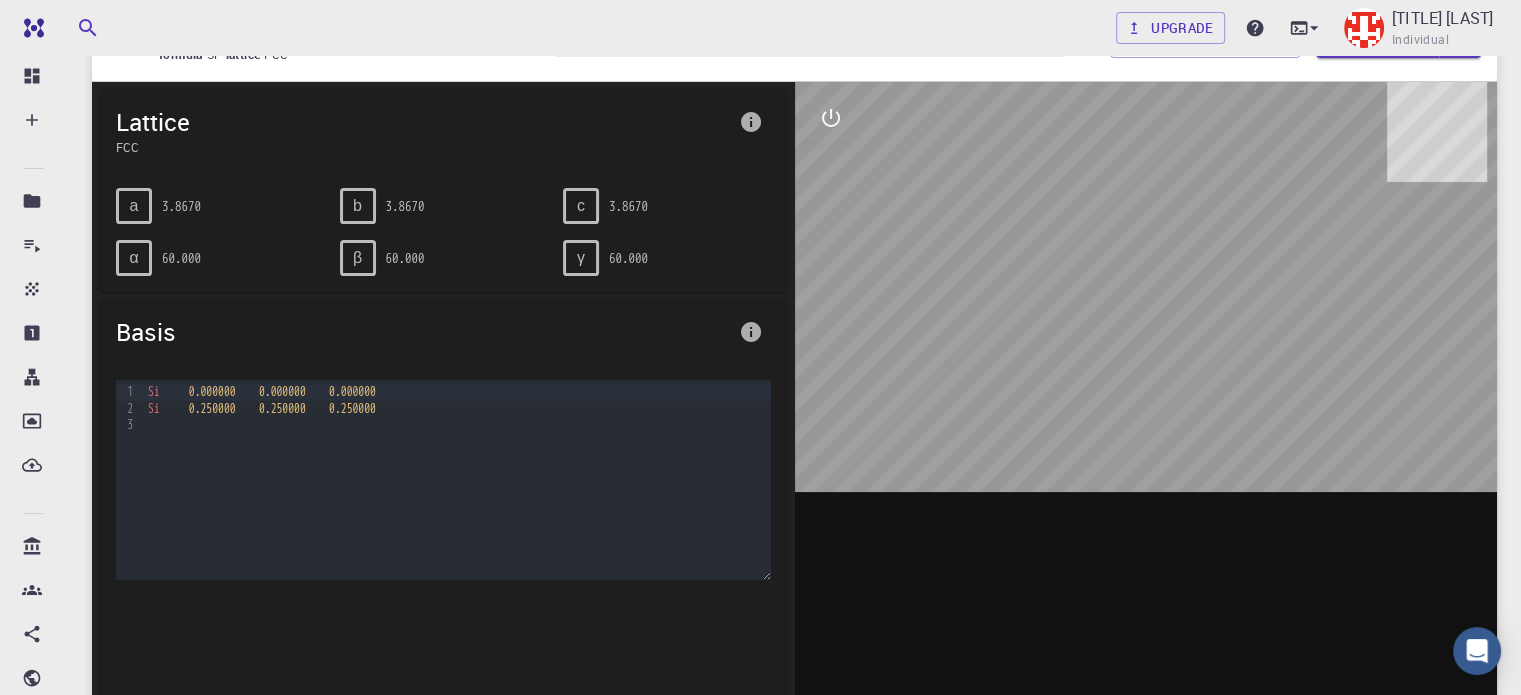 scroll, scrollTop: 108, scrollLeft: 0, axis: vertical 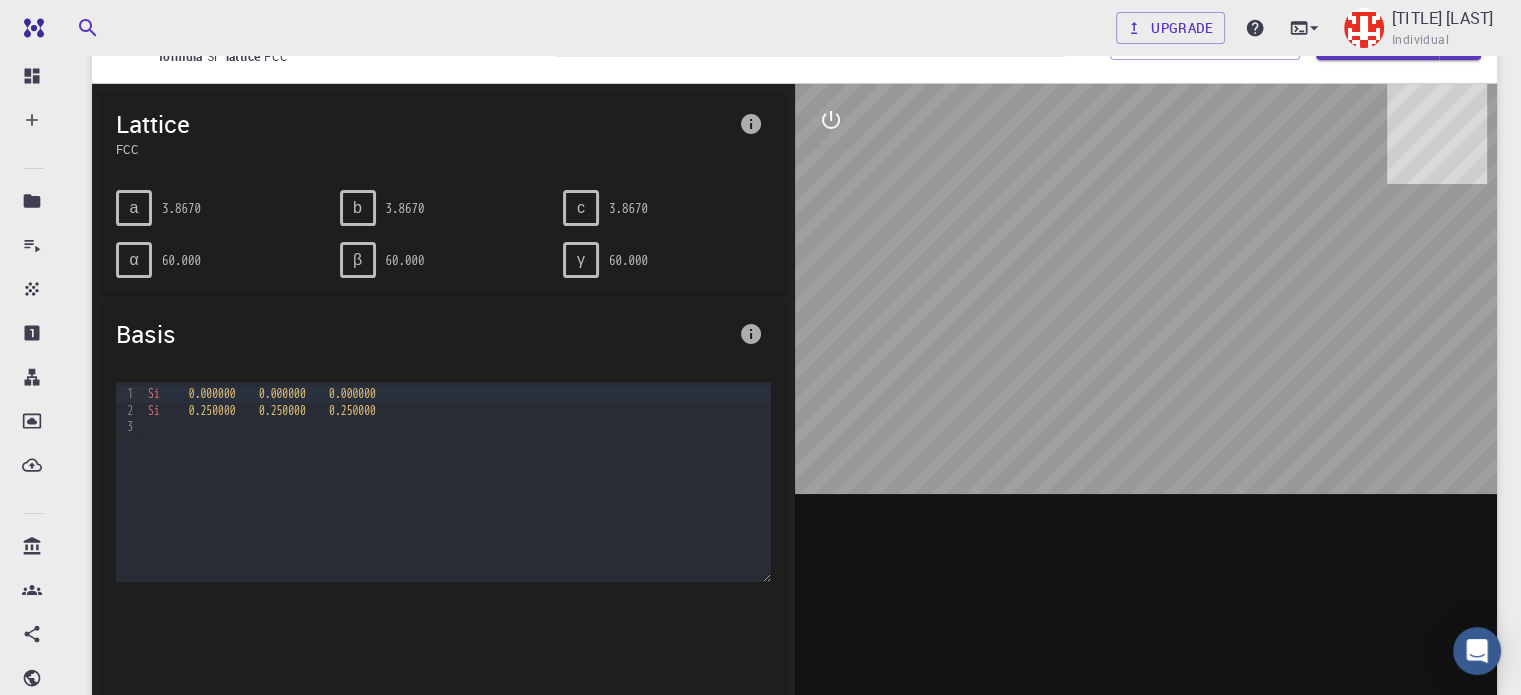 drag, startPoint x: 1172, startPoint y: 374, endPoint x: 1180, endPoint y: 356, distance: 19.697716 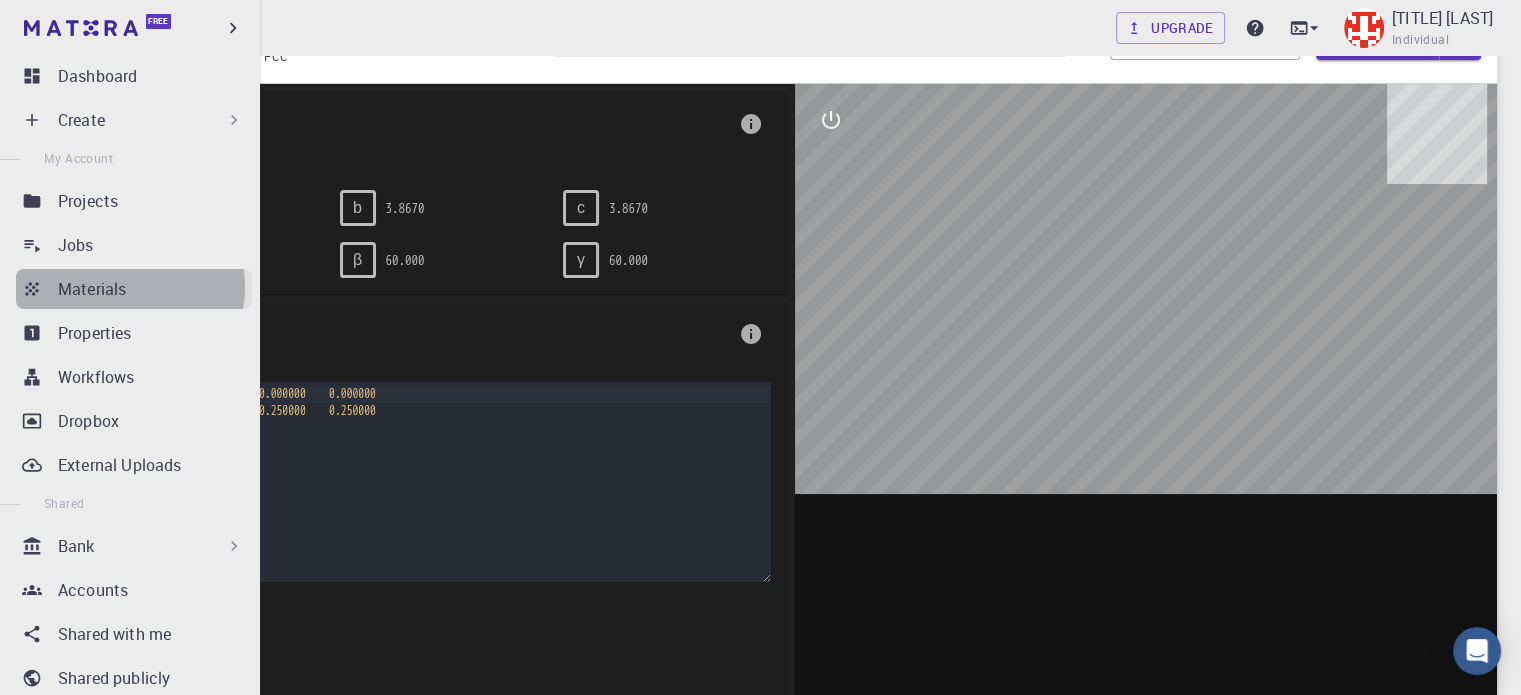 click on "Materials" at bounding box center [92, 289] 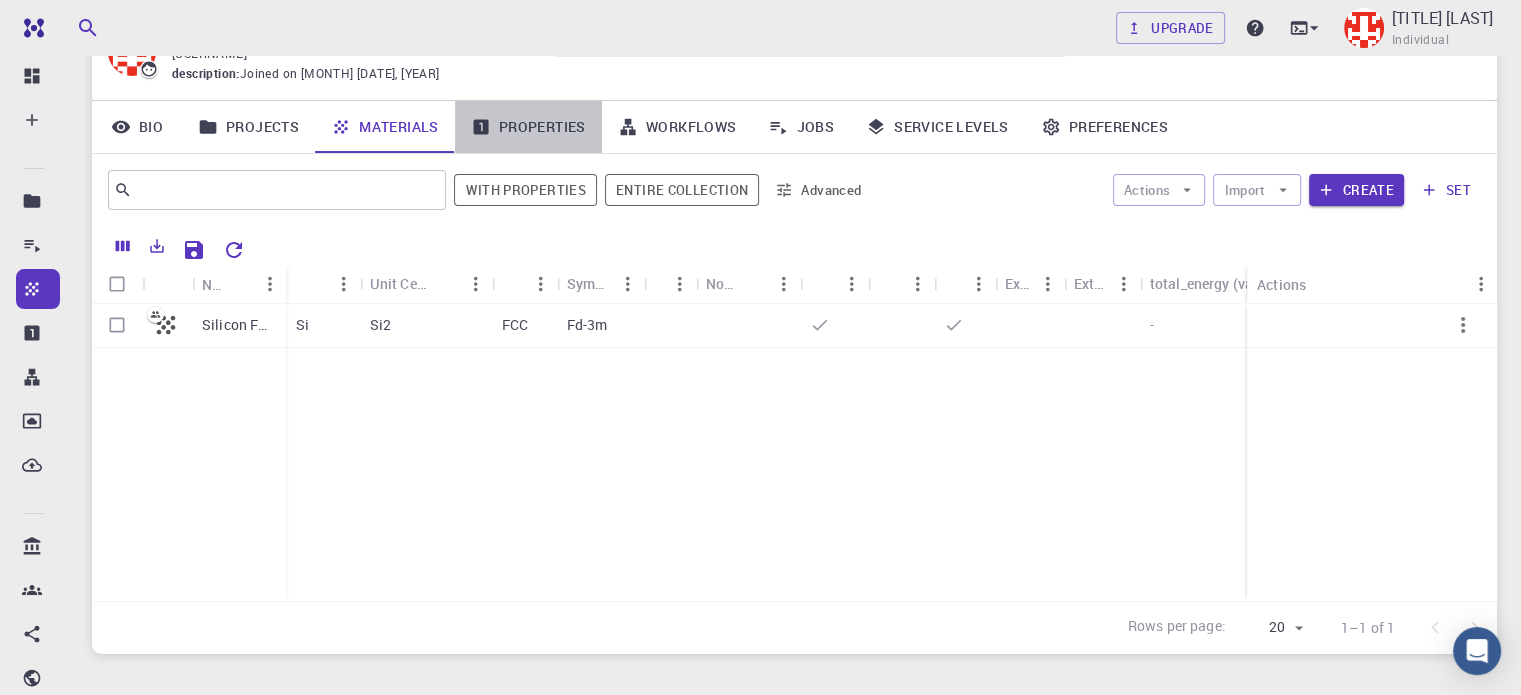 click on "Properties" at bounding box center (528, 127) 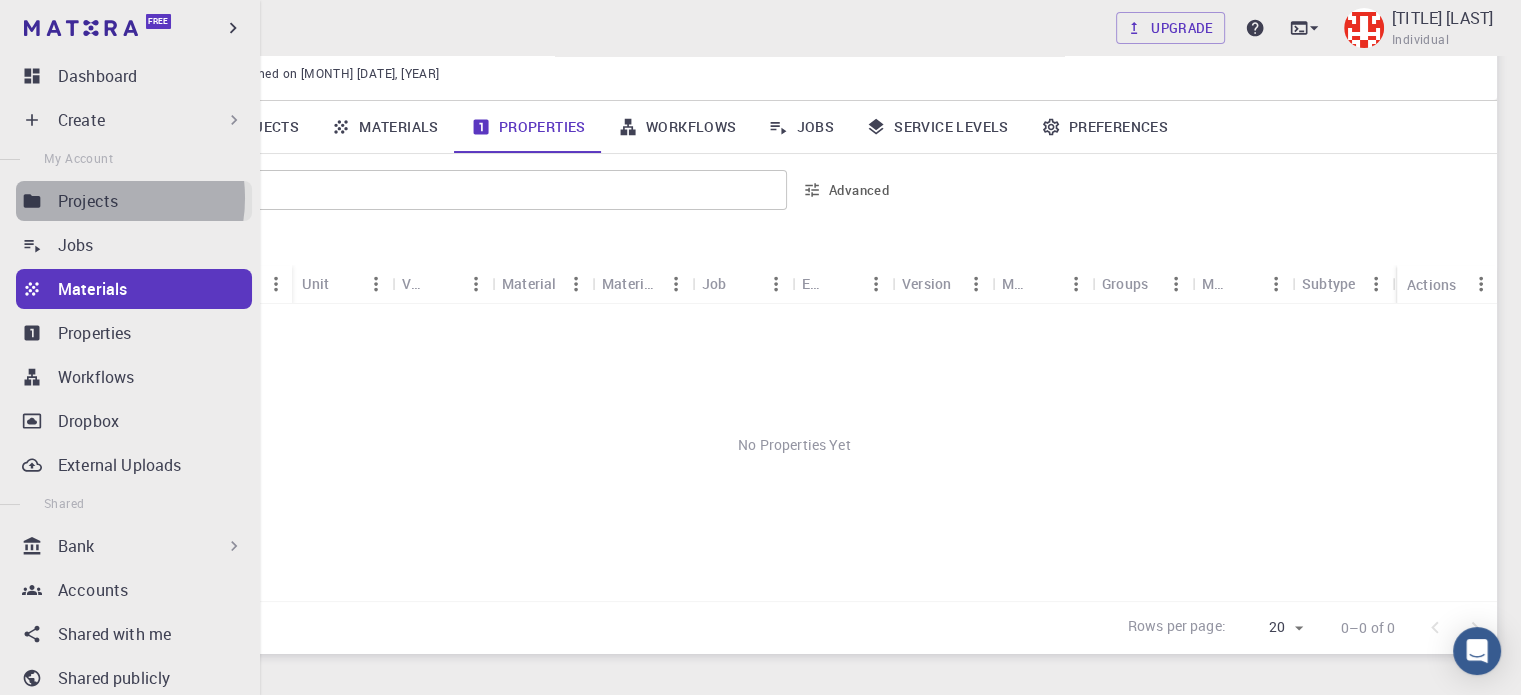 click on "Projects" at bounding box center [88, 201] 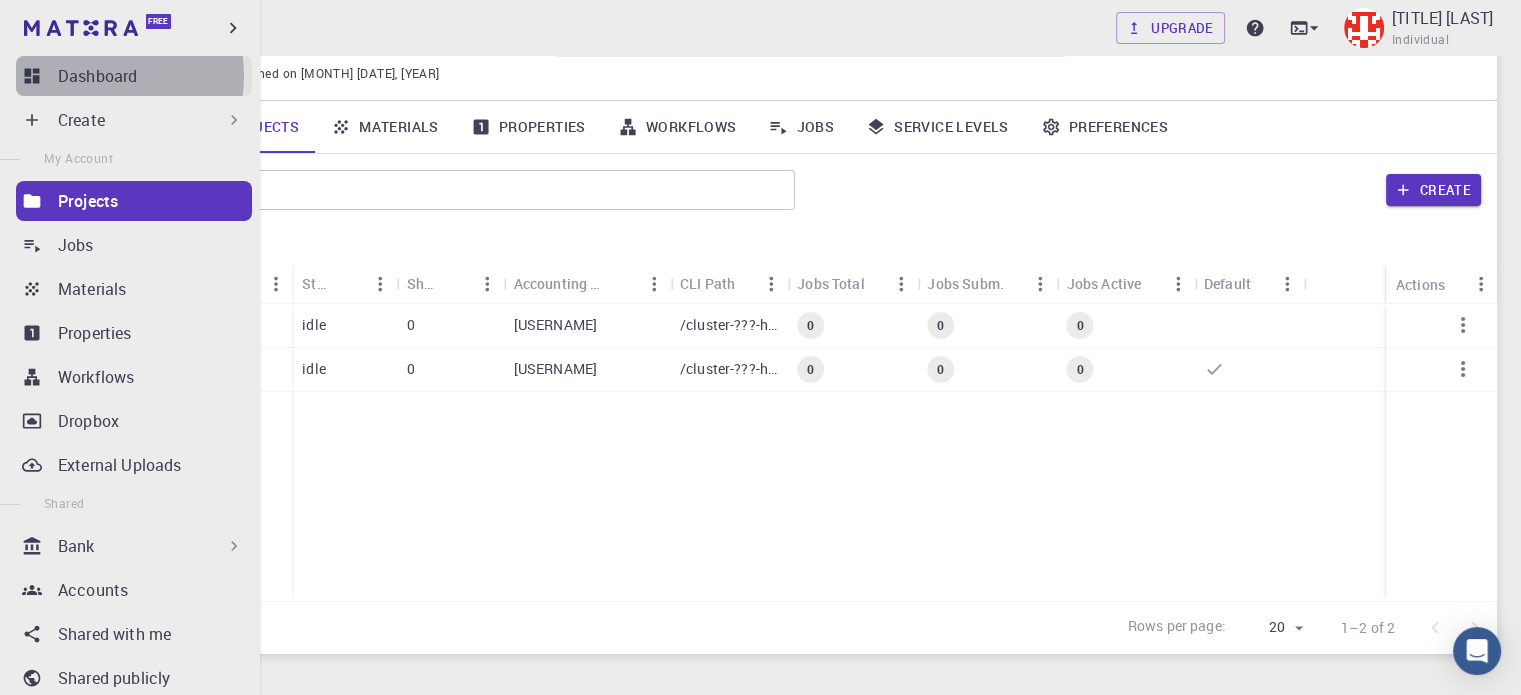 click on "Dashboard" at bounding box center [97, 76] 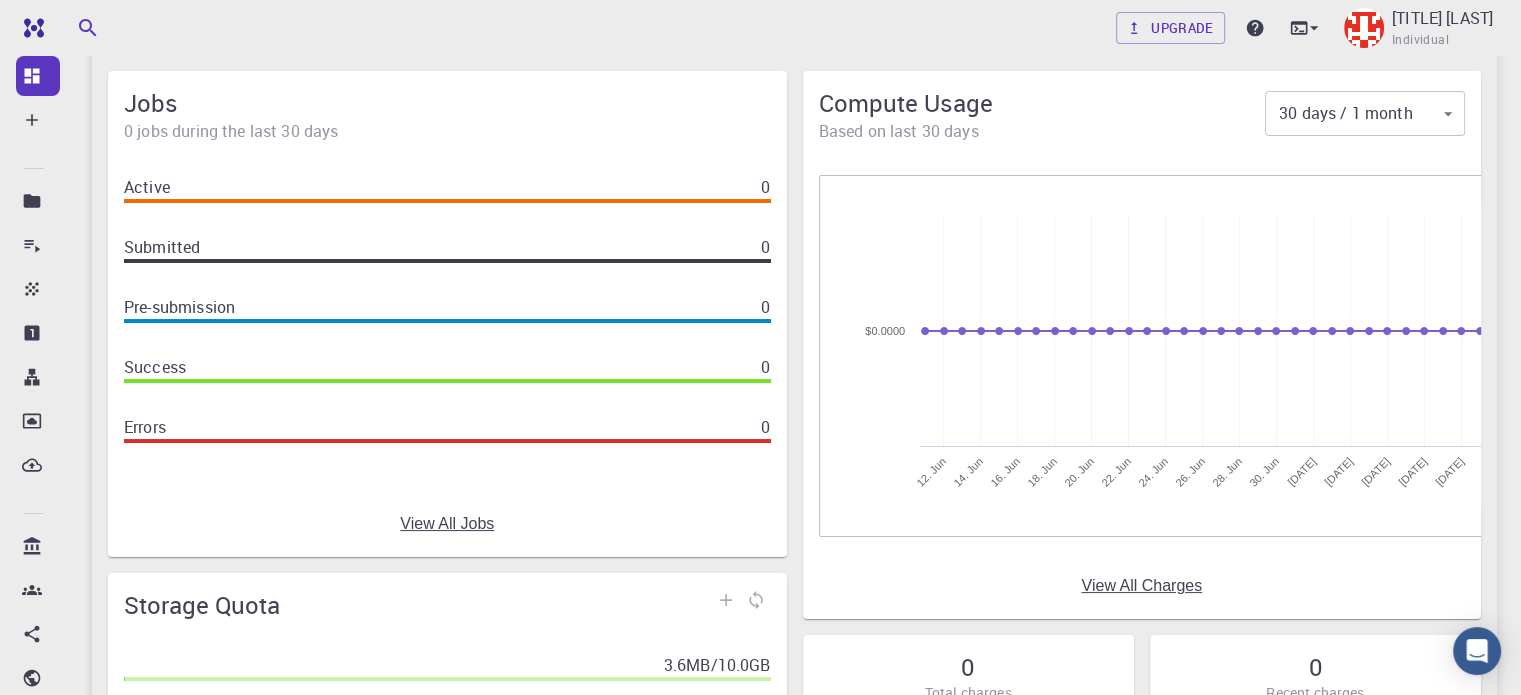 scroll, scrollTop: 0, scrollLeft: 0, axis: both 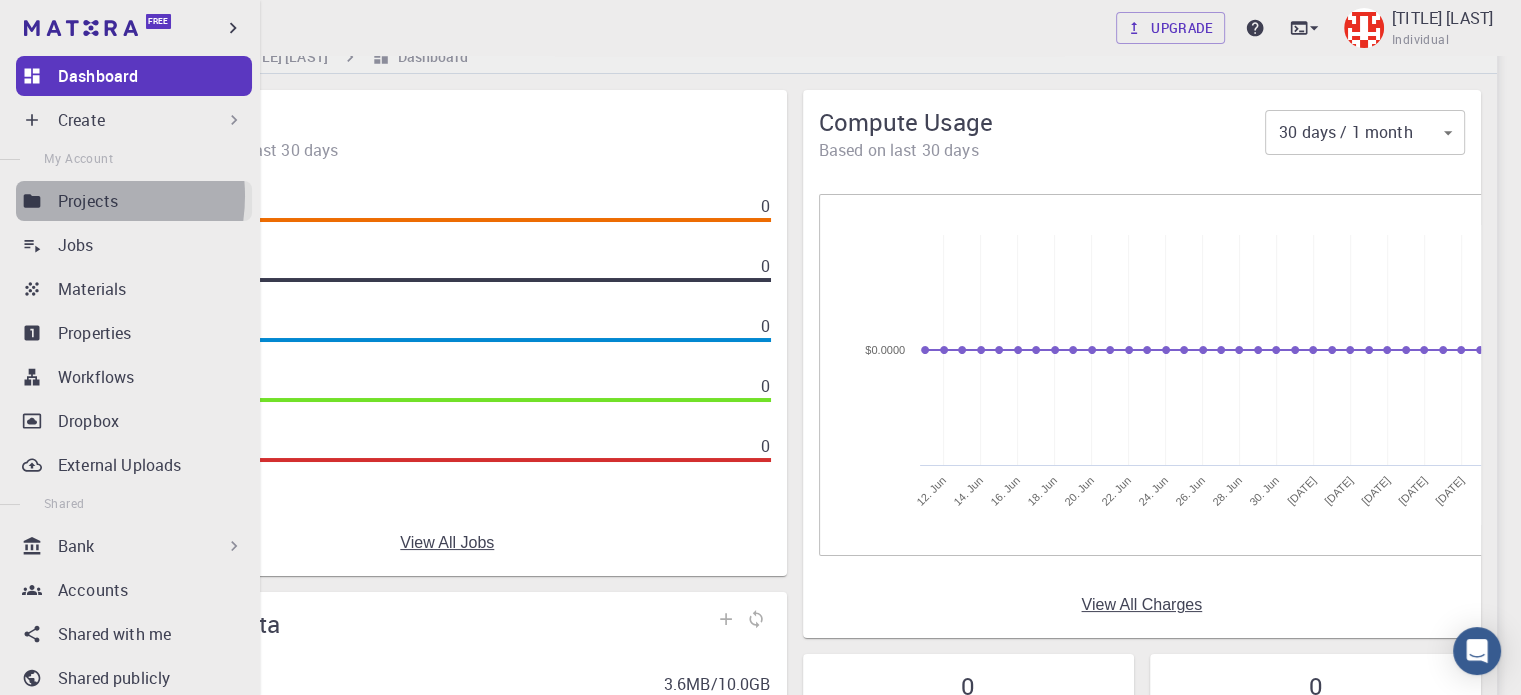 click on "Projects" at bounding box center [88, 201] 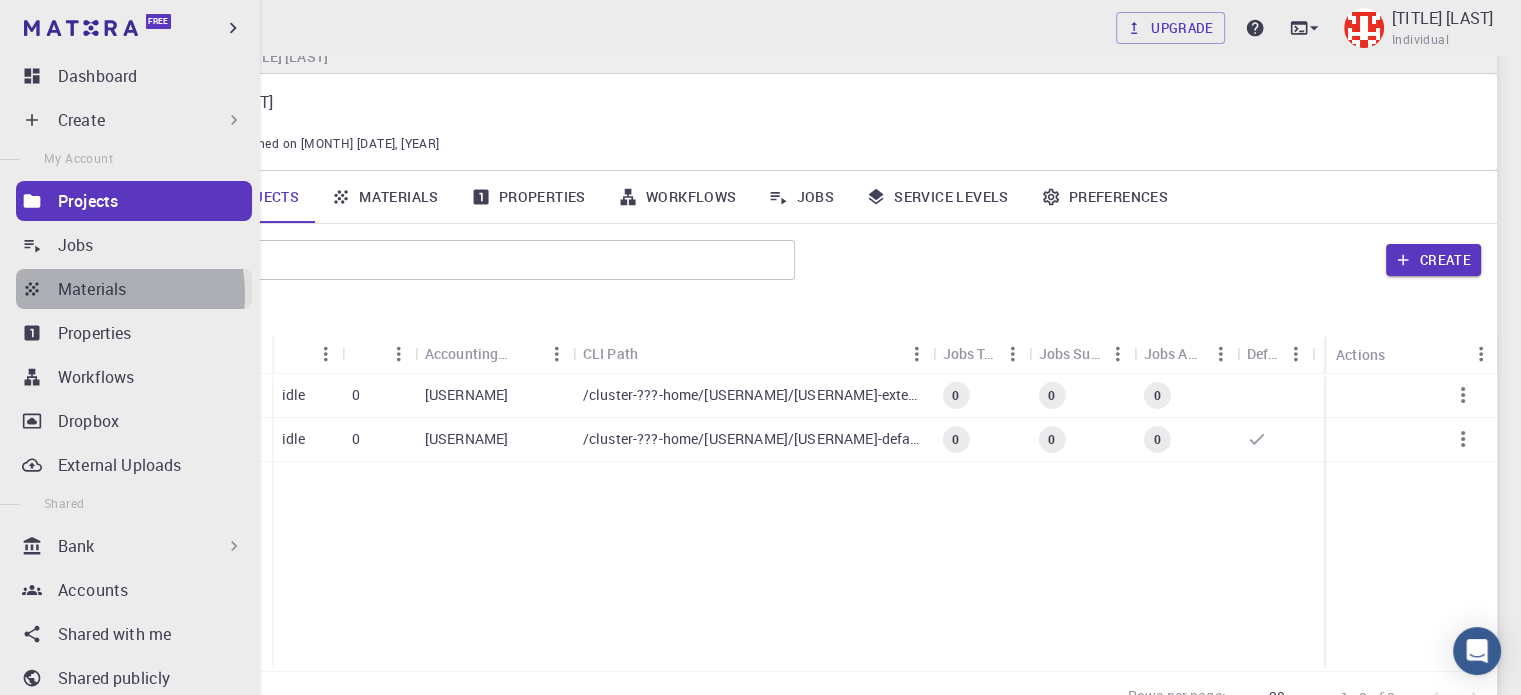 click on "Materials" at bounding box center (92, 289) 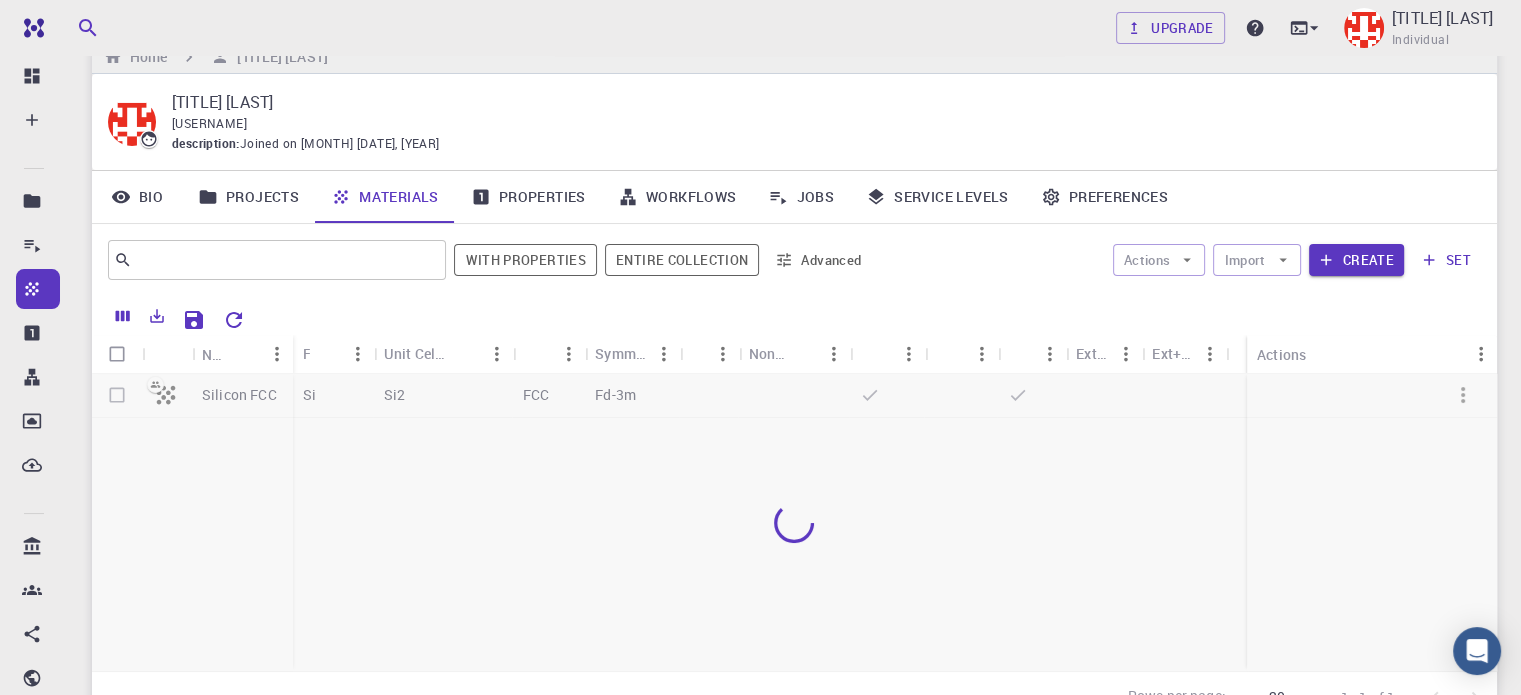 click at bounding box center [794, 522] 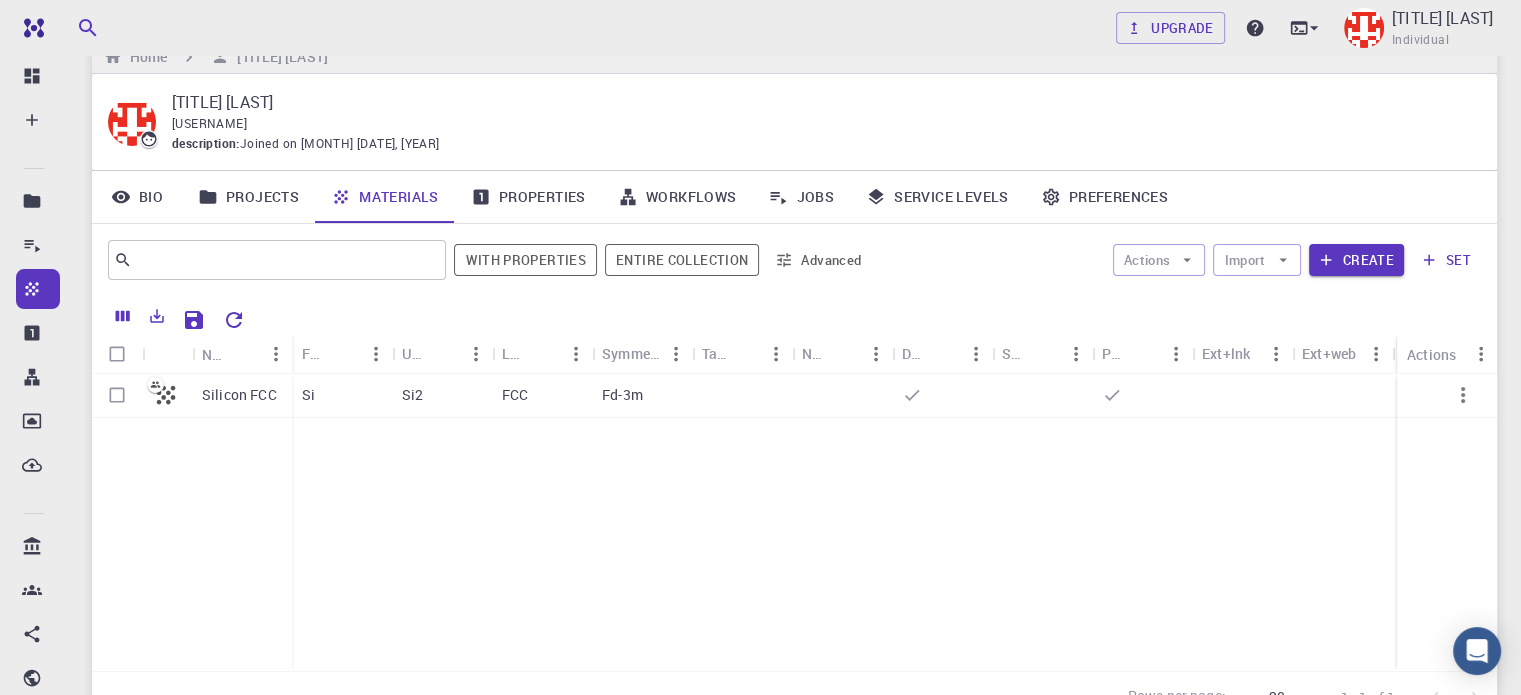 click on "Silicon FCC" at bounding box center (239, 395) 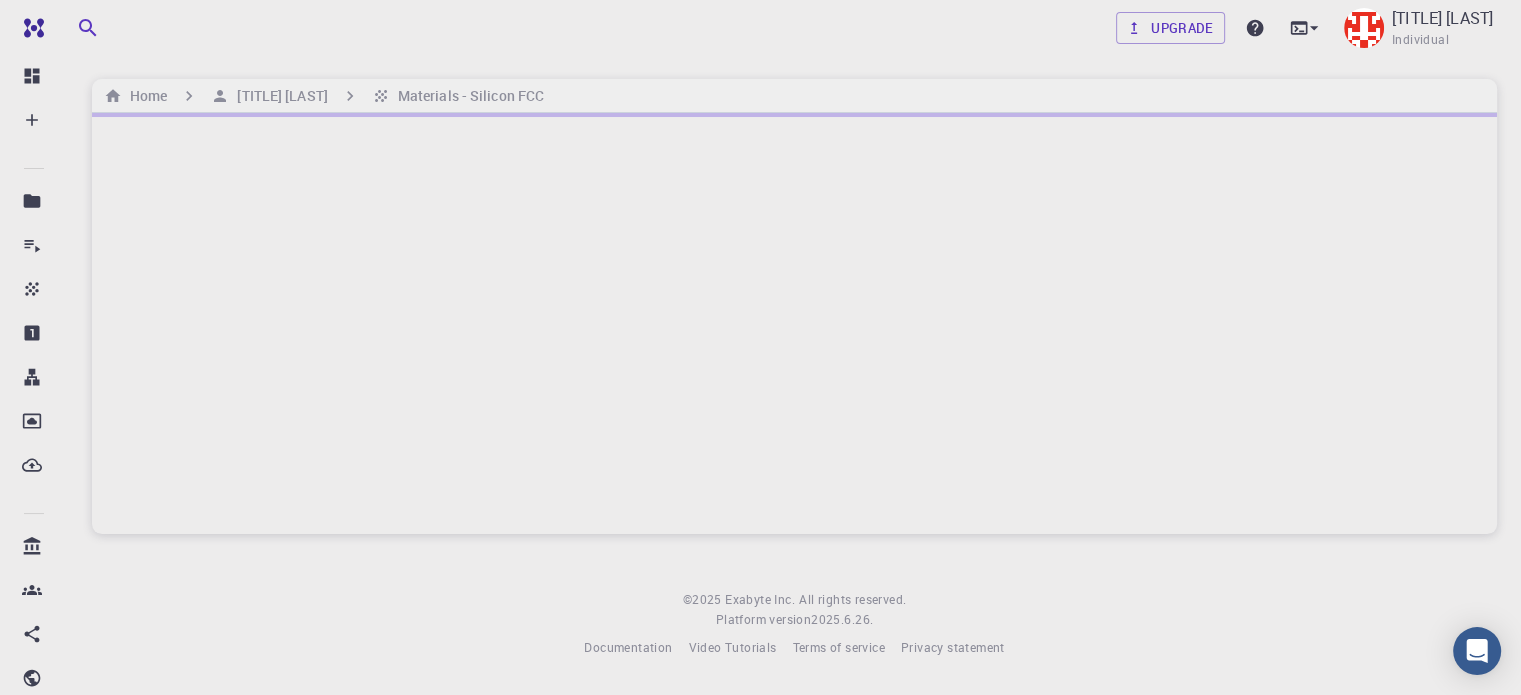 scroll, scrollTop: 0, scrollLeft: 0, axis: both 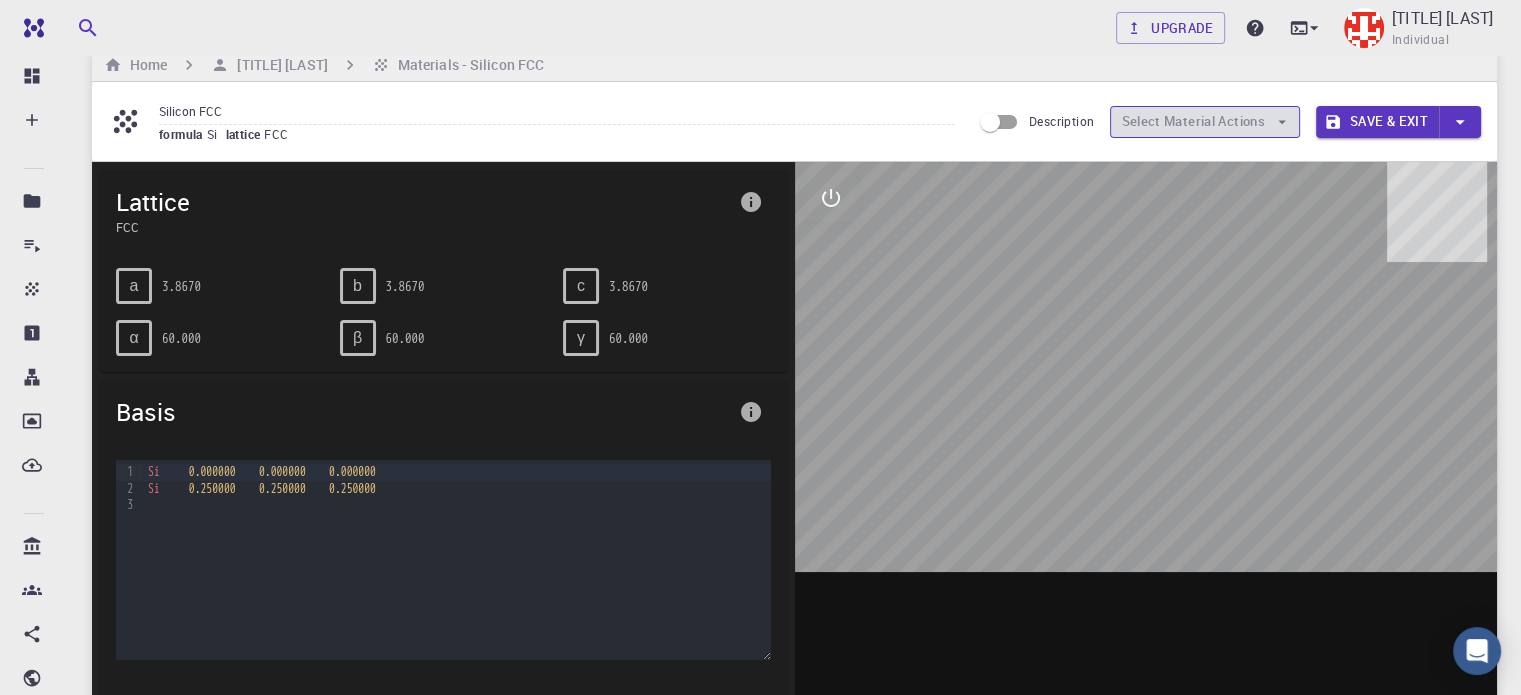 click 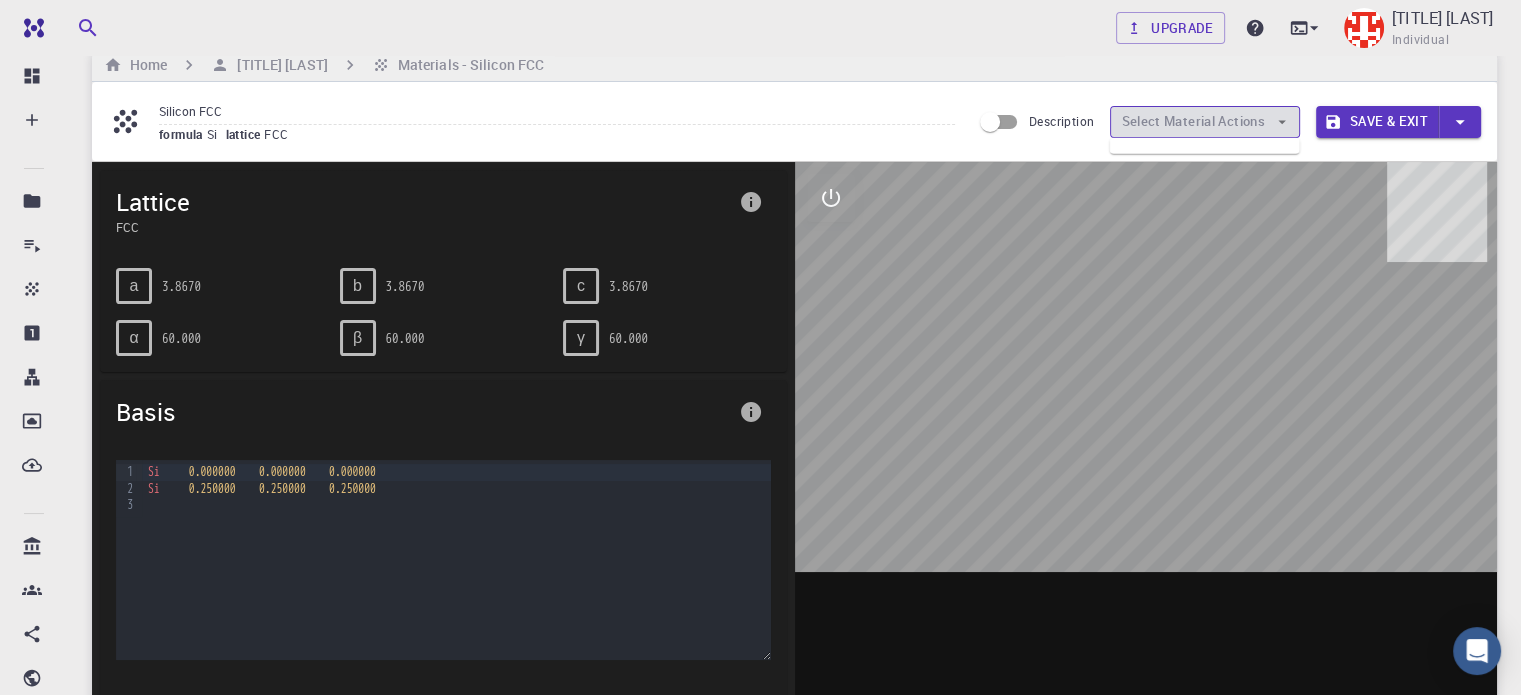 click 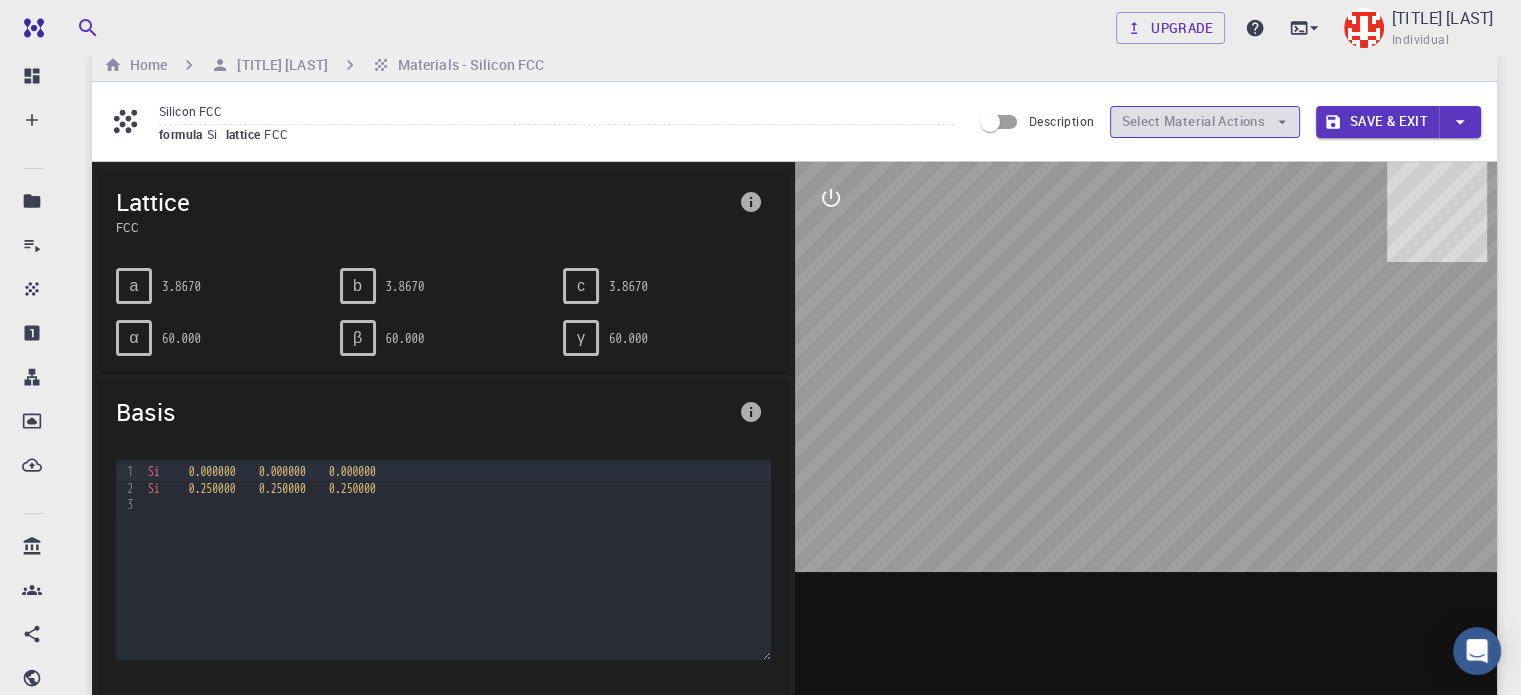 click 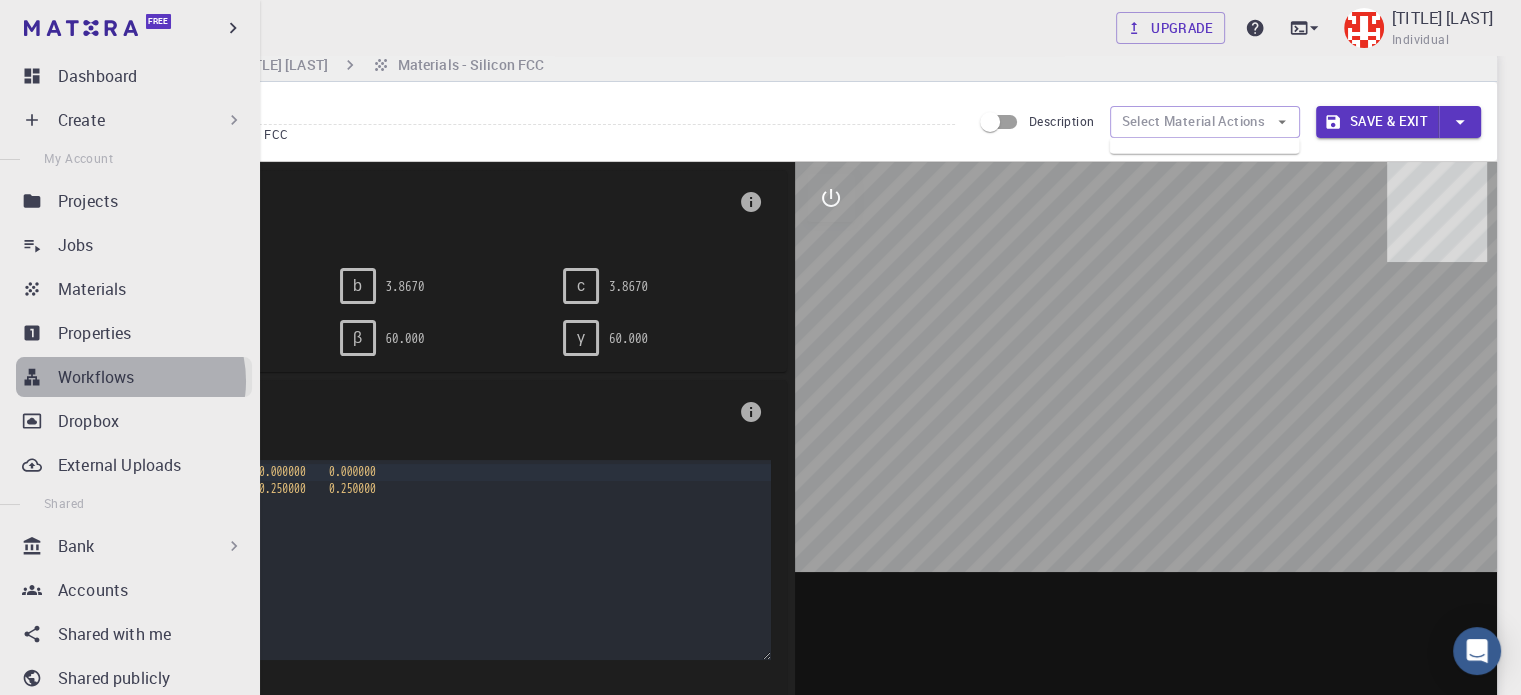 click on "Workflows" at bounding box center [96, 377] 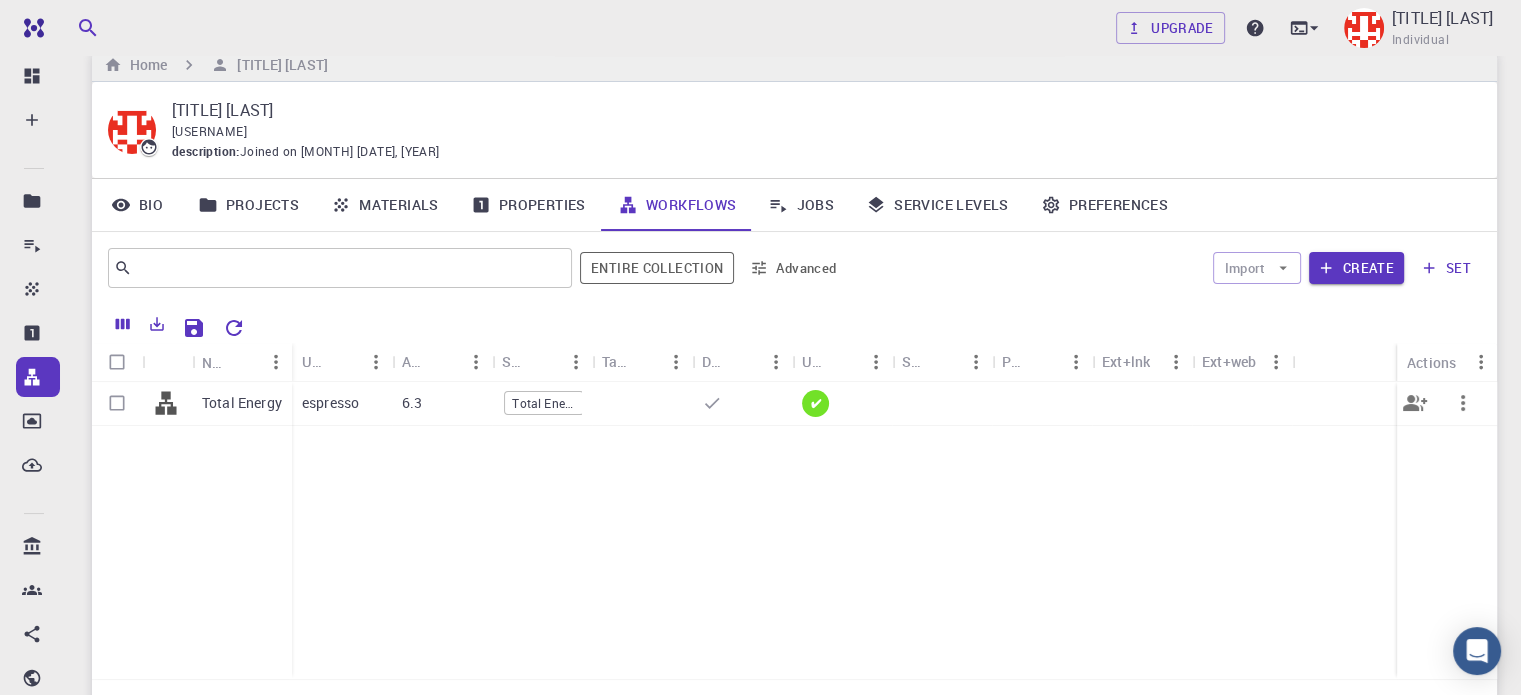 click on "Total Energy" at bounding box center [242, 403] 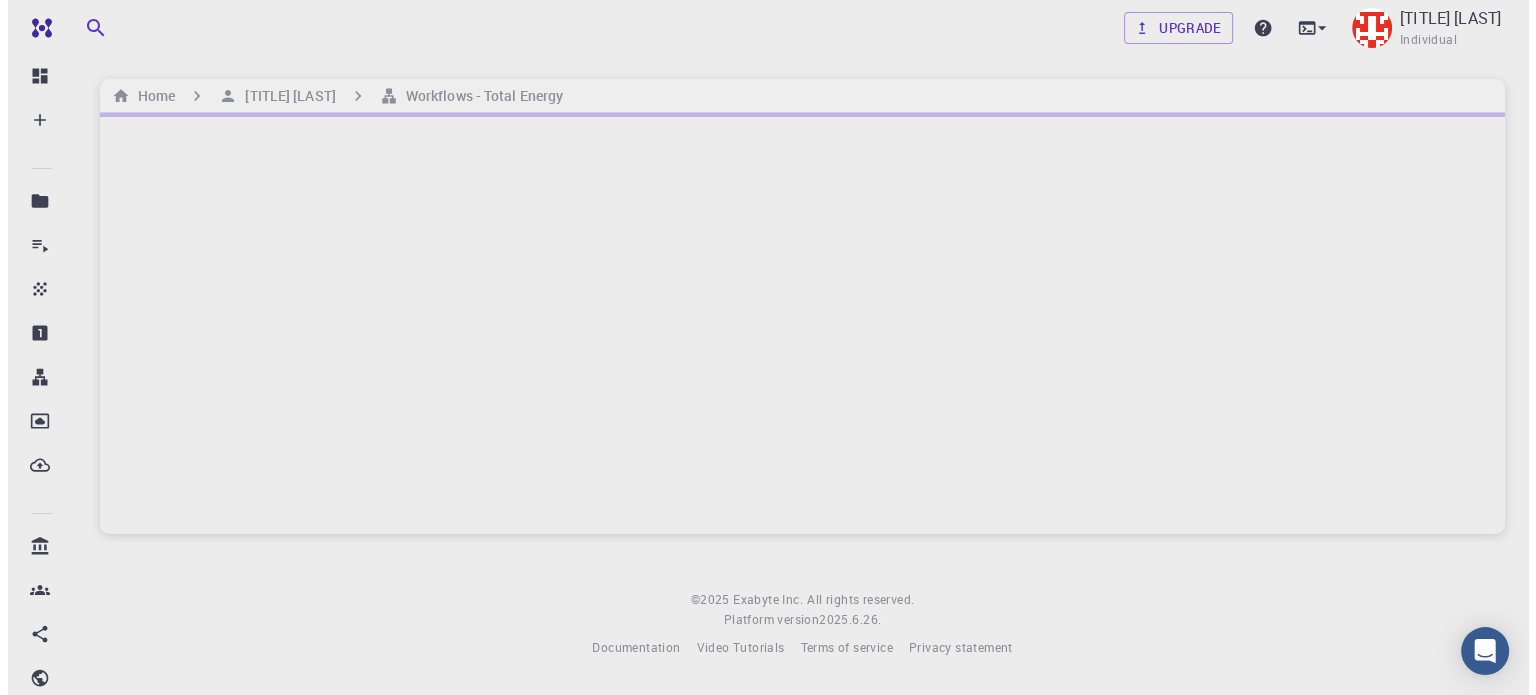 scroll, scrollTop: 0, scrollLeft: 0, axis: both 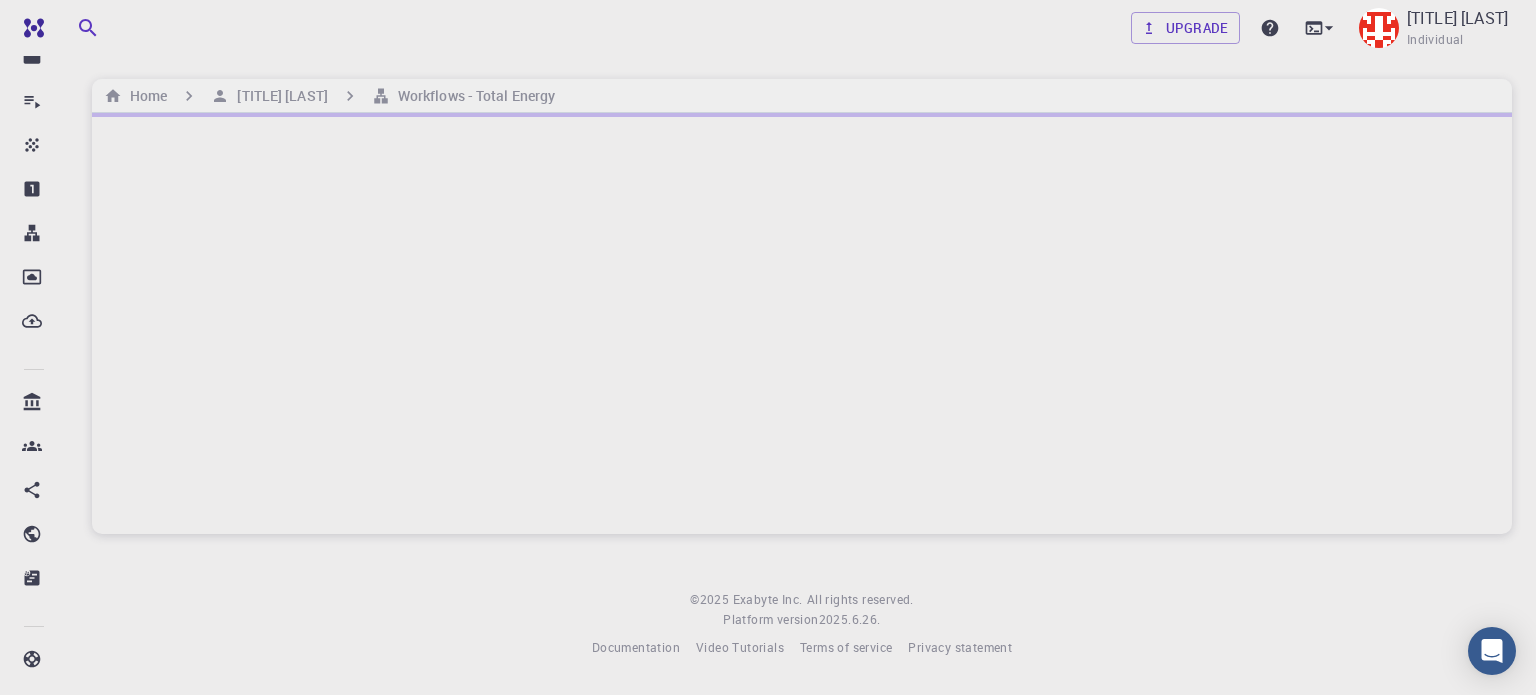 click on "Upgrade Dr. Vijender Singh Individual Home Dr. Vijender Singh Workflows - Total Energy ©  2025   Exabyte Inc.   All rights reserved. Platform version  2025.6.26 . Documentation Video Tutorials Terms of service Privacy statement" at bounding box center (802, 345) 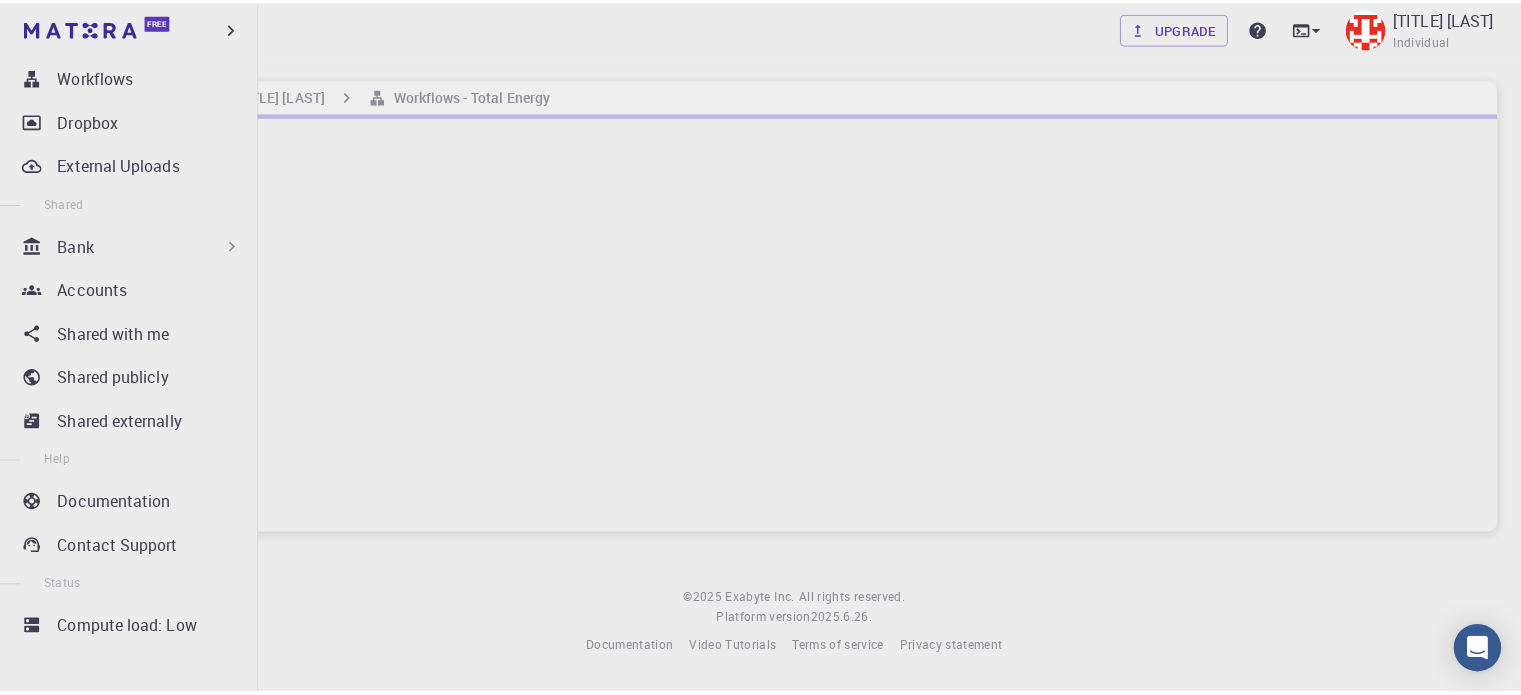 scroll, scrollTop: 0, scrollLeft: 0, axis: both 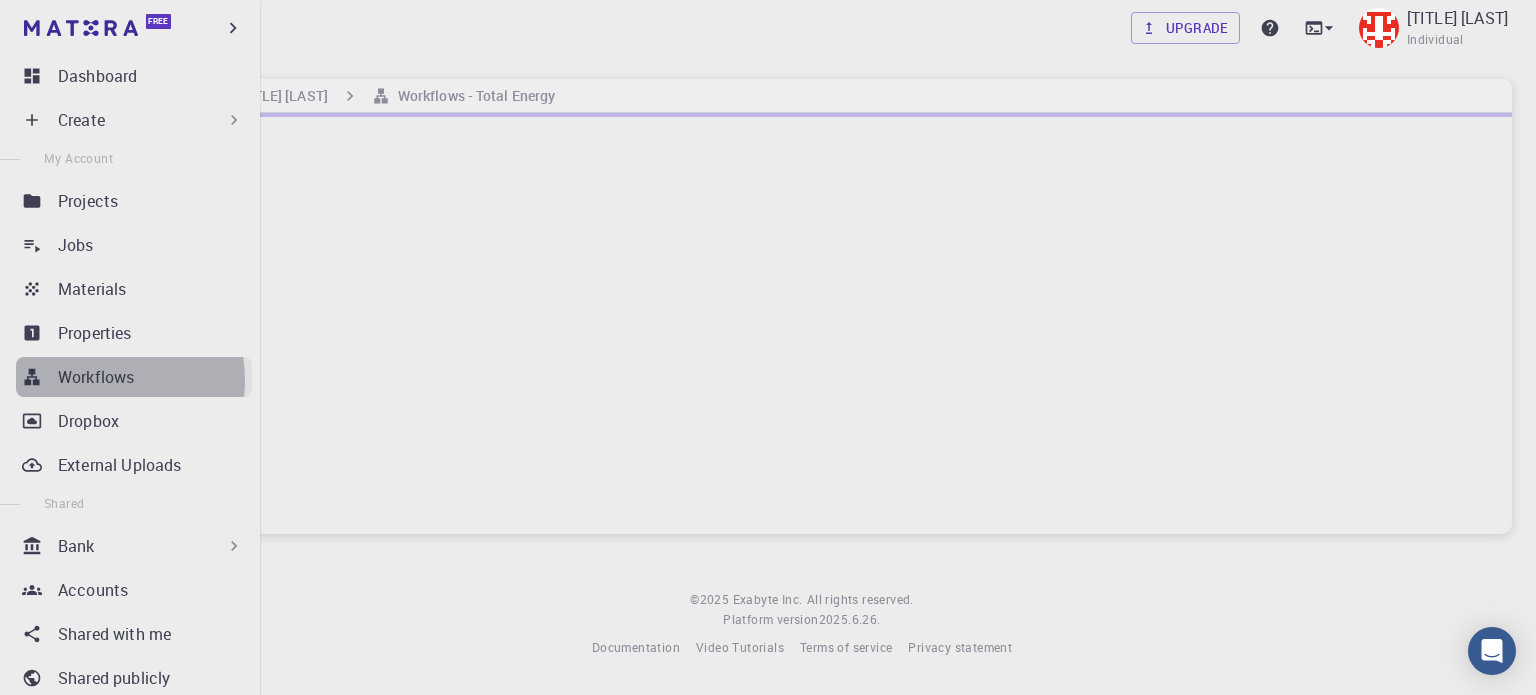 click on "Workflows" at bounding box center [96, 377] 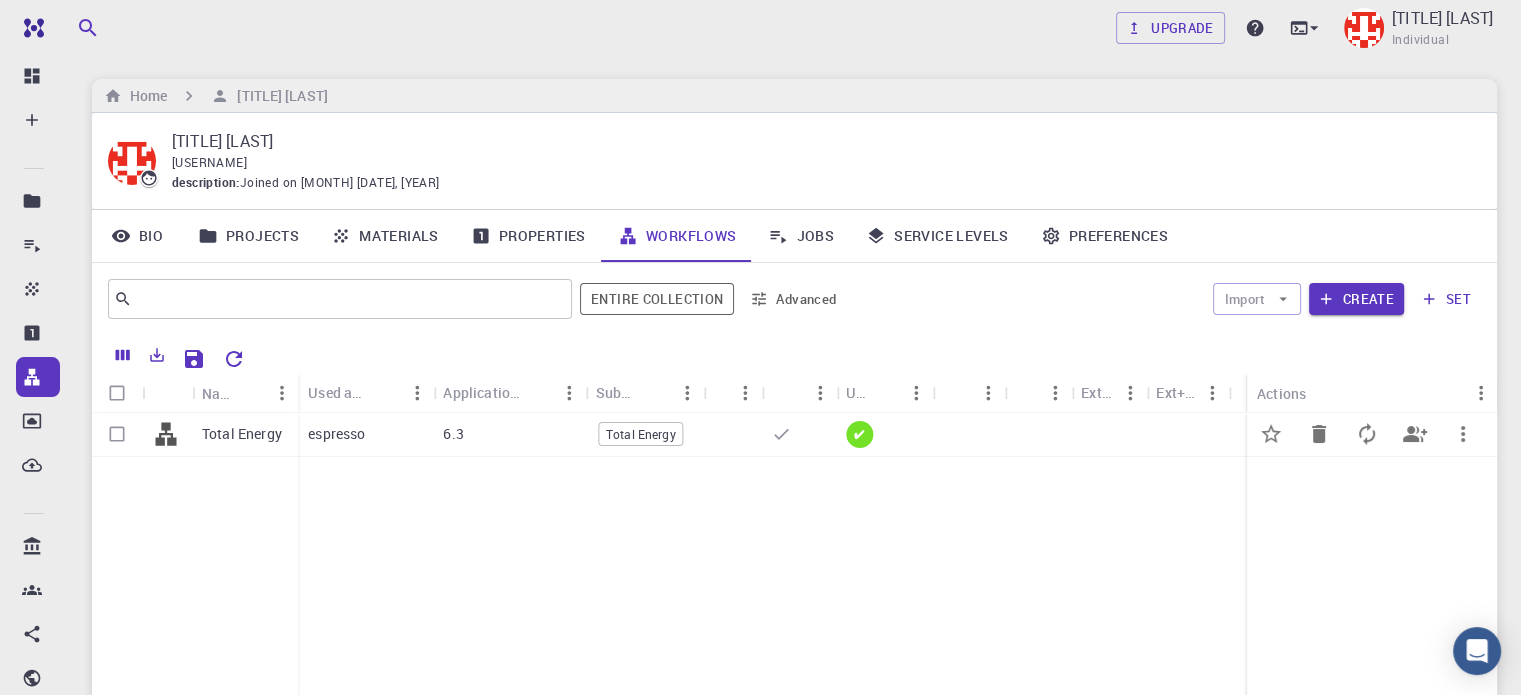 click on "Total Energy" at bounding box center [641, 434] 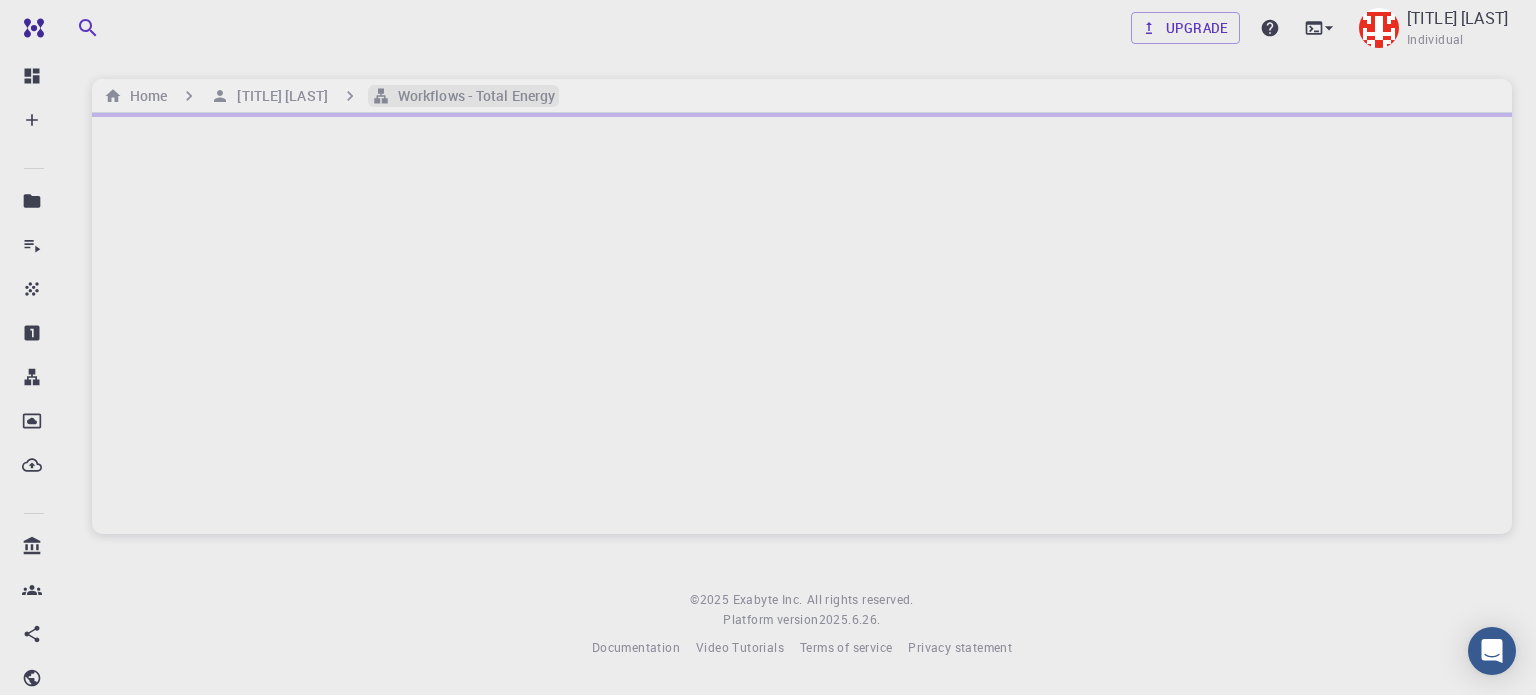 click on "Workflows - Total Energy" at bounding box center (472, 96) 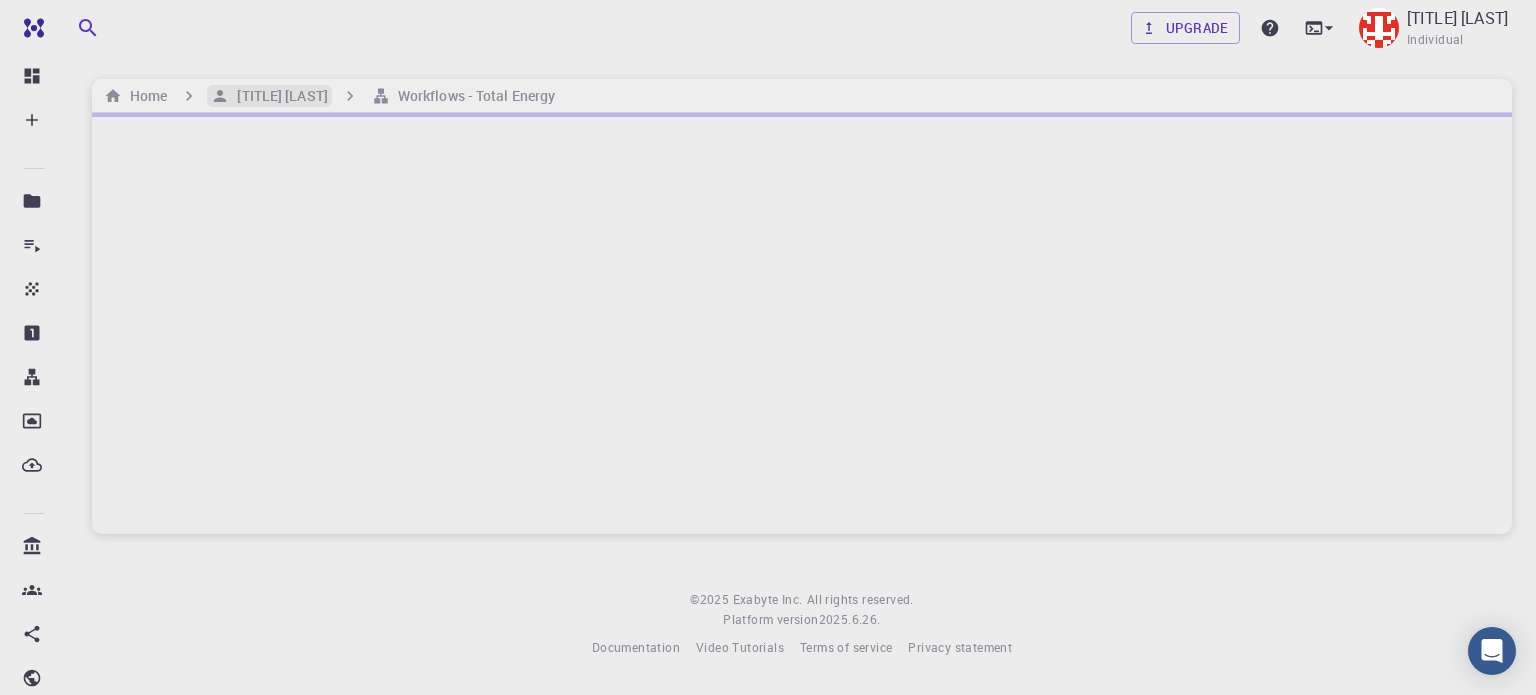 click on "Dr. [LAST] [LAST]" at bounding box center [278, 96] 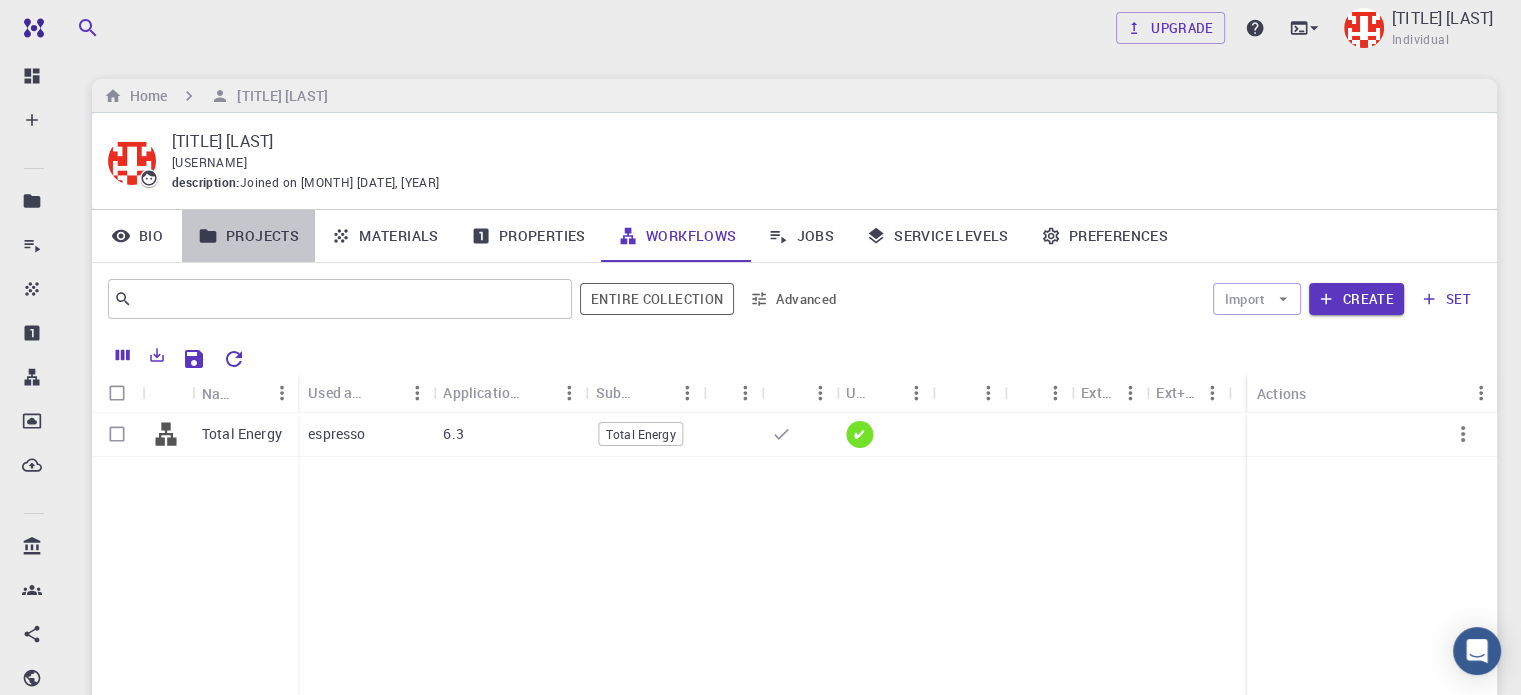 click on "Projects" at bounding box center [248, 236] 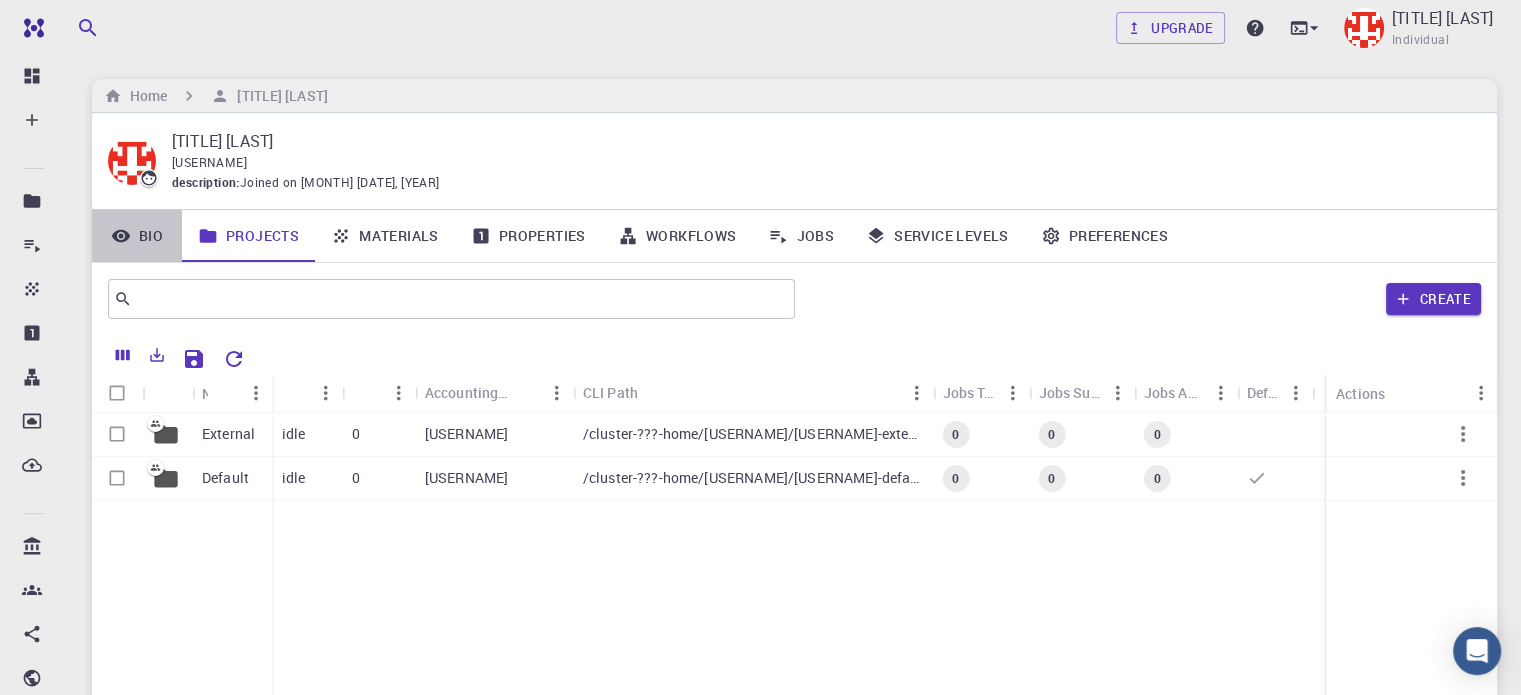 click on "Bio" at bounding box center [137, 236] 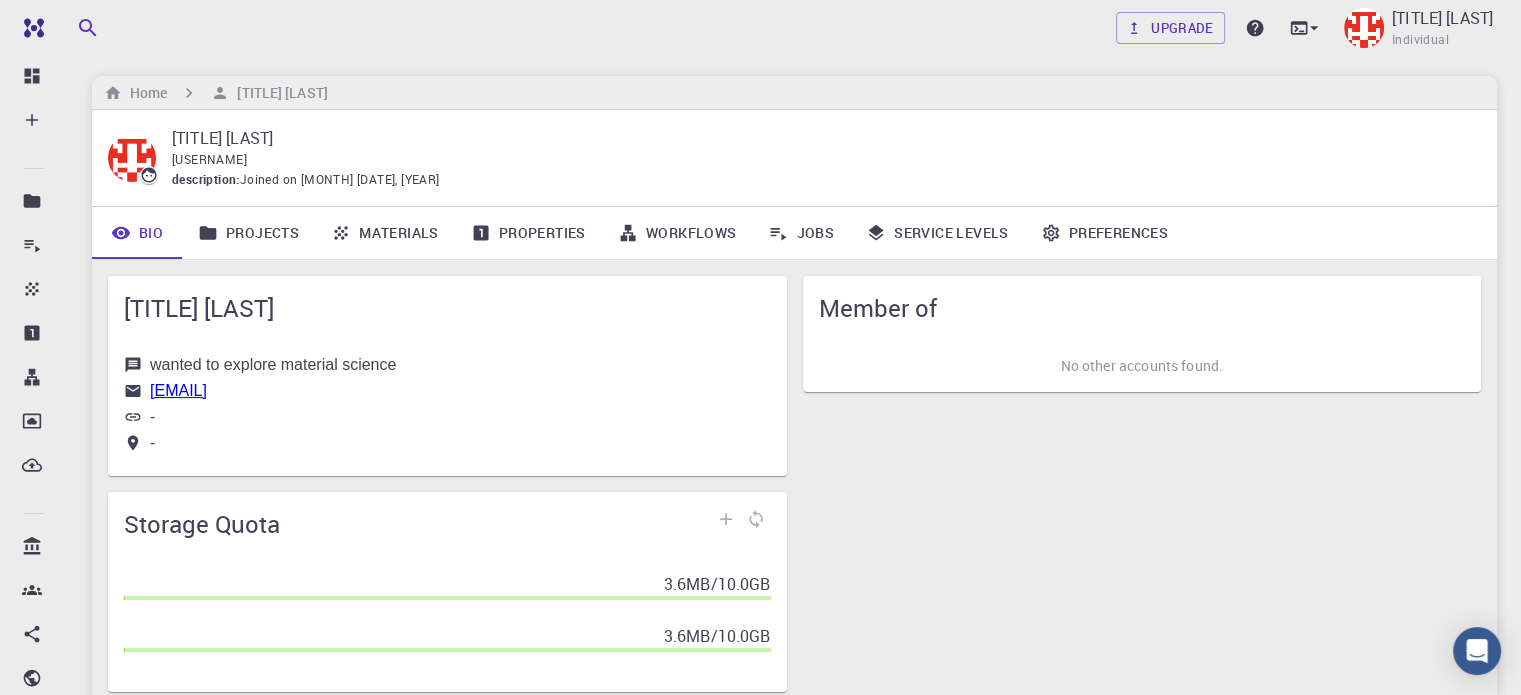 scroll, scrollTop: 0, scrollLeft: 0, axis: both 